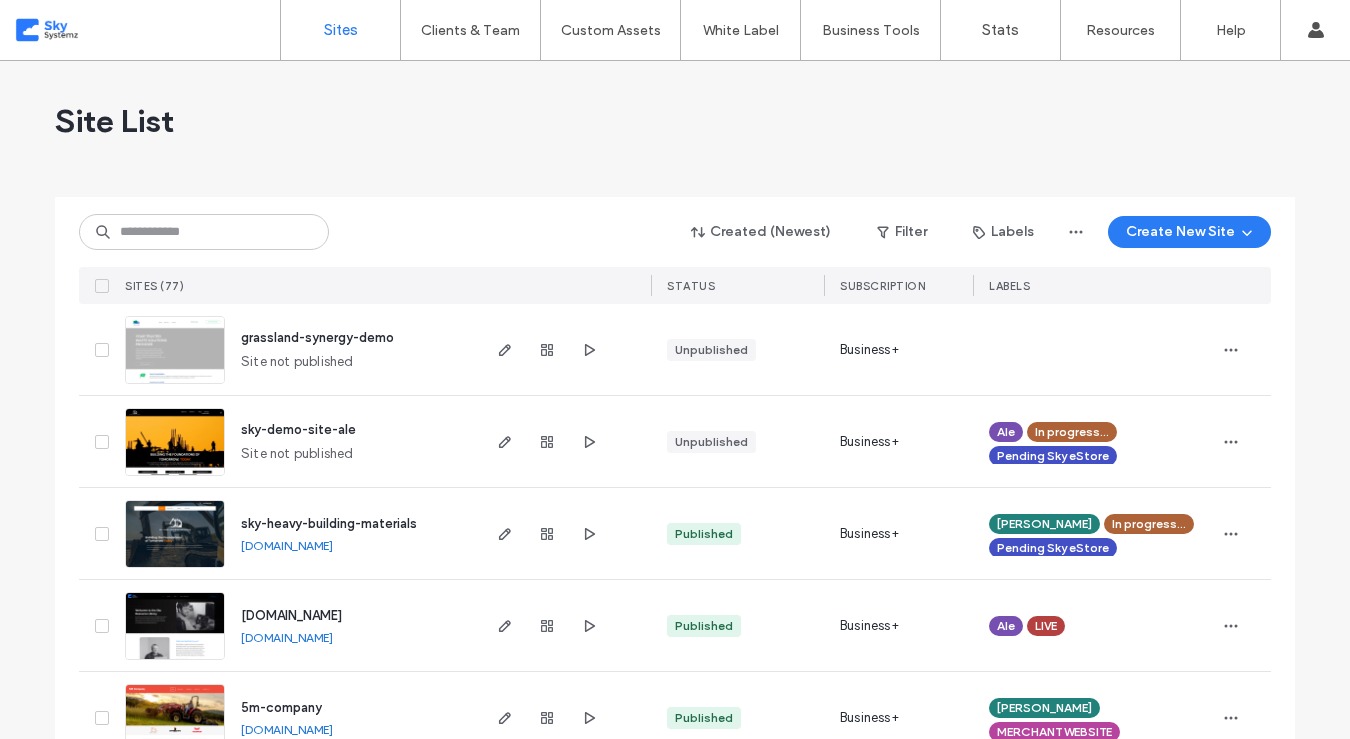 scroll, scrollTop: 0, scrollLeft: 0, axis: both 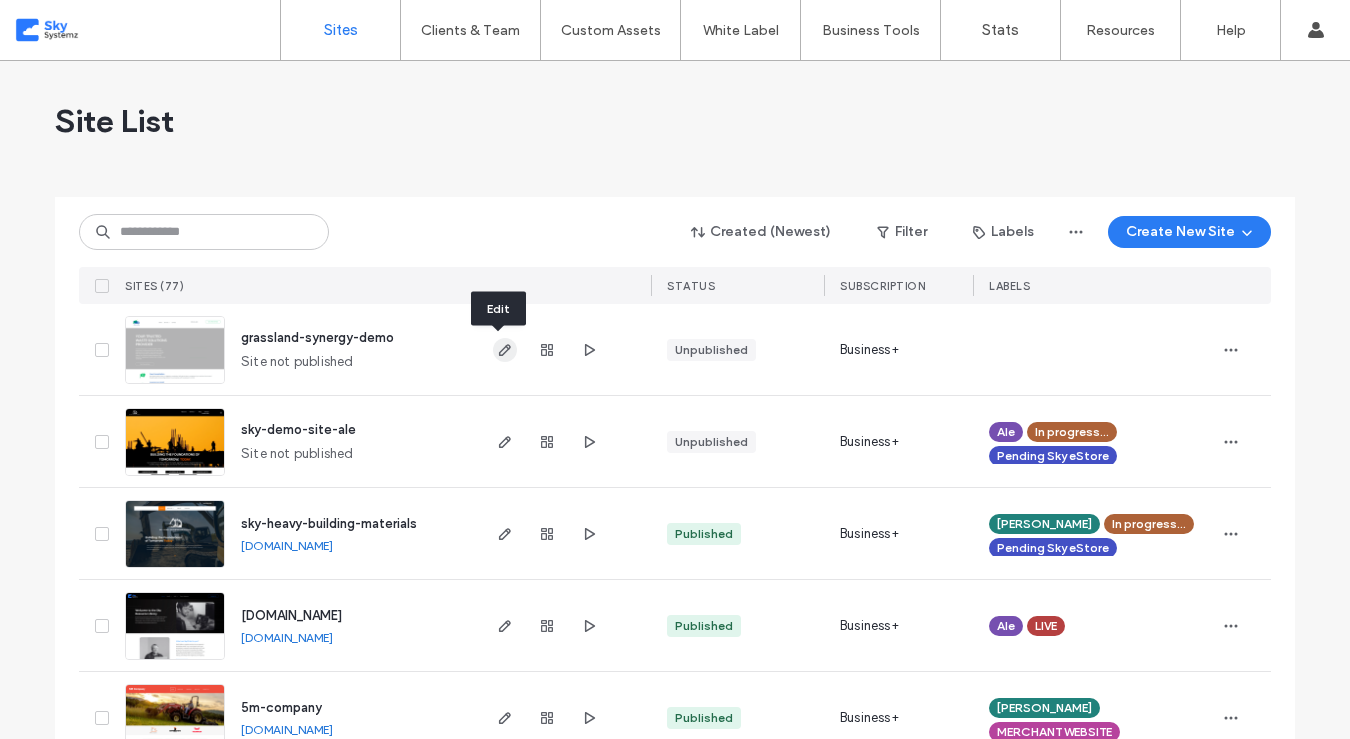 click 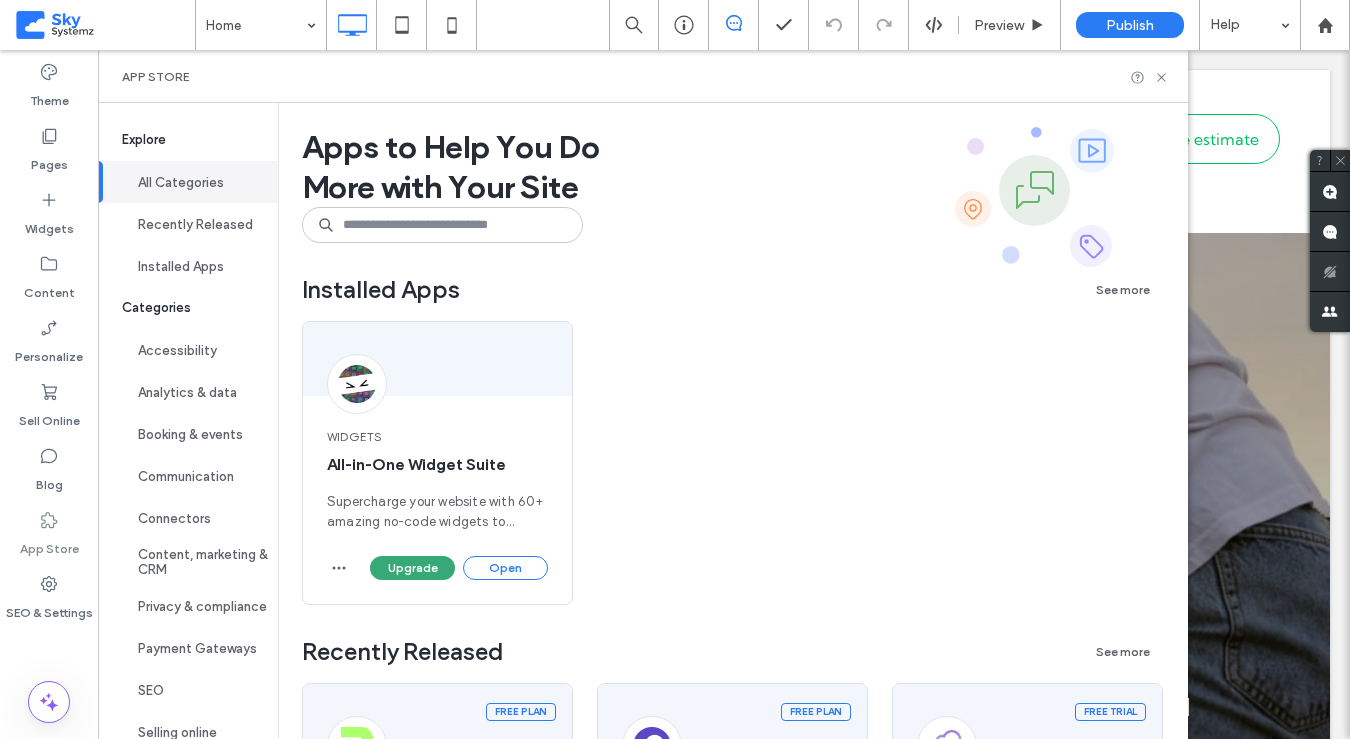 scroll, scrollTop: 0, scrollLeft: 0, axis: both 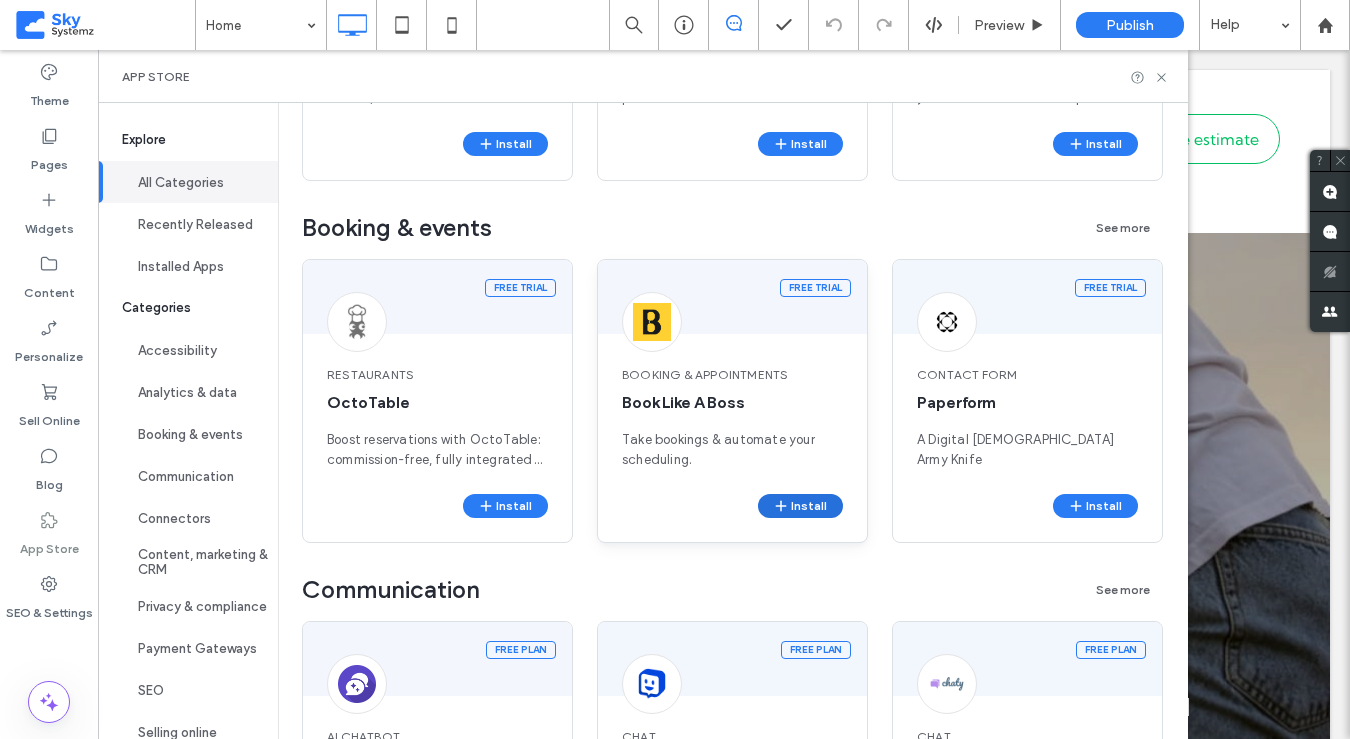 click on "Install" at bounding box center (800, 506) 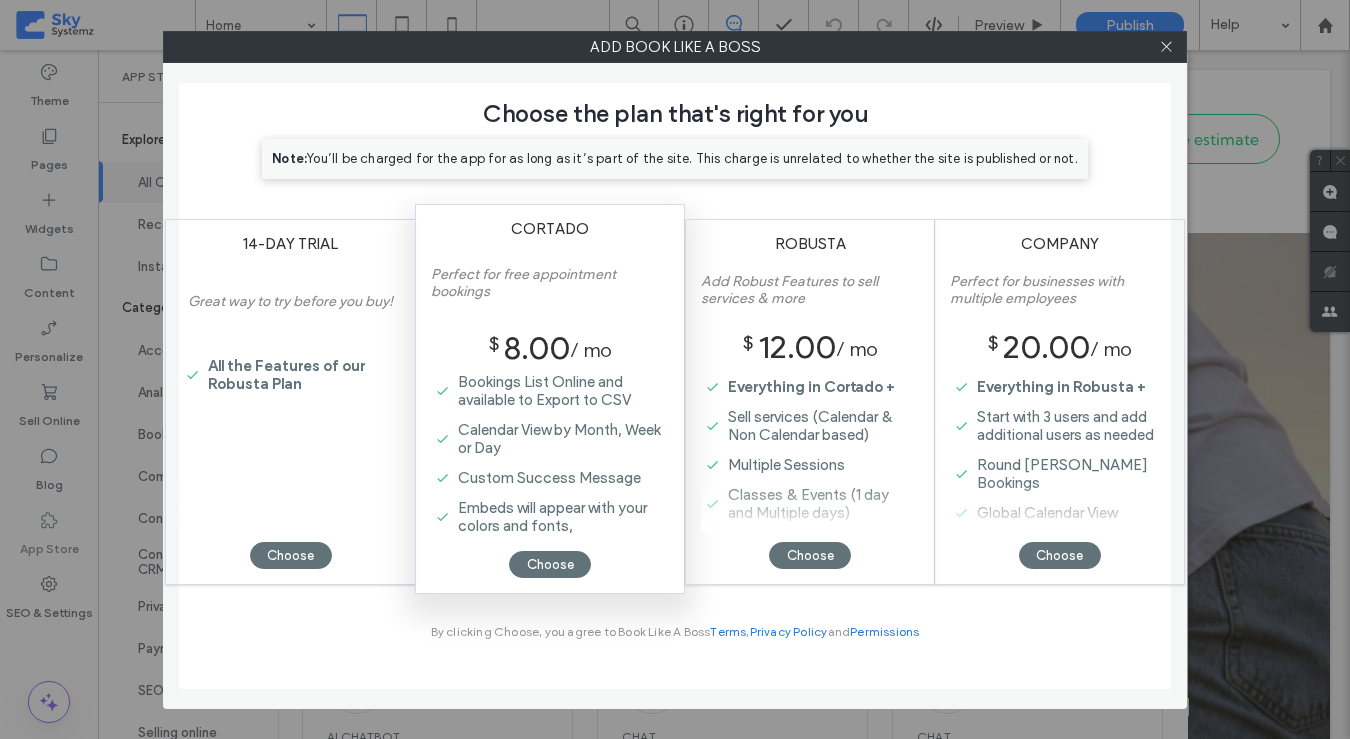 scroll, scrollTop: 0, scrollLeft: 0, axis: both 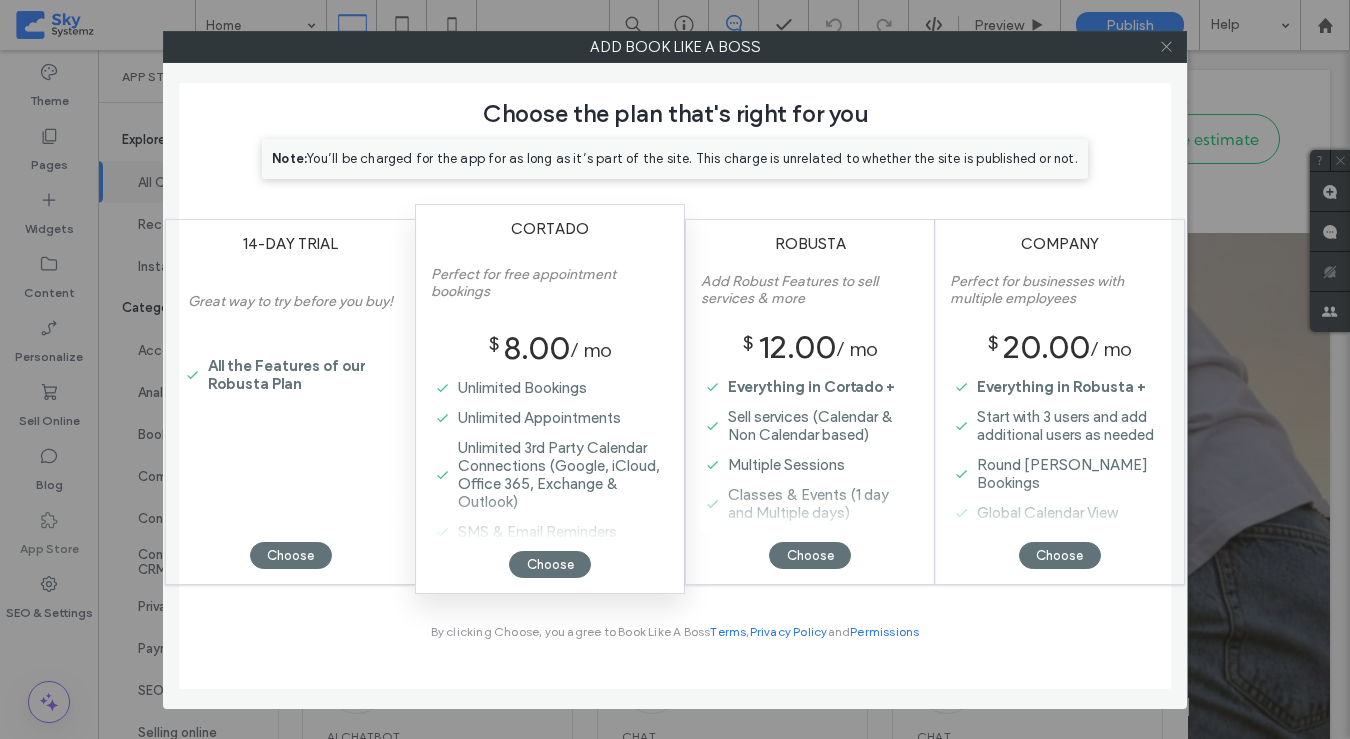 click 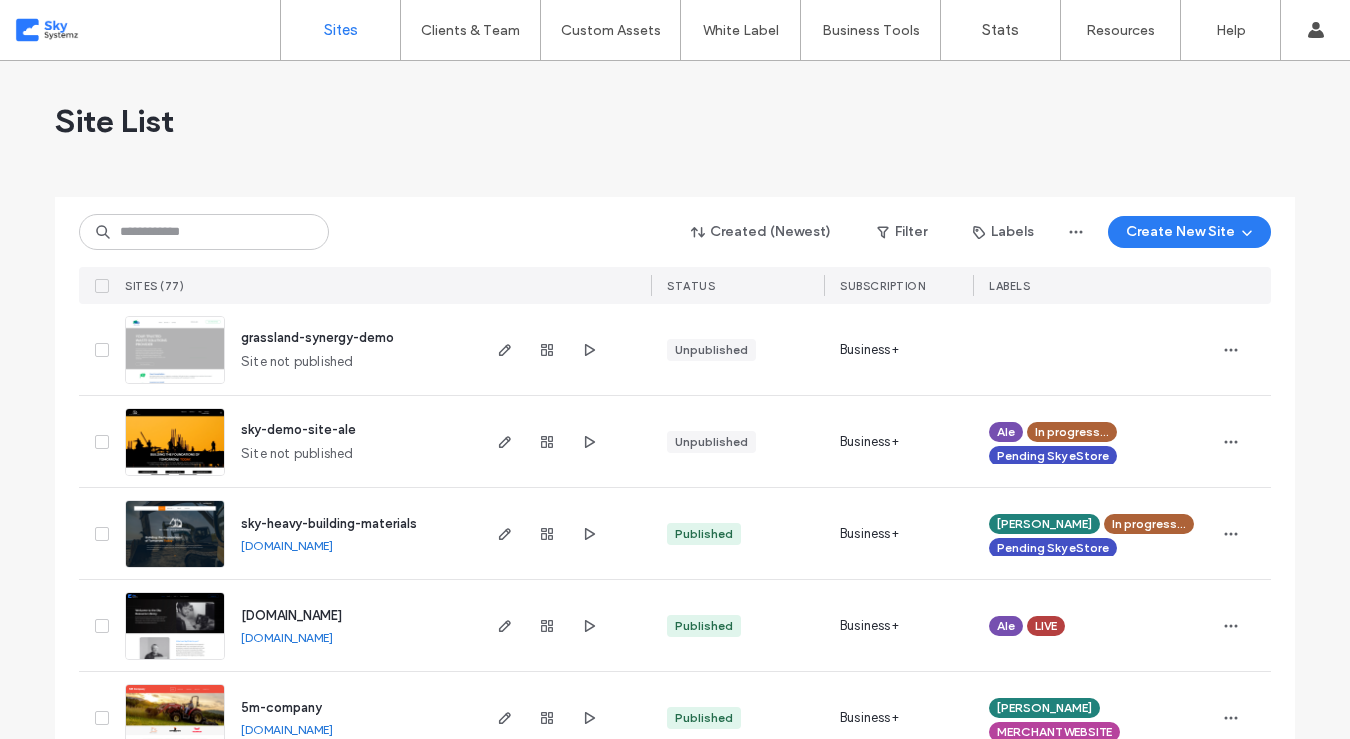 scroll, scrollTop: 0, scrollLeft: 0, axis: both 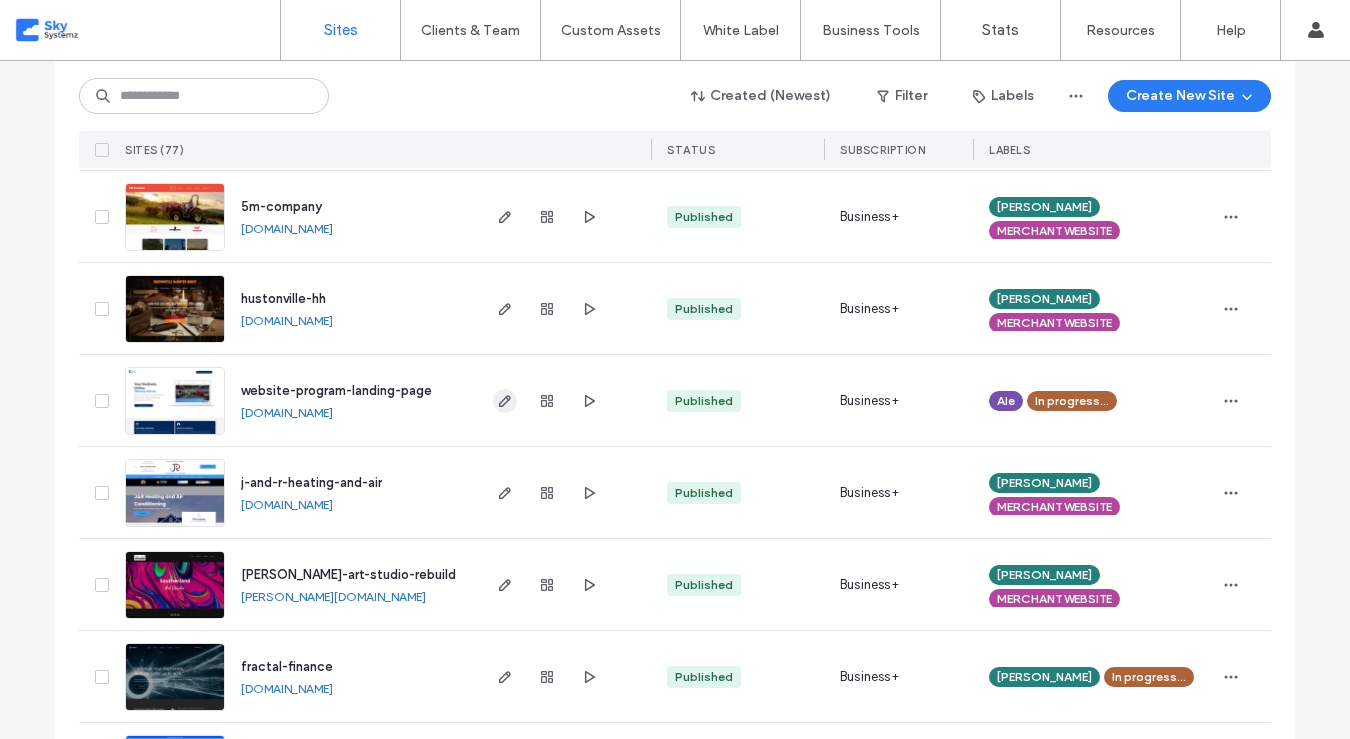click 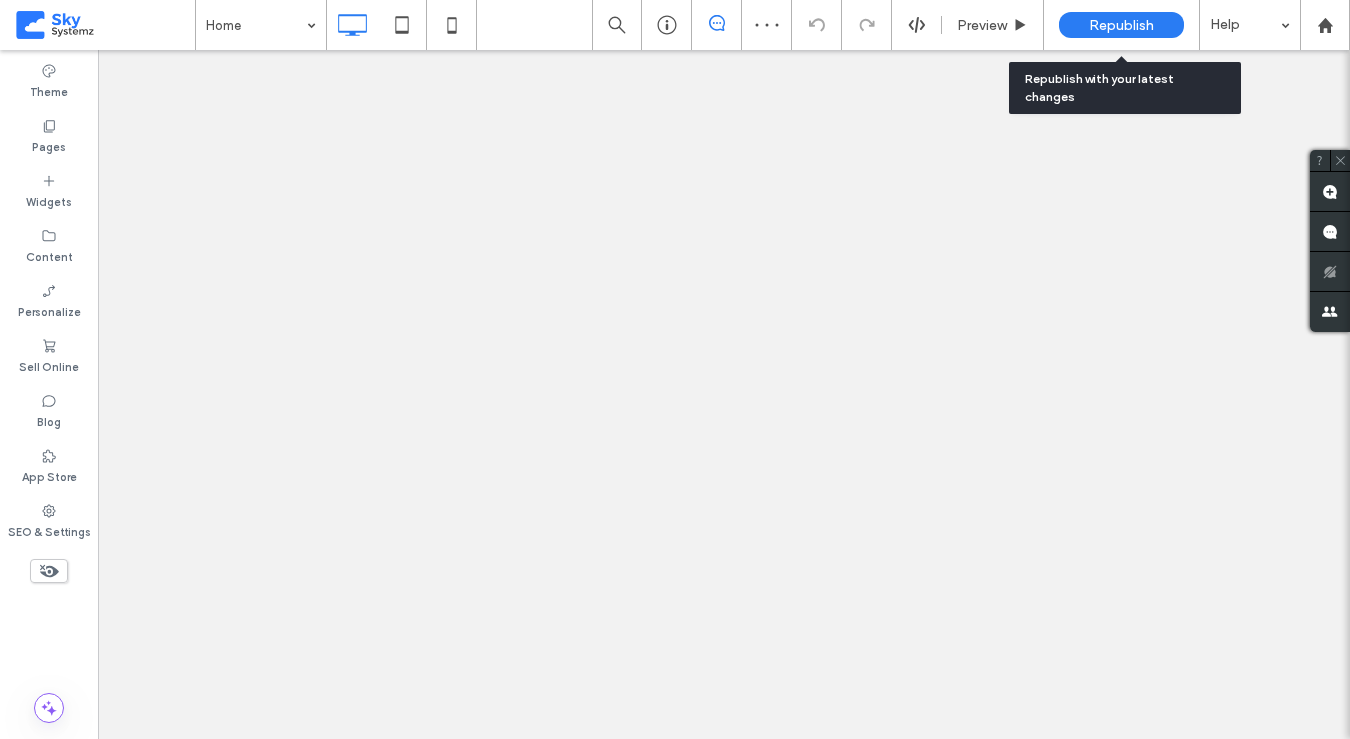 scroll, scrollTop: 0, scrollLeft: 0, axis: both 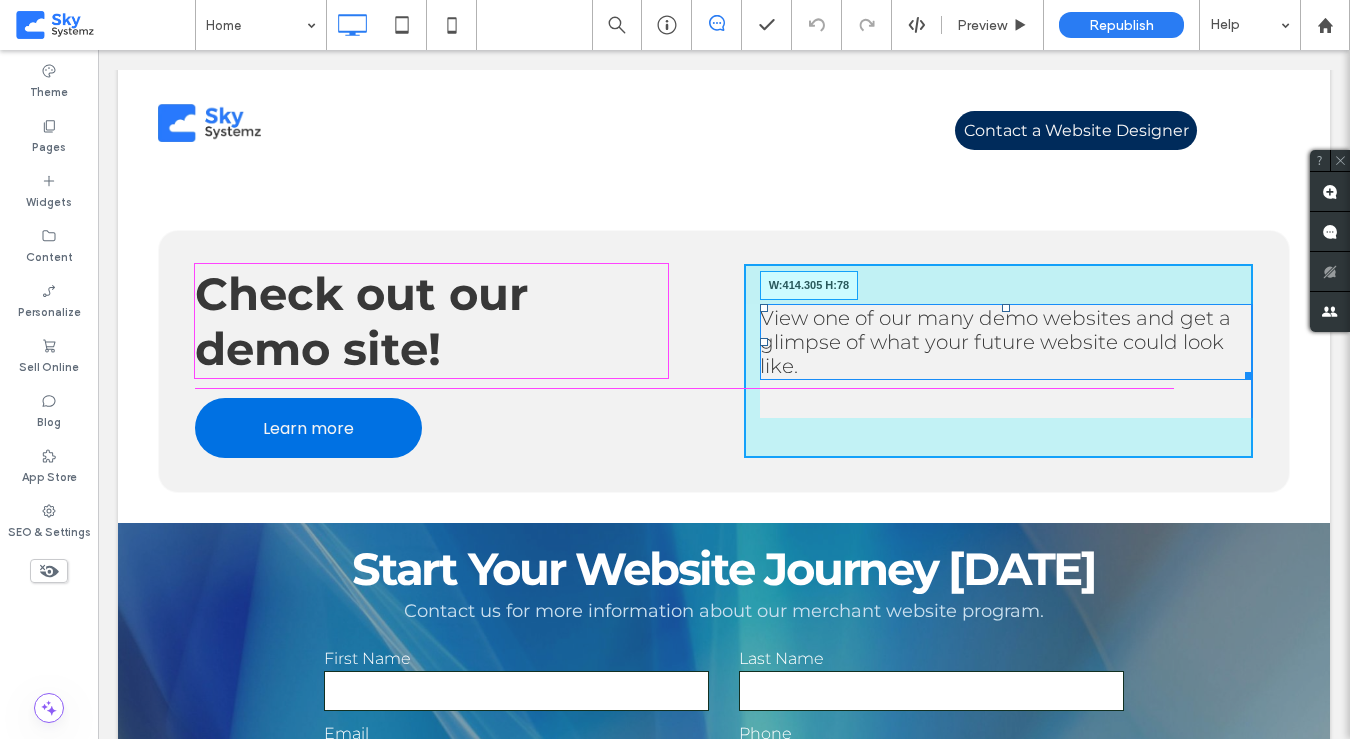drag, startPoint x: 1249, startPoint y: 386, endPoint x: 1170, endPoint y: 393, distance: 79.30952 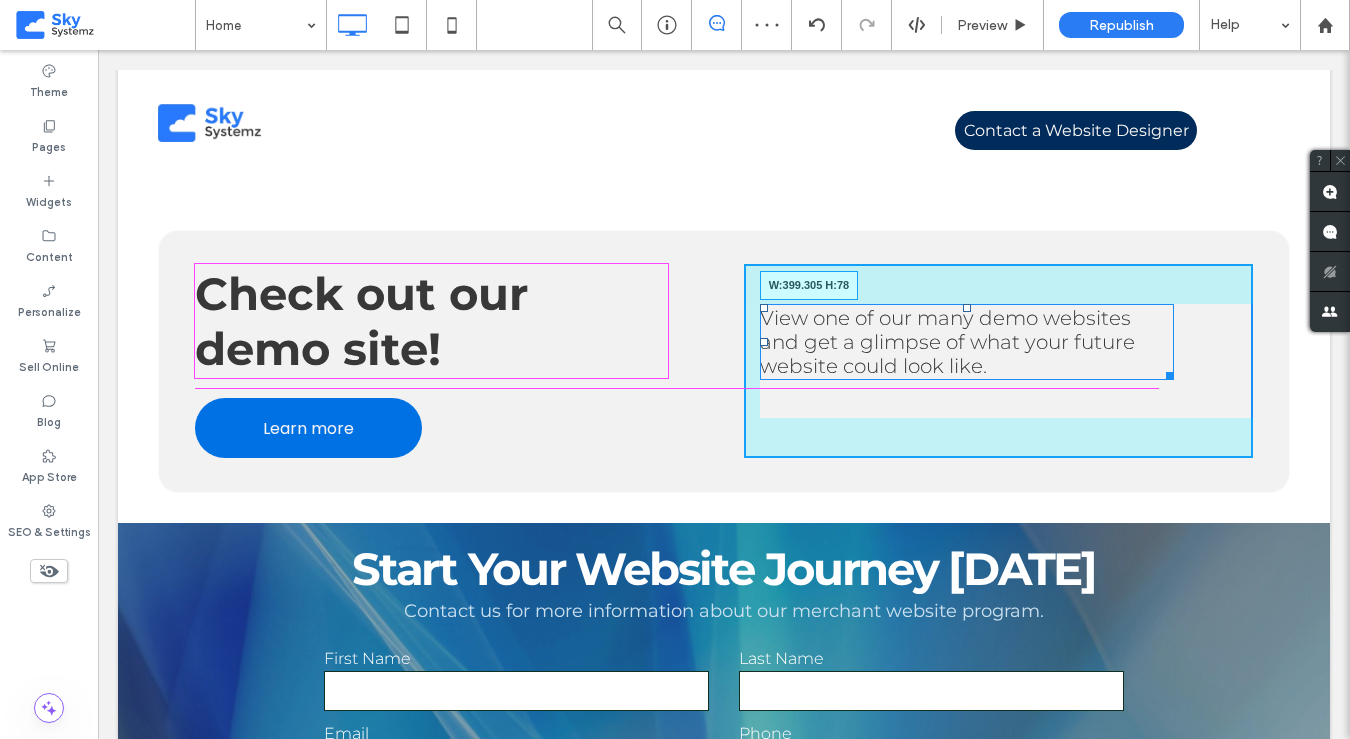 drag, startPoint x: 1168, startPoint y: 385, endPoint x: 1153, endPoint y: 386, distance: 15.033297 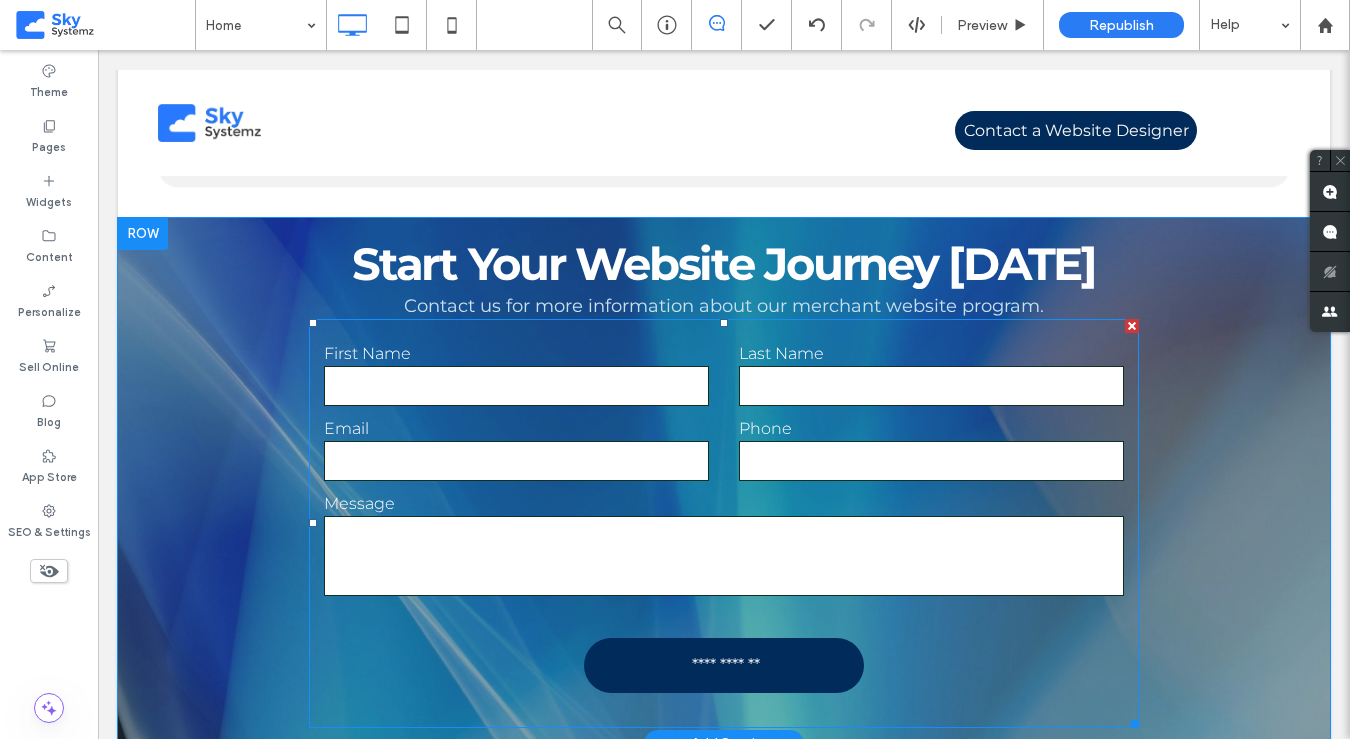 scroll, scrollTop: 3277, scrollLeft: 0, axis: vertical 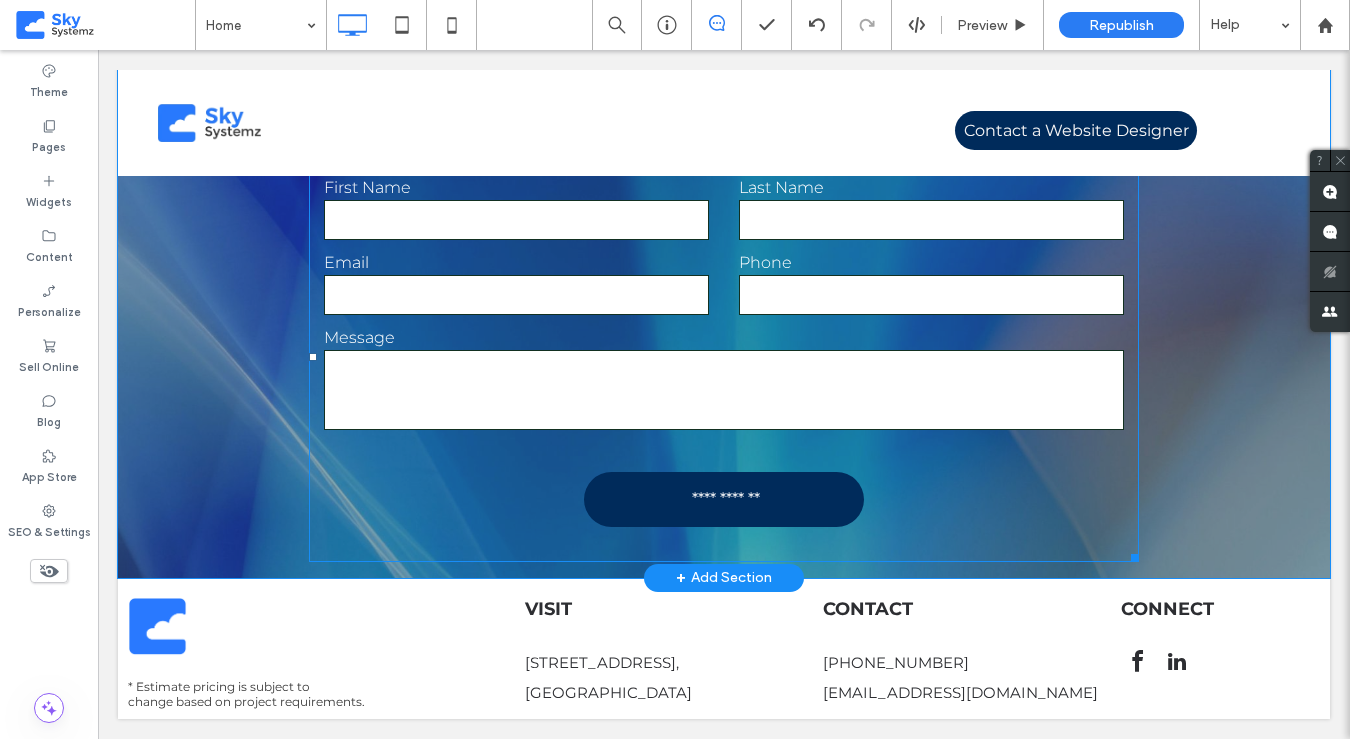 click on "**********" at bounding box center [726, 498] 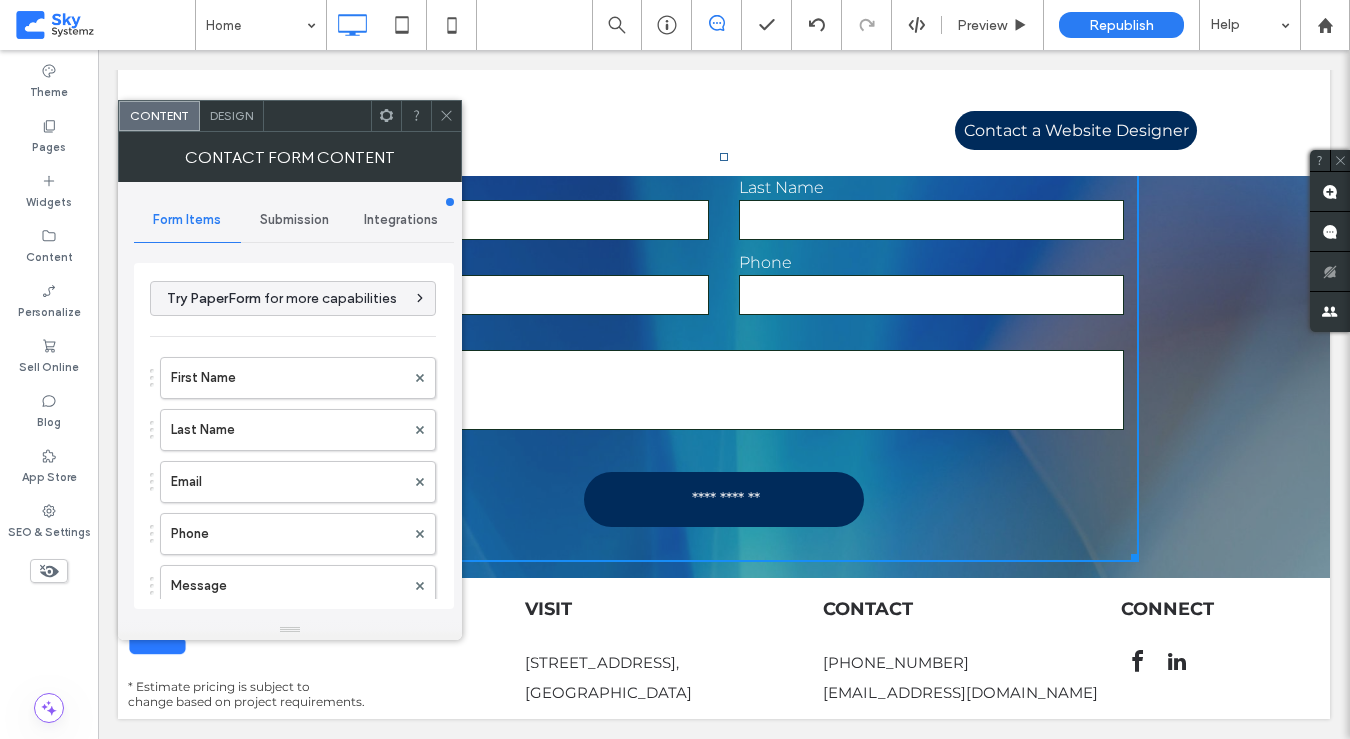 click on "Submission" at bounding box center (294, 220) 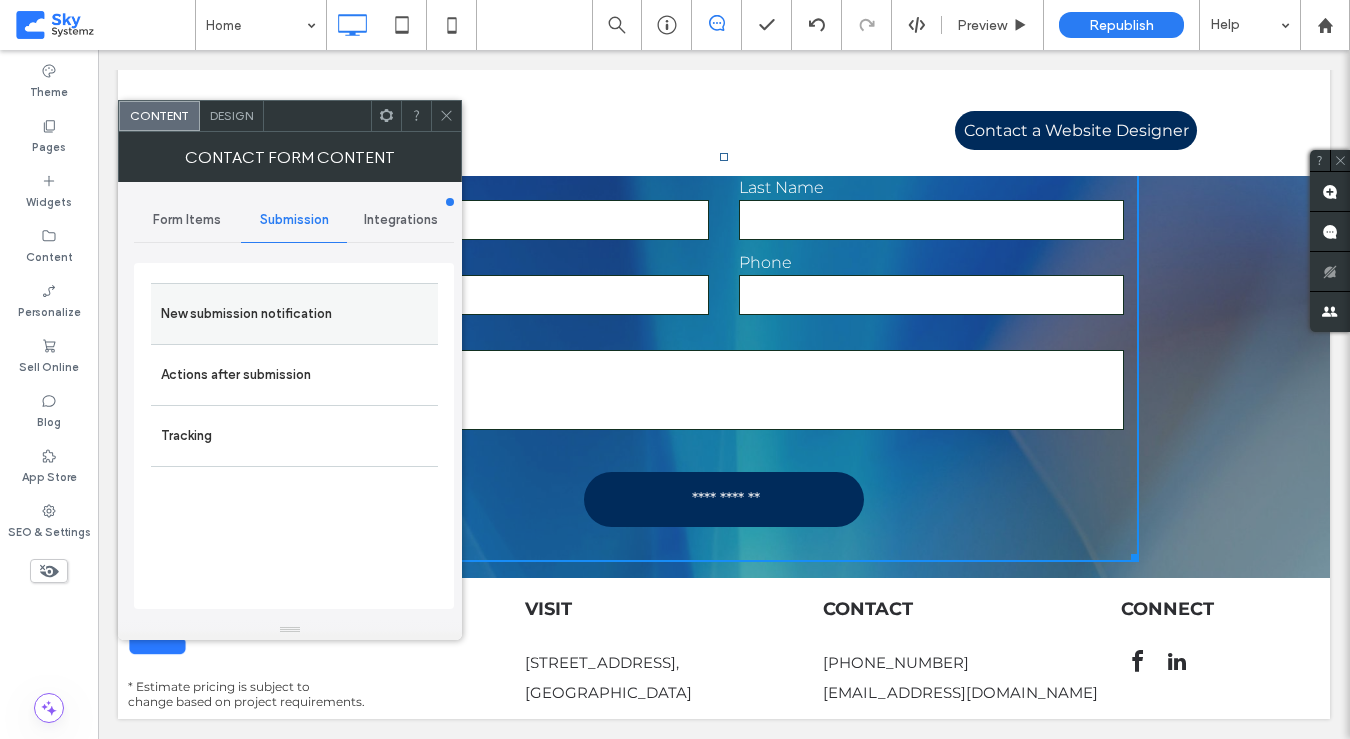 click on "New submission notification" at bounding box center (294, 314) 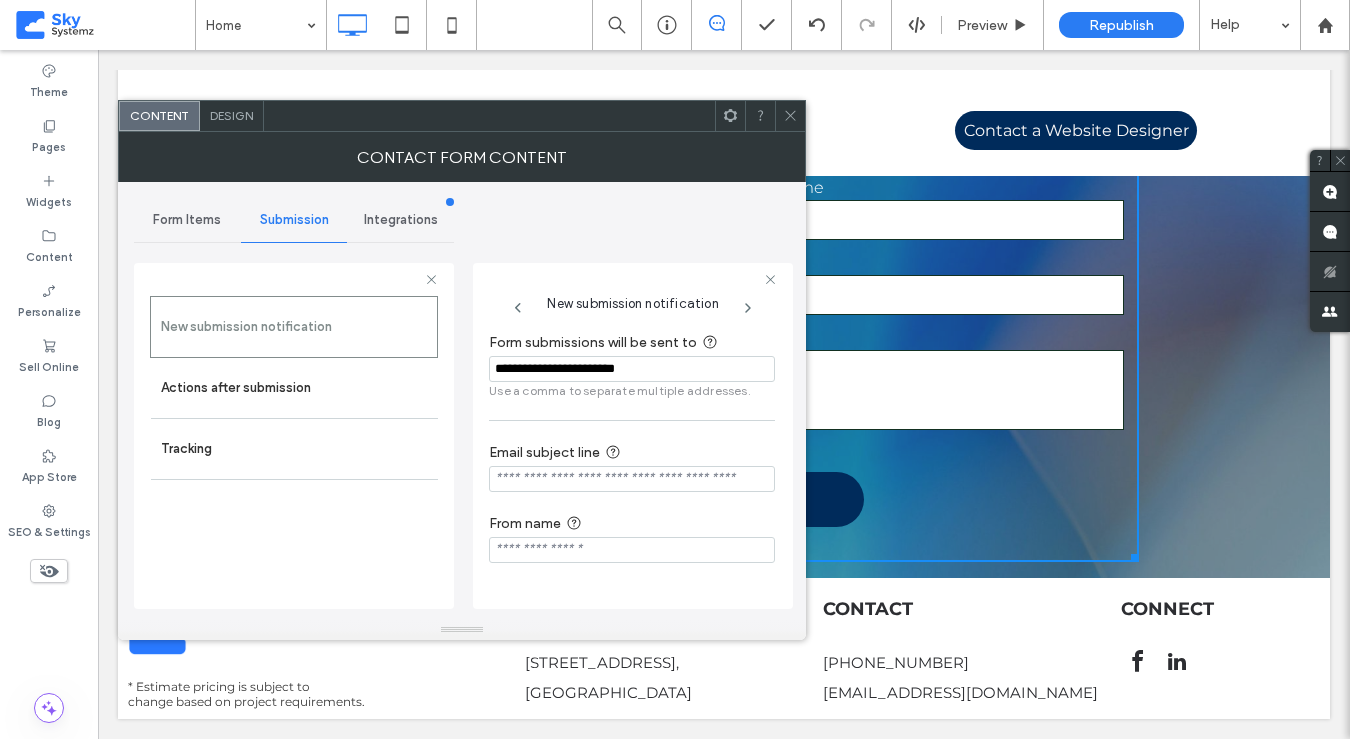 click 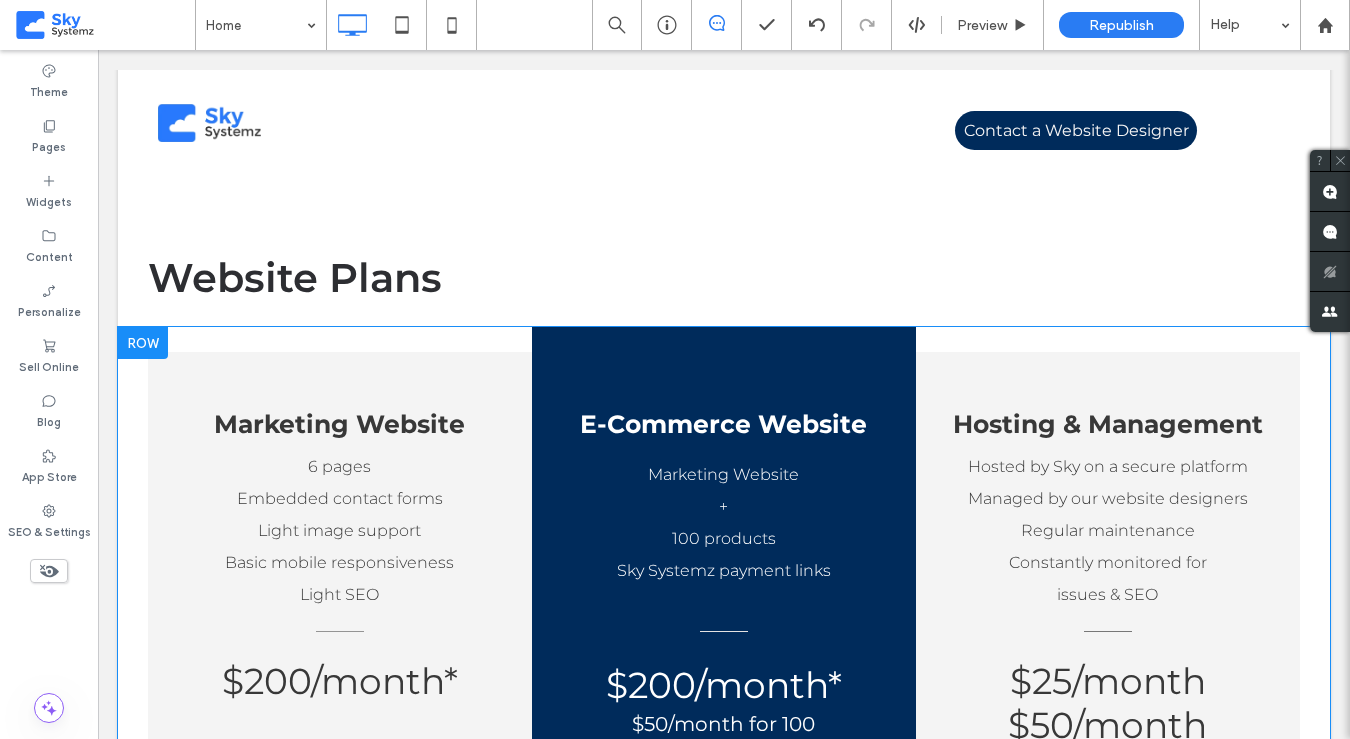 scroll, scrollTop: 1794, scrollLeft: 0, axis: vertical 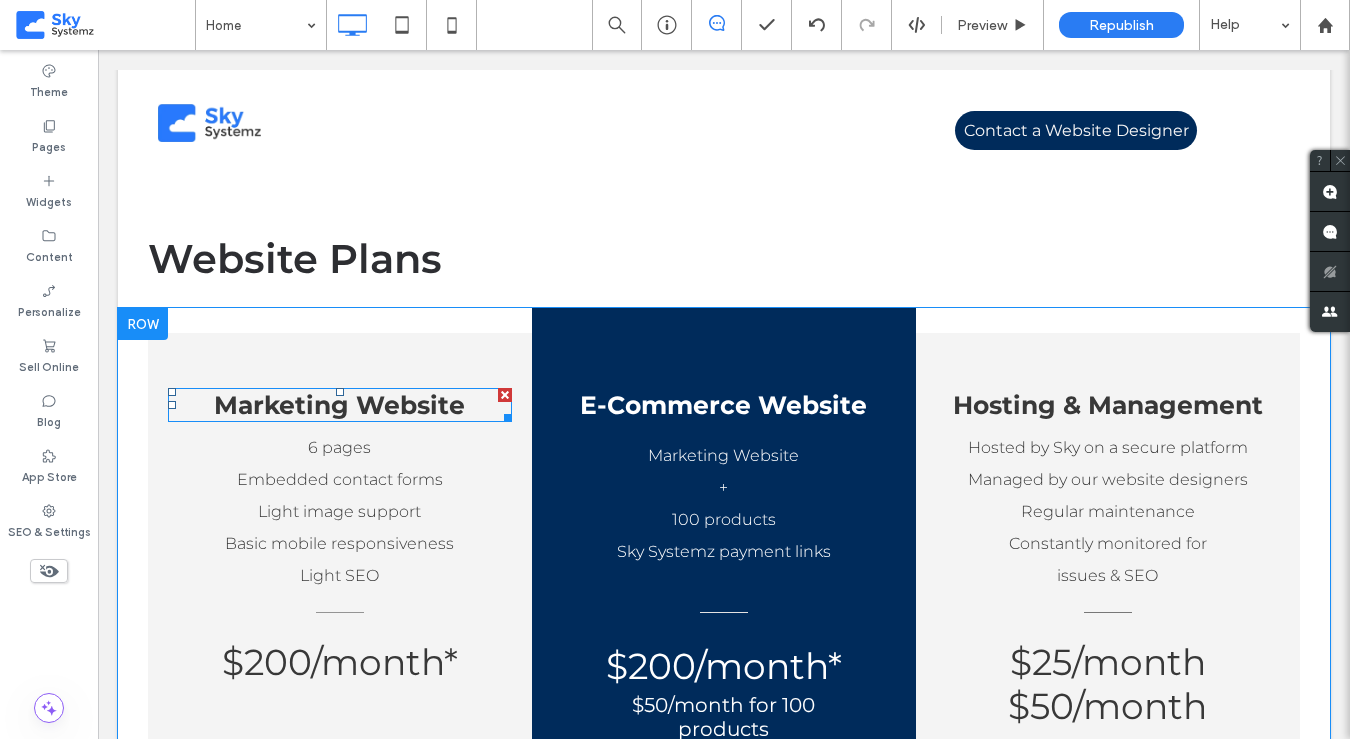 click on "Marketing Website" at bounding box center [339, 405] 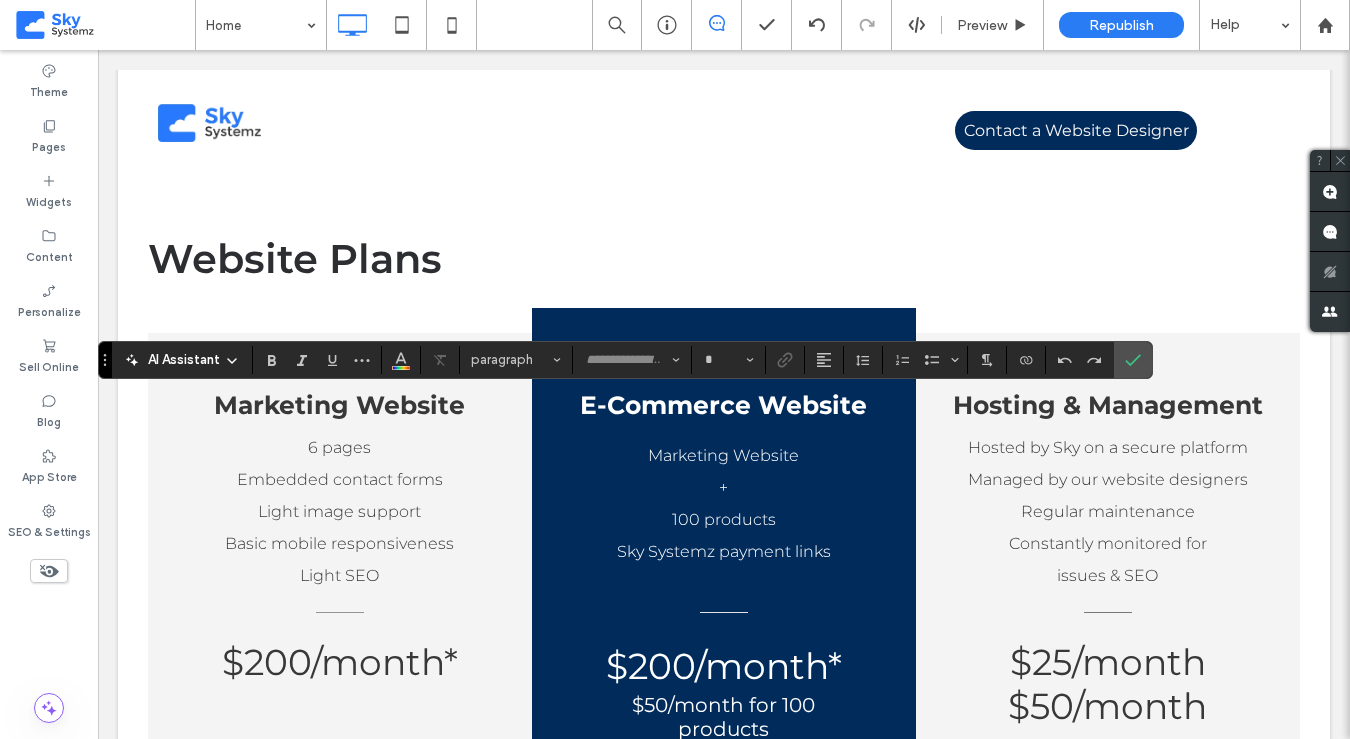 type on "**********" 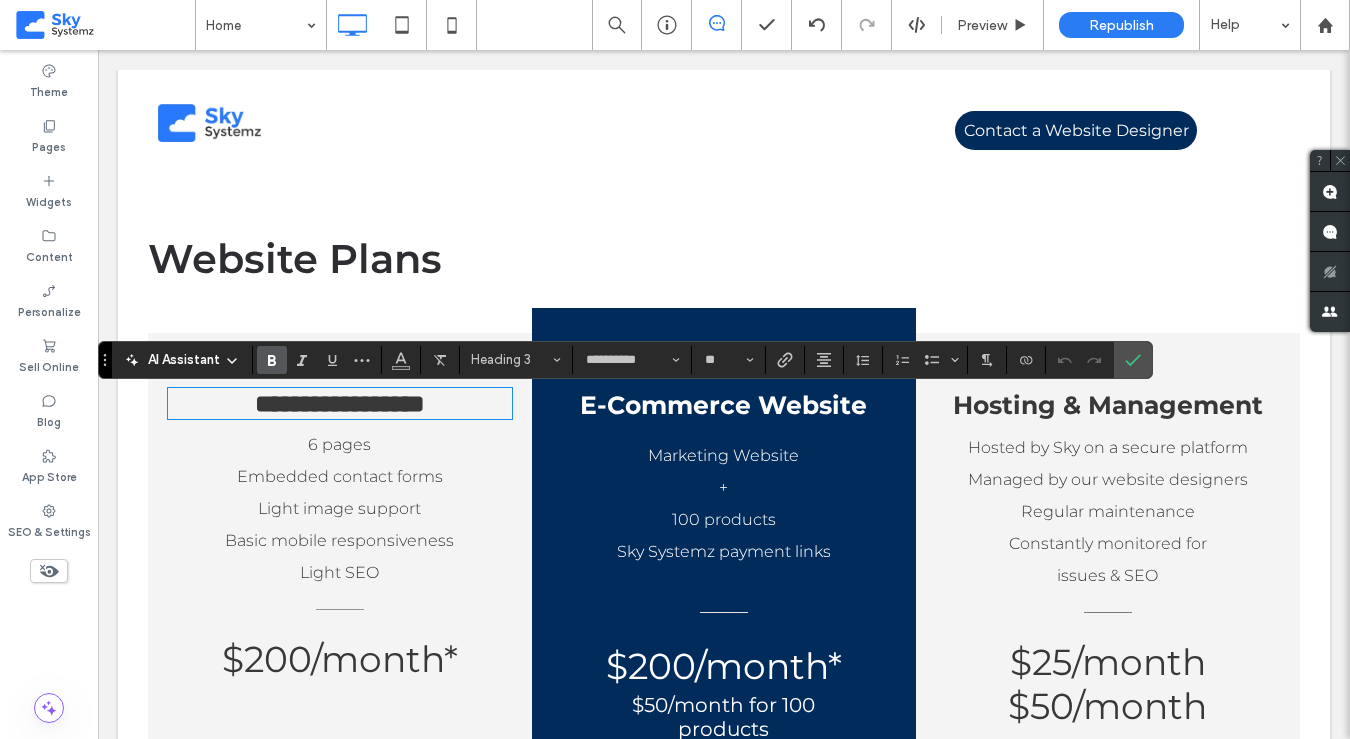 type 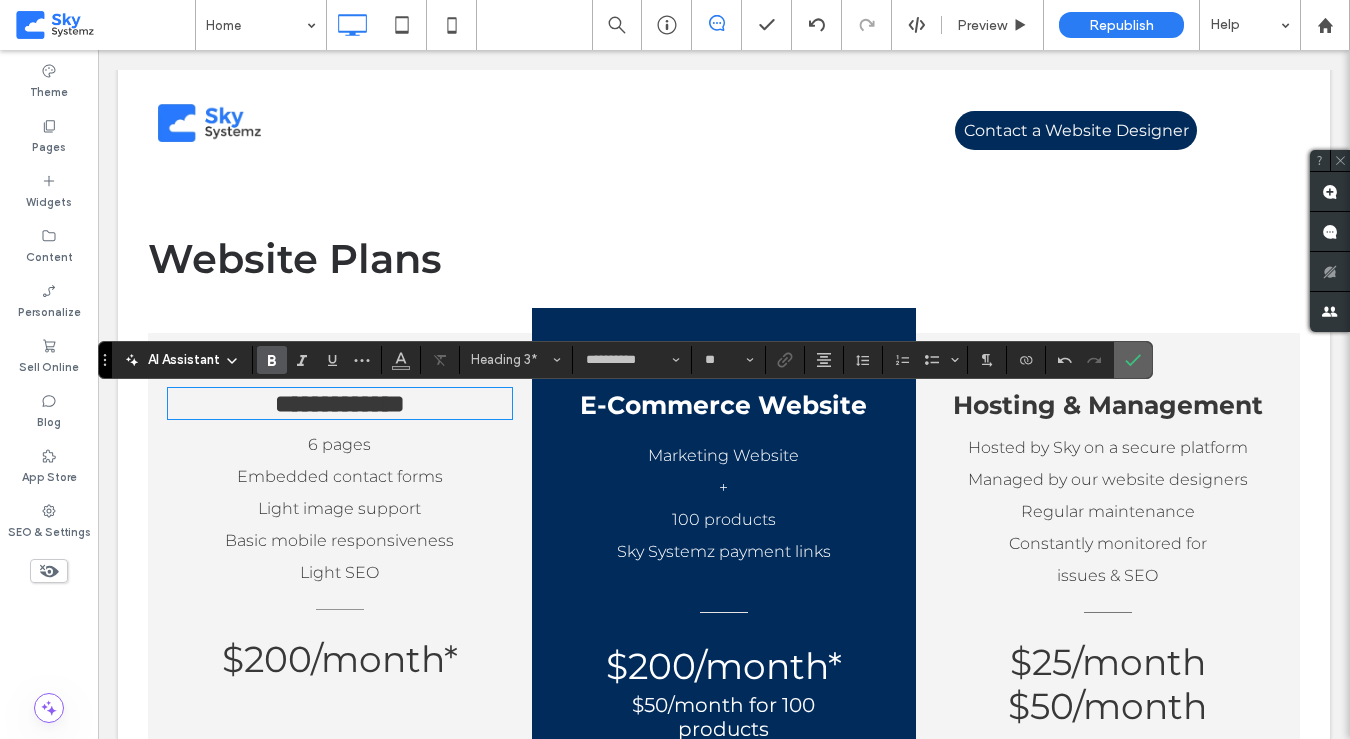 click at bounding box center [1133, 360] 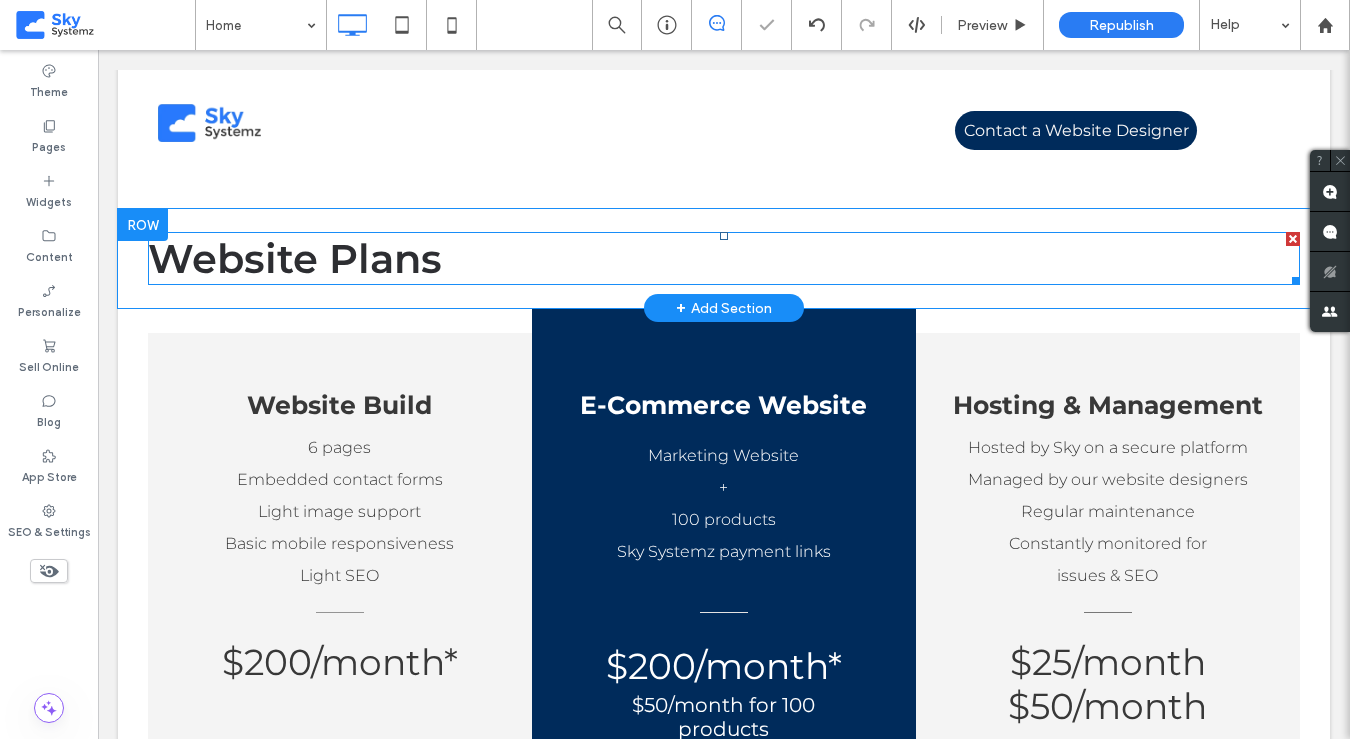 click on "Website Plans" at bounding box center [295, 258] 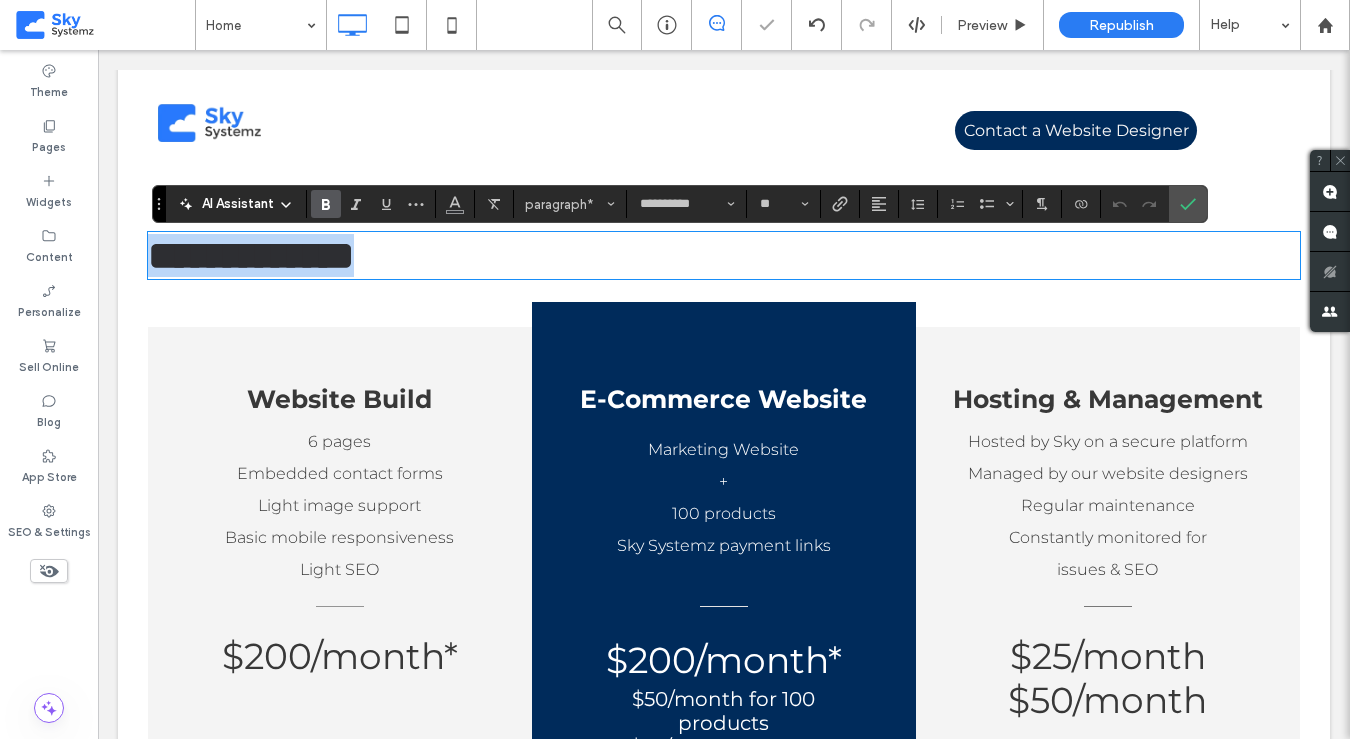 type 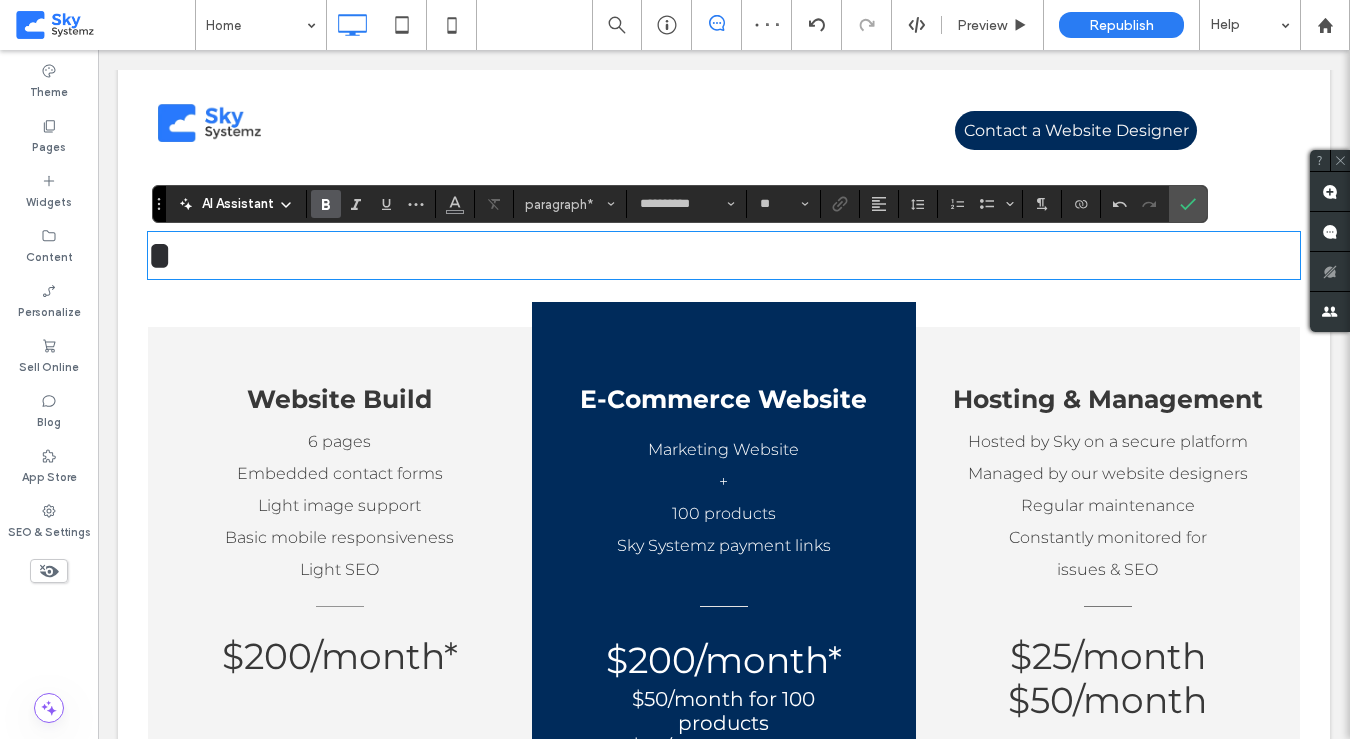 type on "**" 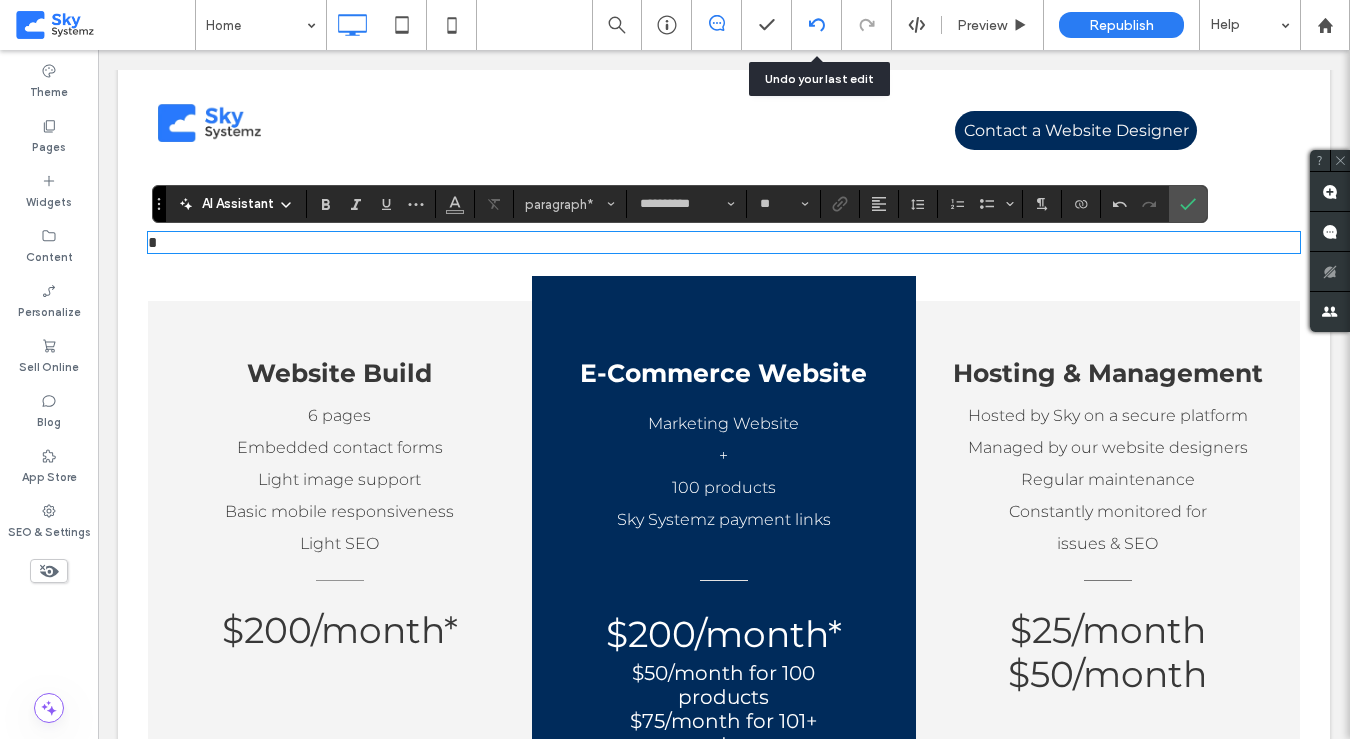 click at bounding box center (816, 25) 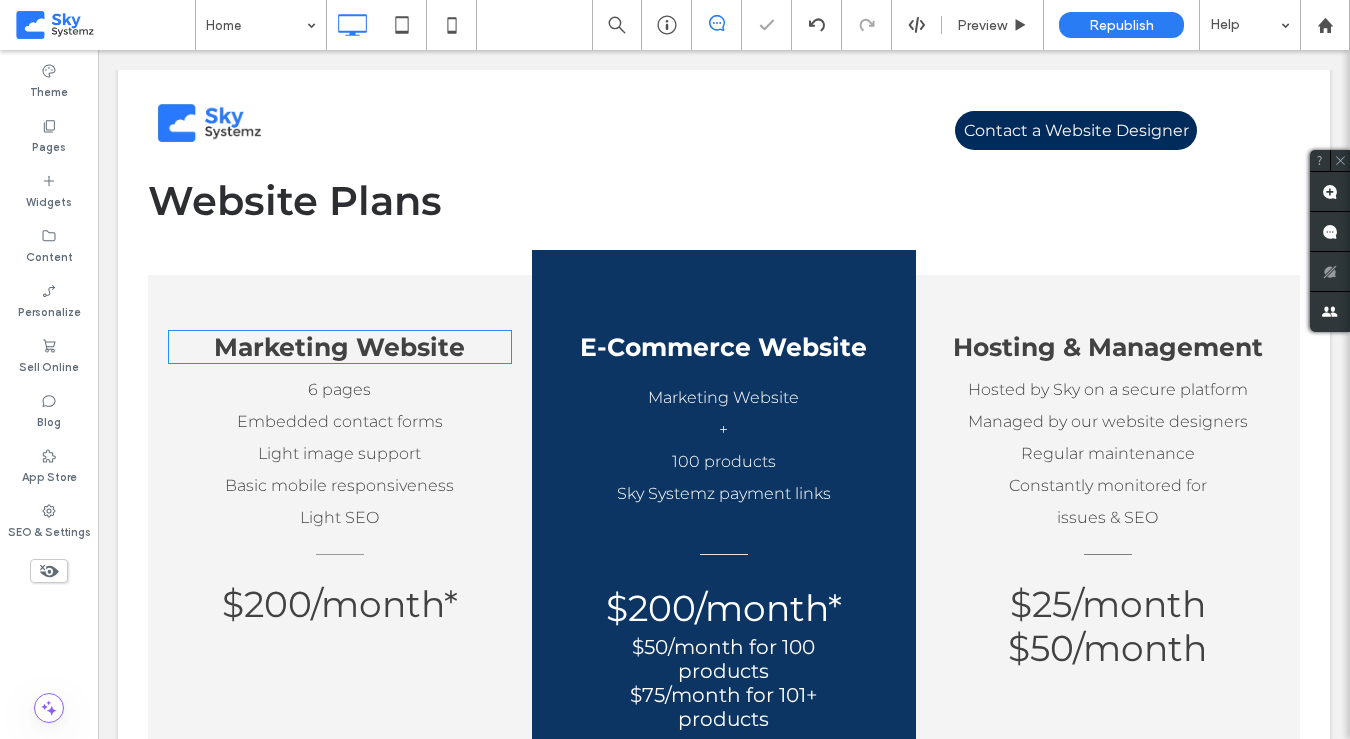 scroll, scrollTop: 1851, scrollLeft: 0, axis: vertical 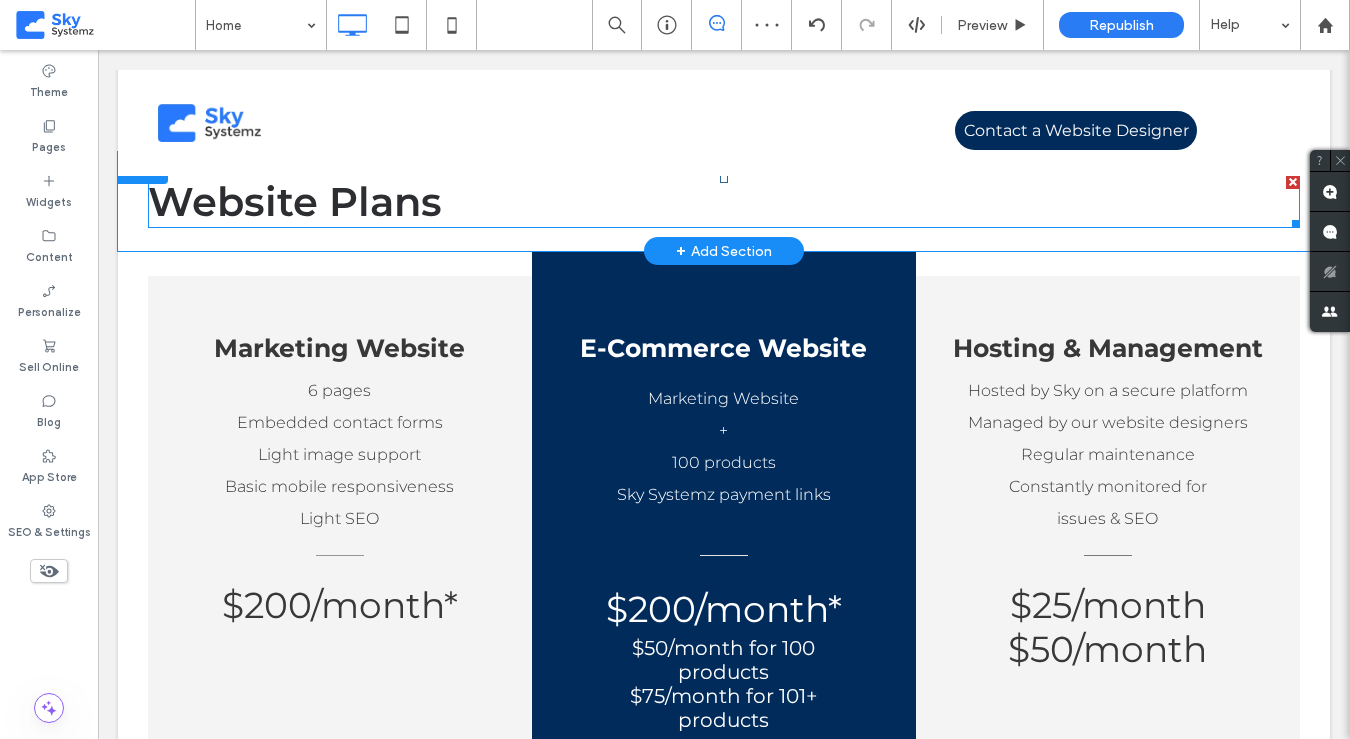 click on "Website Plans" at bounding box center (295, 201) 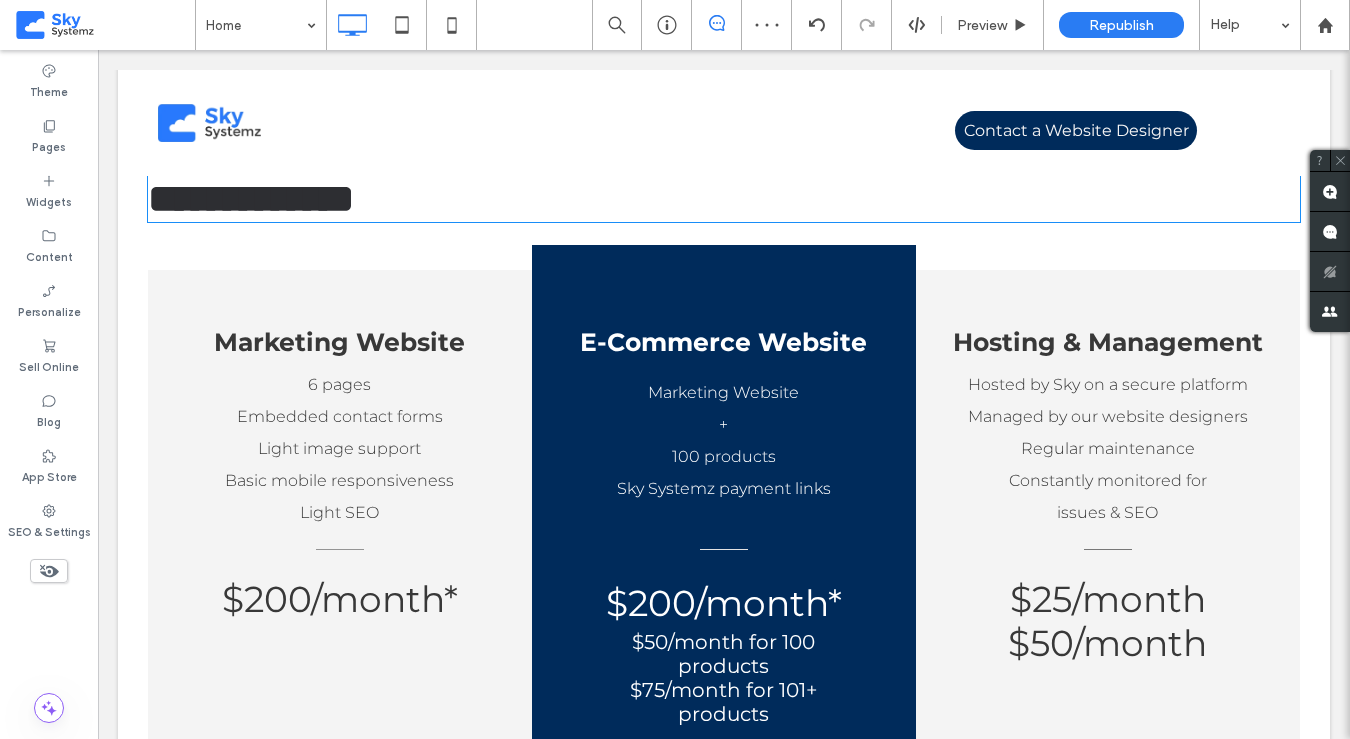 type on "**********" 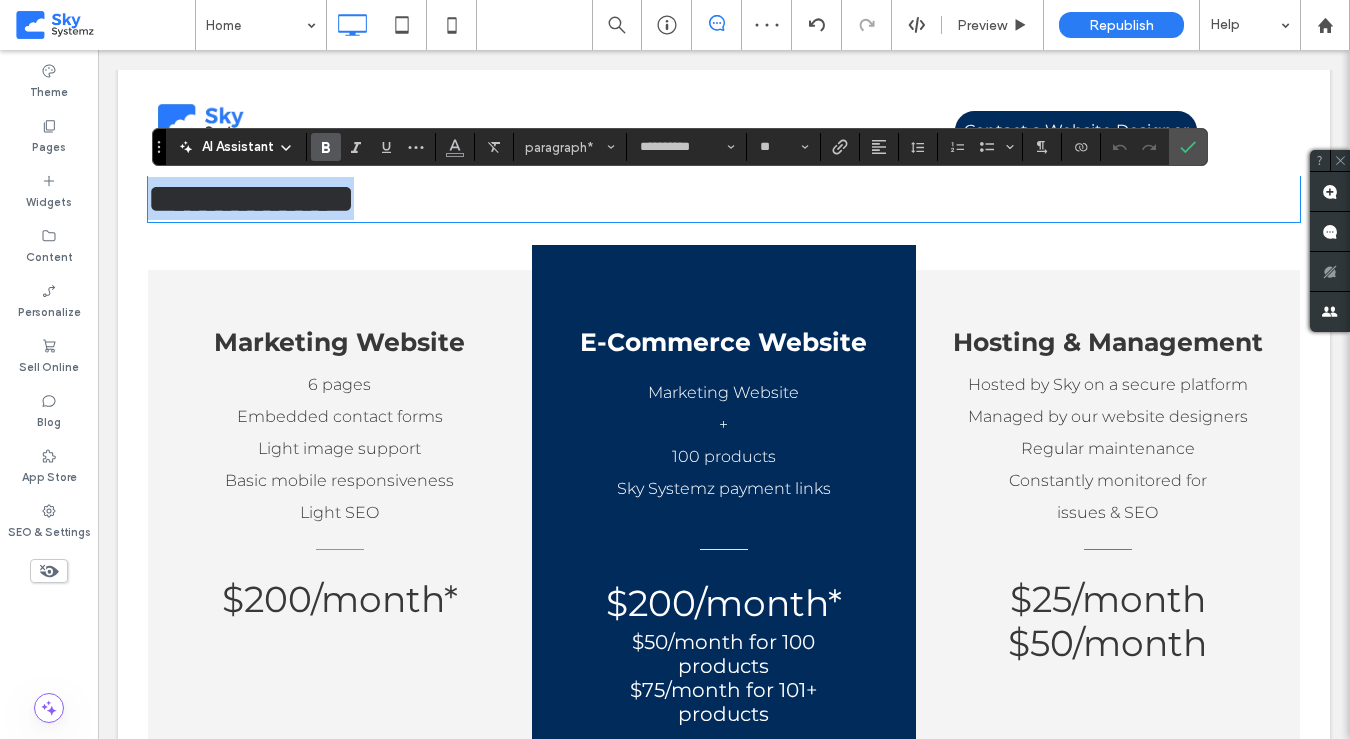 type 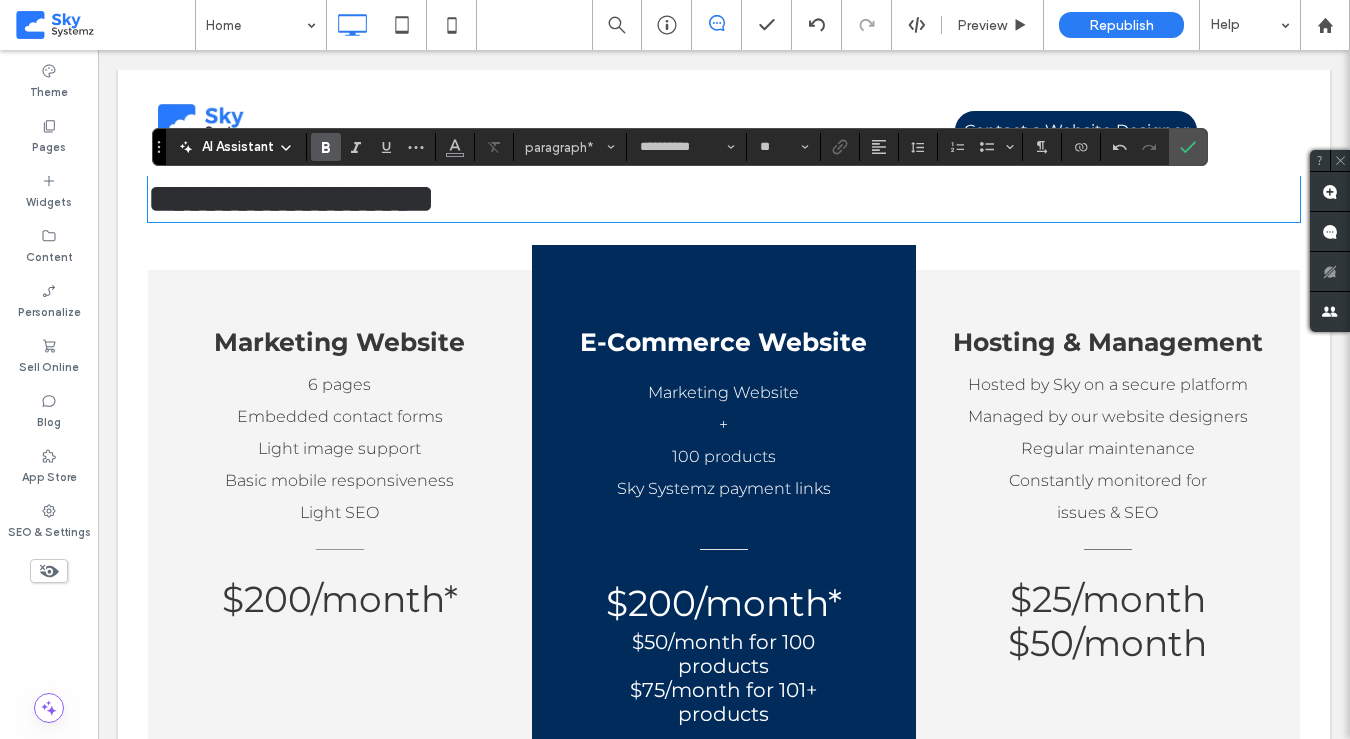 click on "**********" at bounding box center [291, 198] 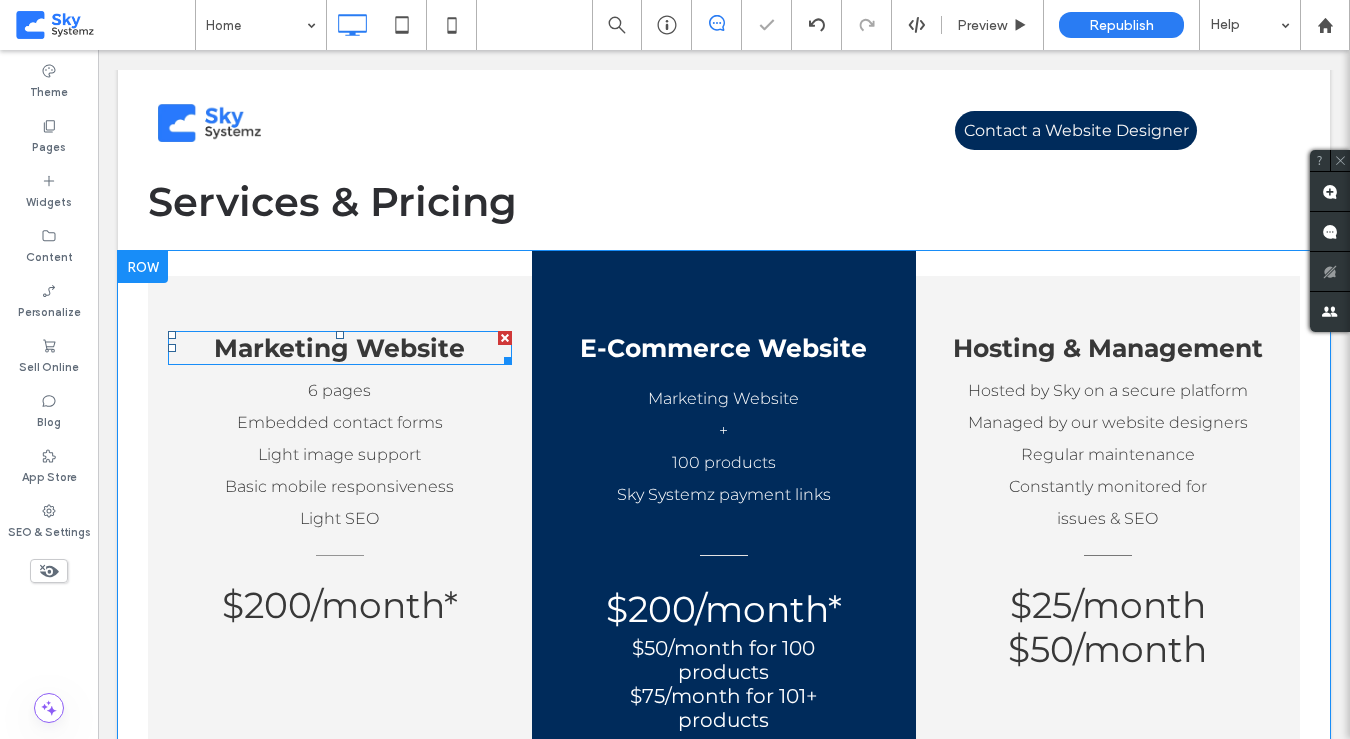 click on "Marketing Website" at bounding box center (339, 348) 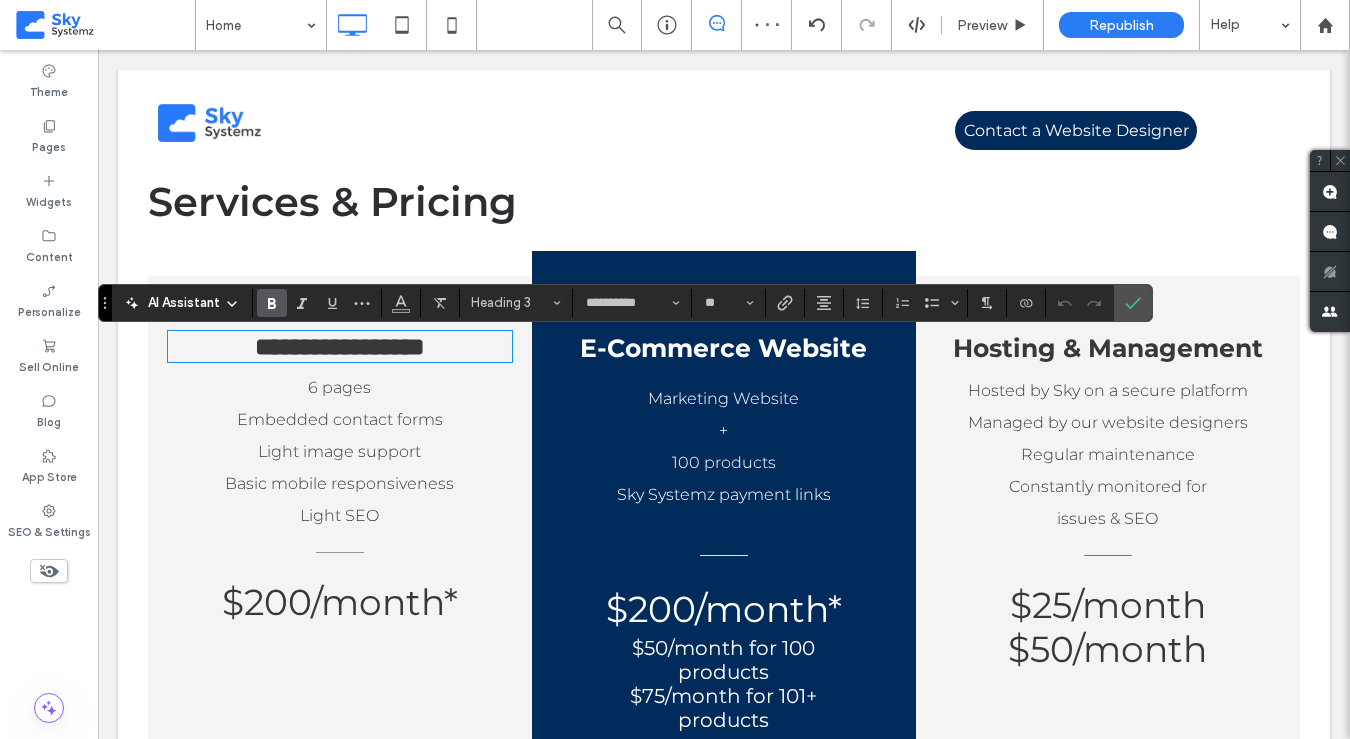 type 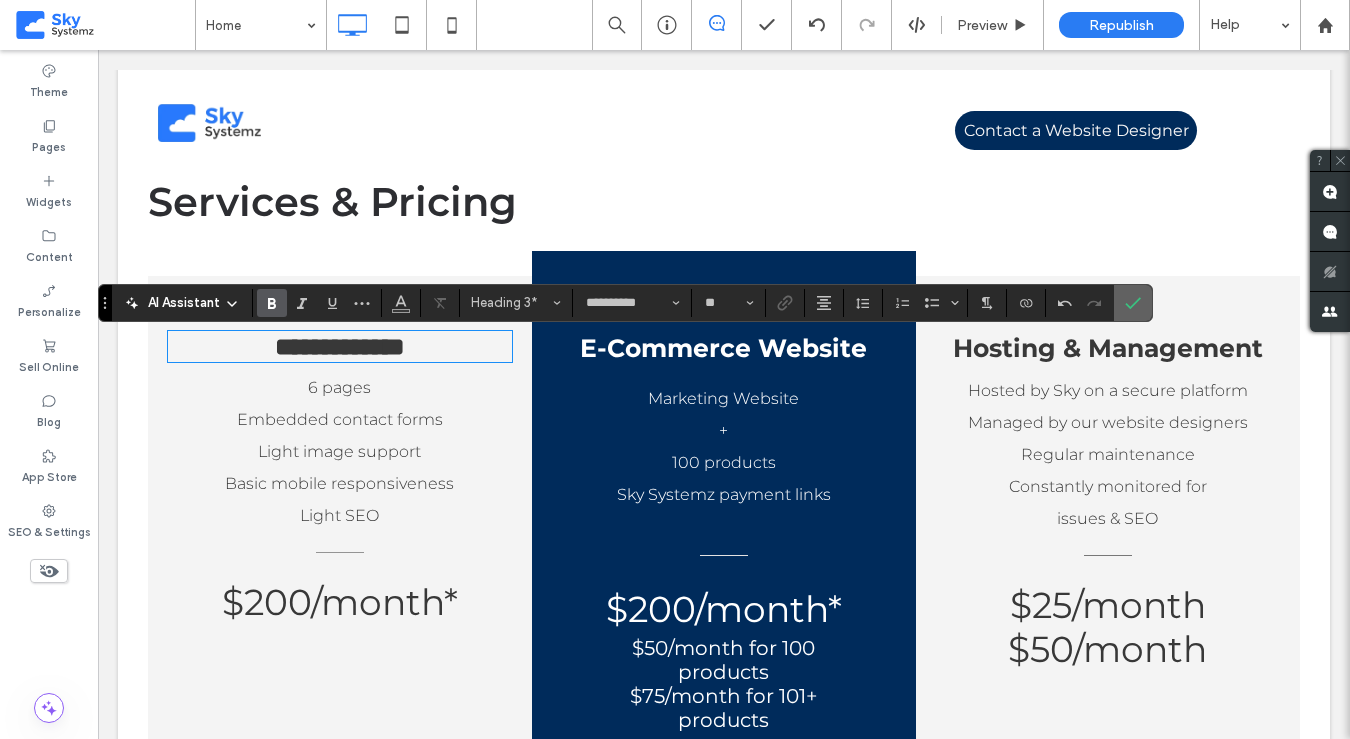 click at bounding box center [1133, 303] 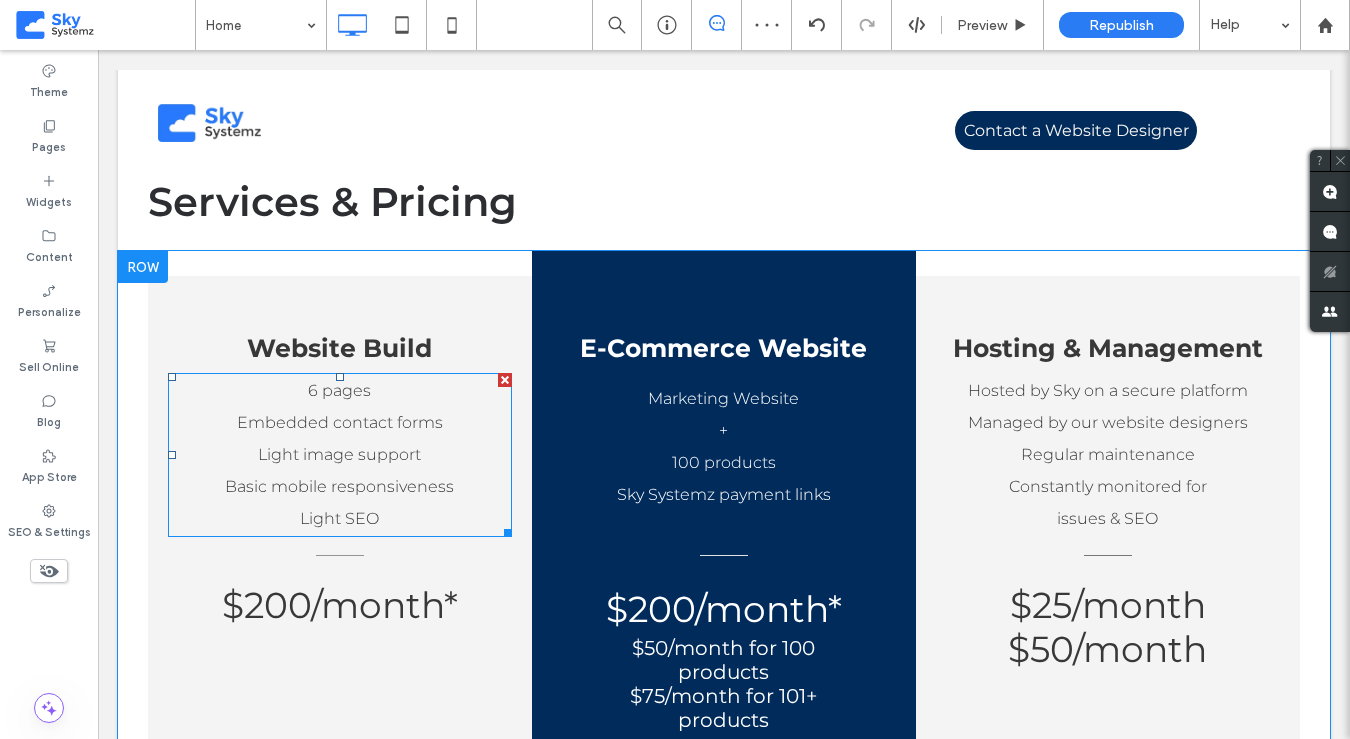 click on "Embedded contact forms" at bounding box center [340, 422] 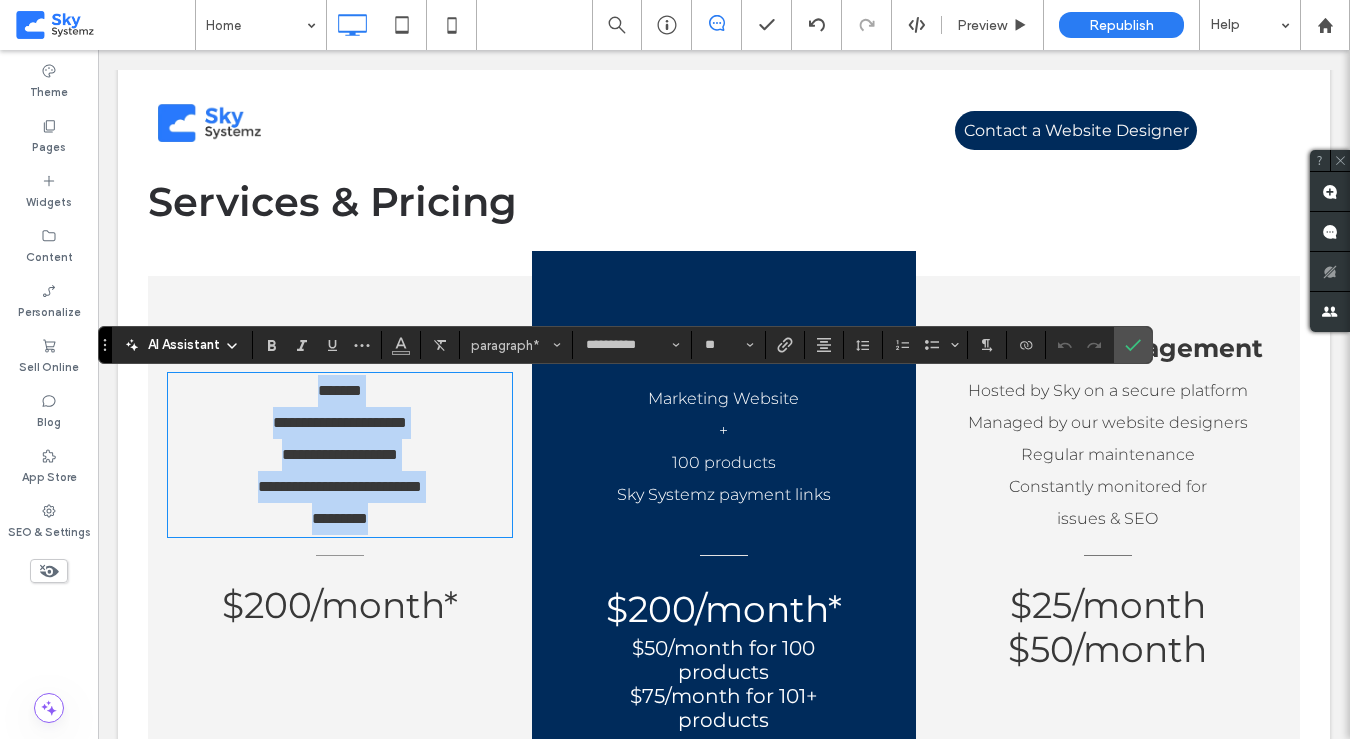 type 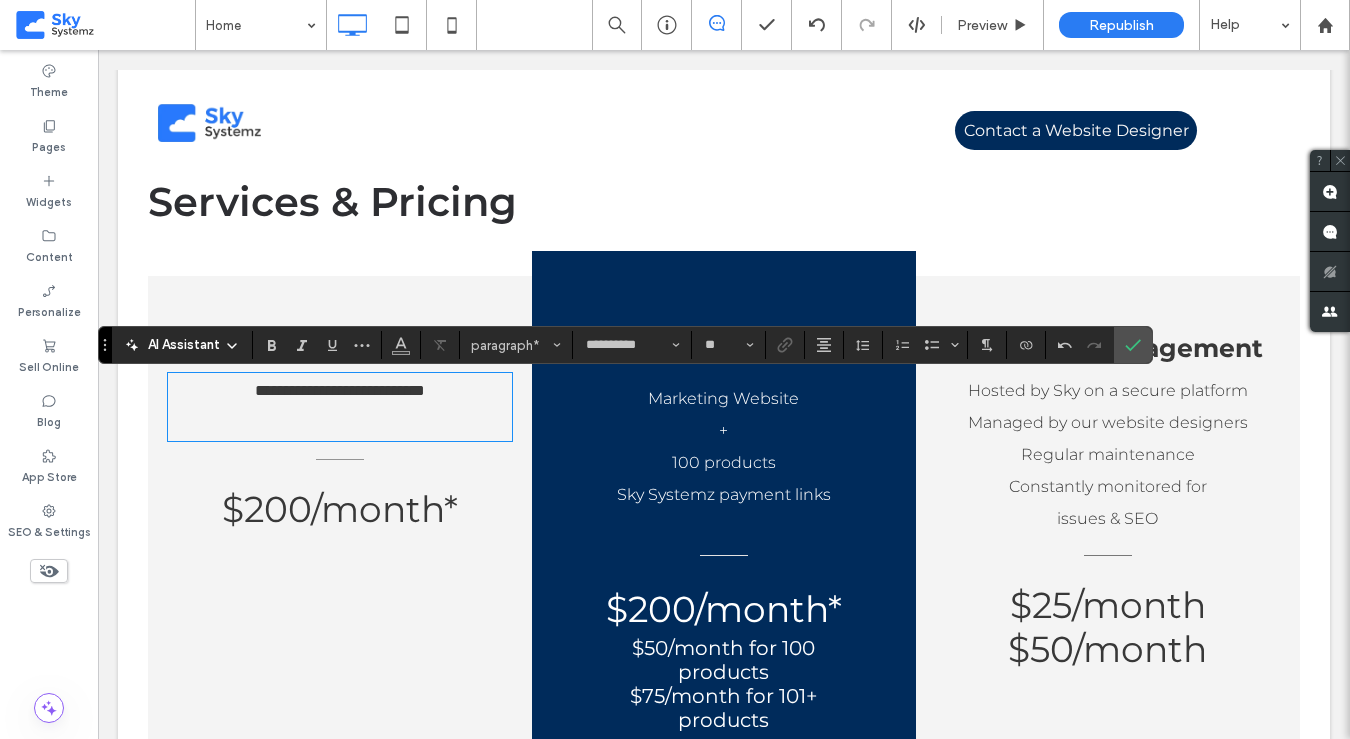 click on "**********" at bounding box center [364, 390] 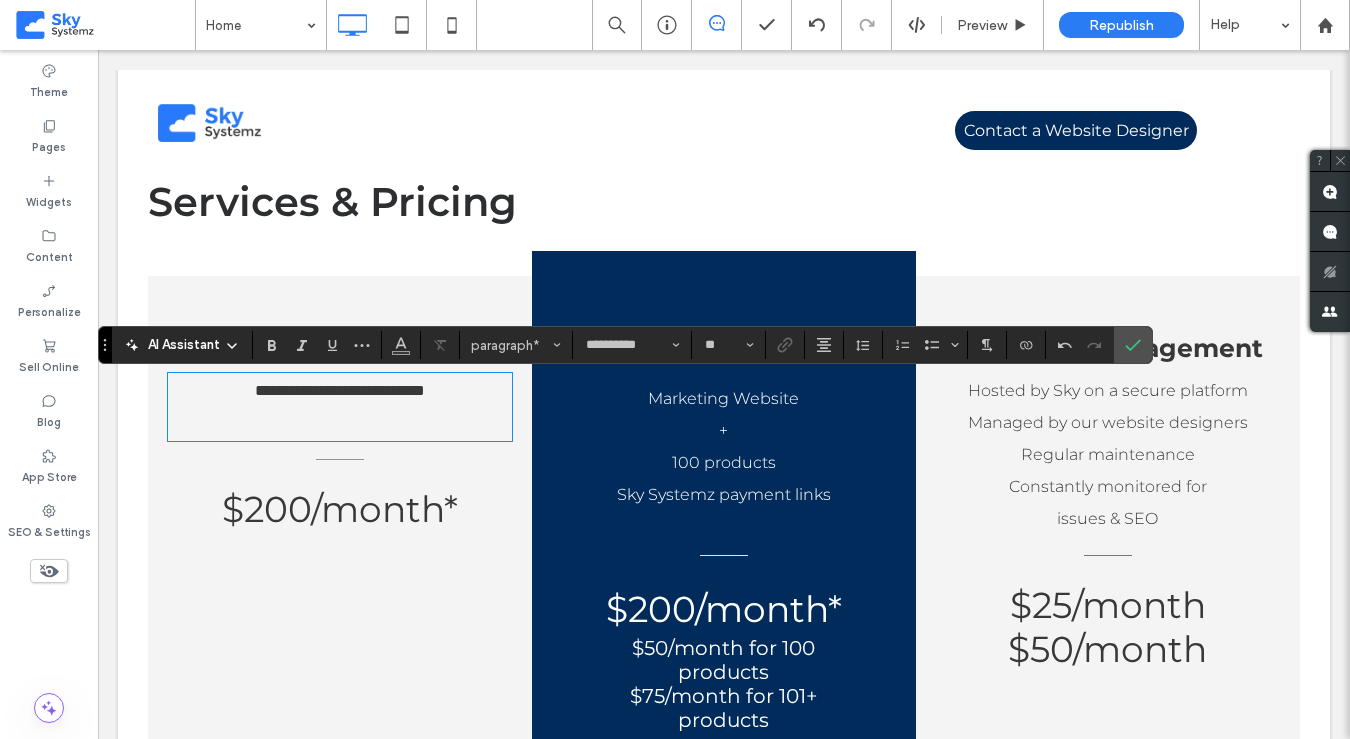 click on "**********" at bounding box center [340, 391] 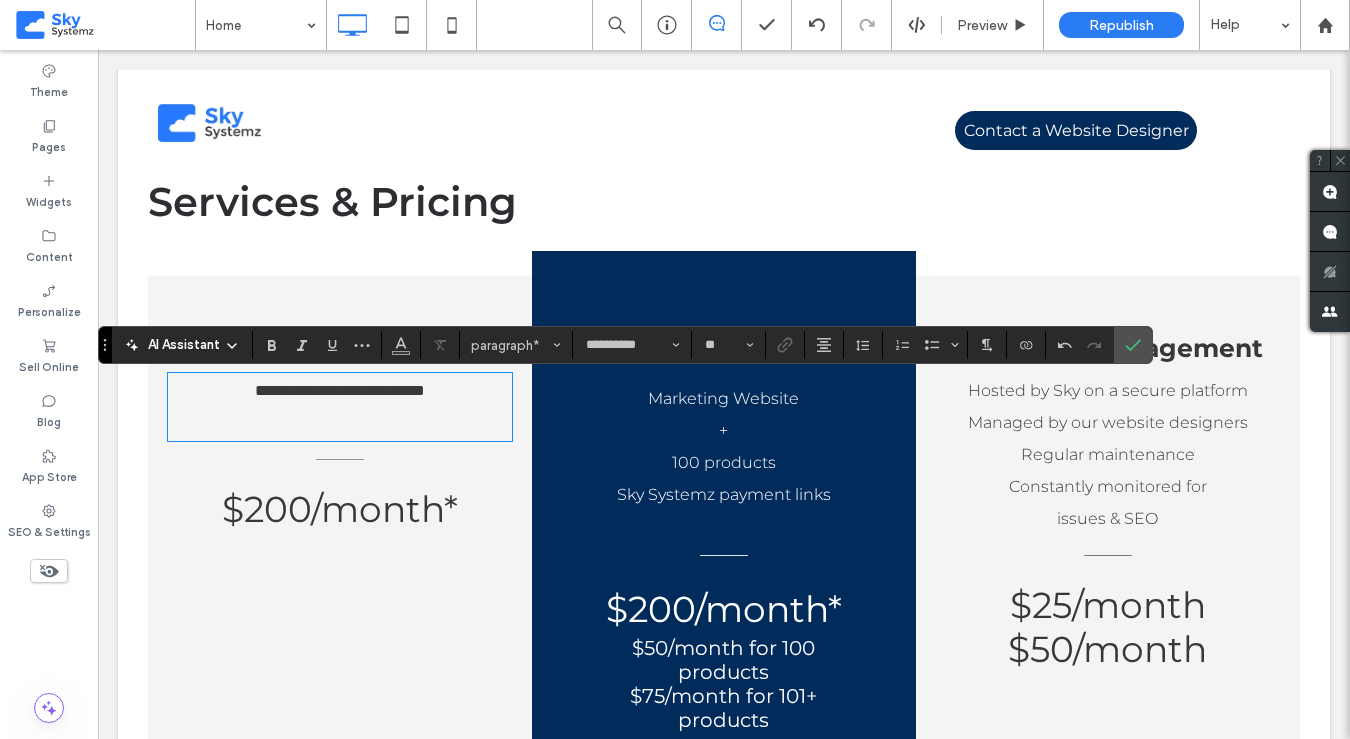 click at bounding box center (340, 423) 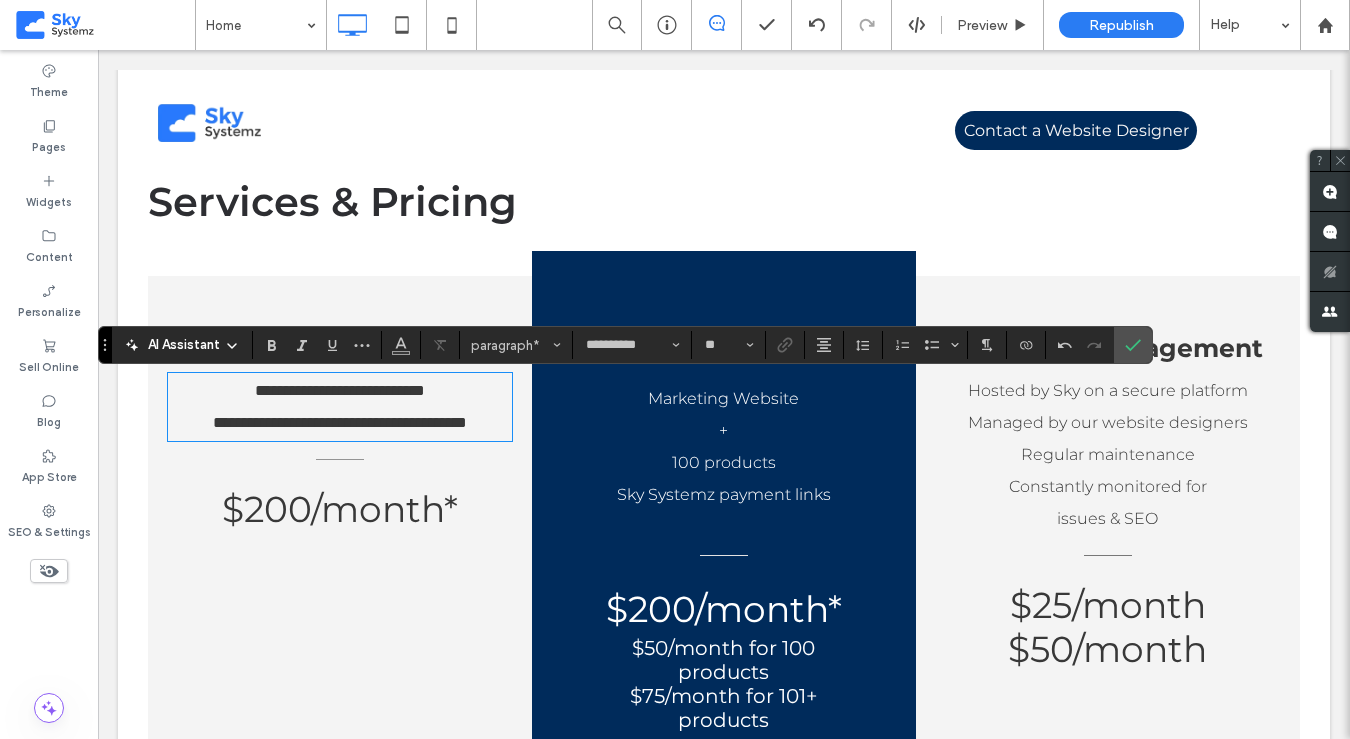 click on "**********" at bounding box center [340, 422] 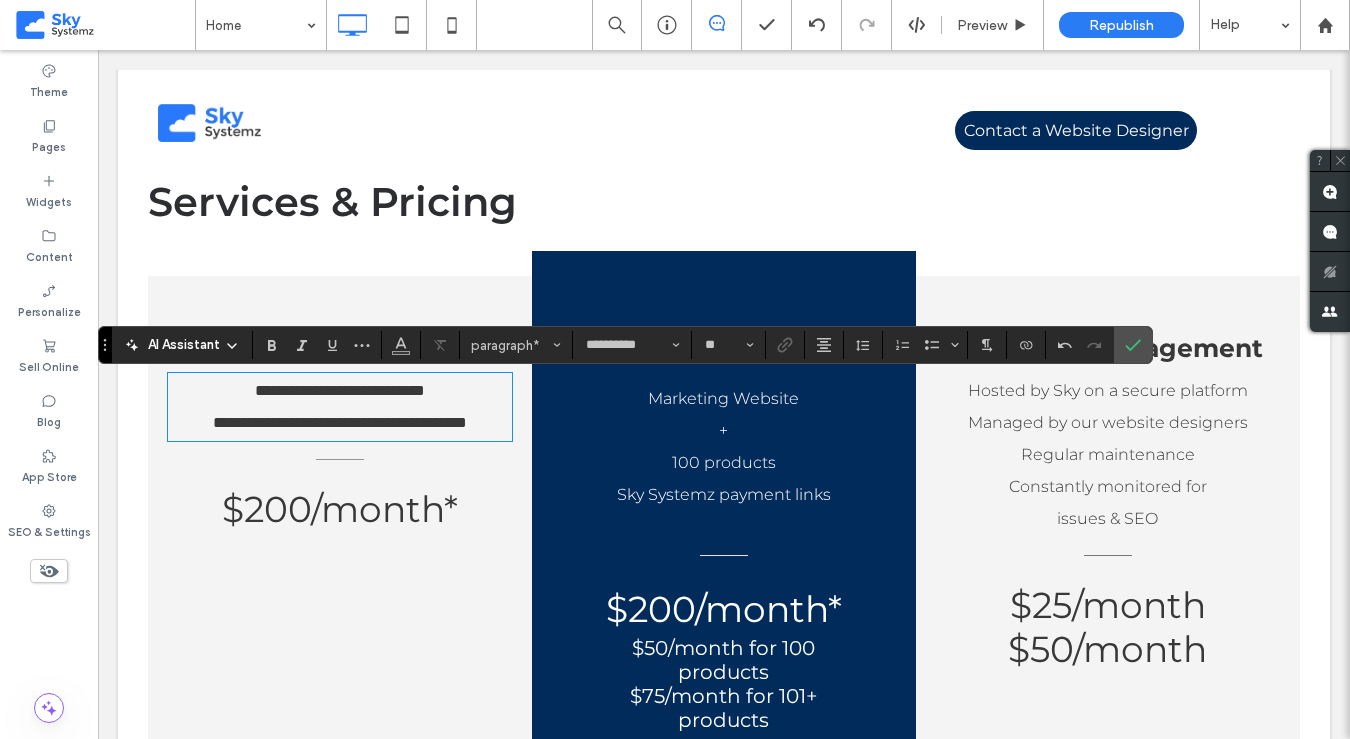 click on "**********" at bounding box center (340, 422) 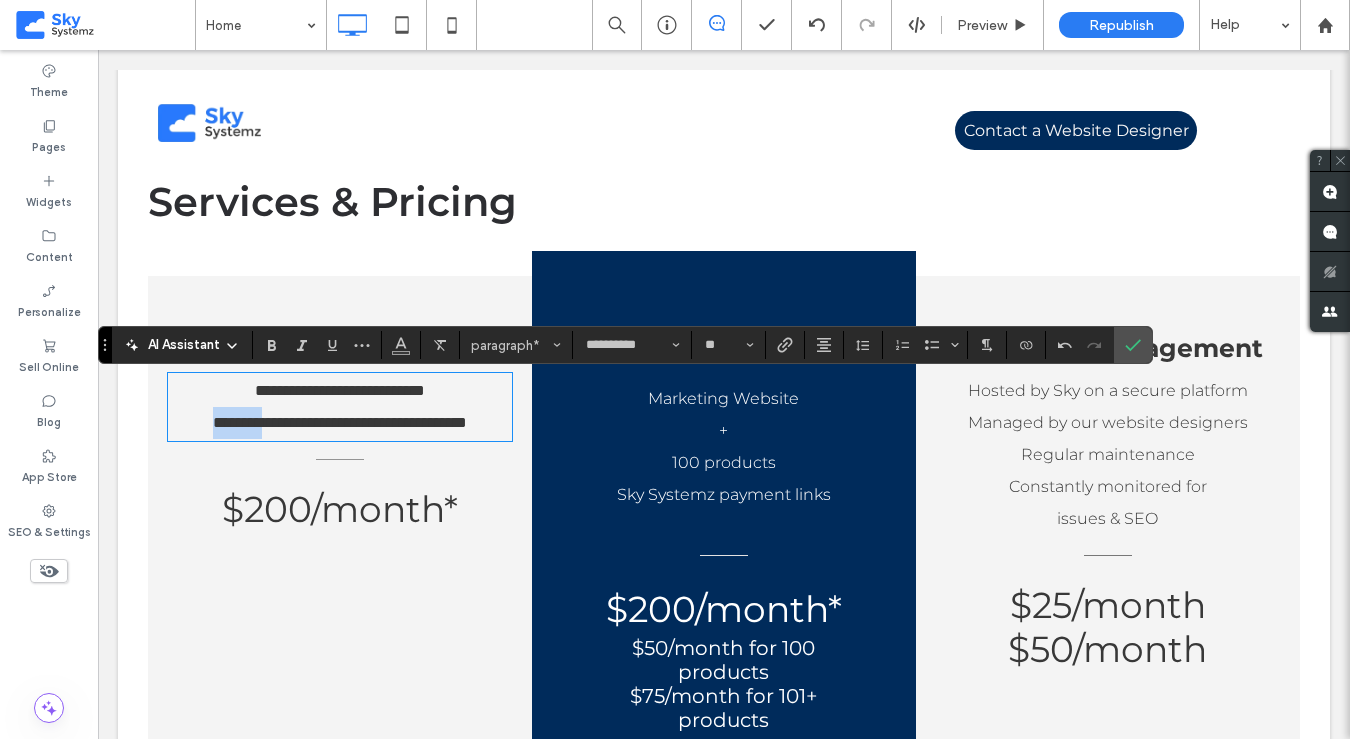 click on "**********" at bounding box center [340, 422] 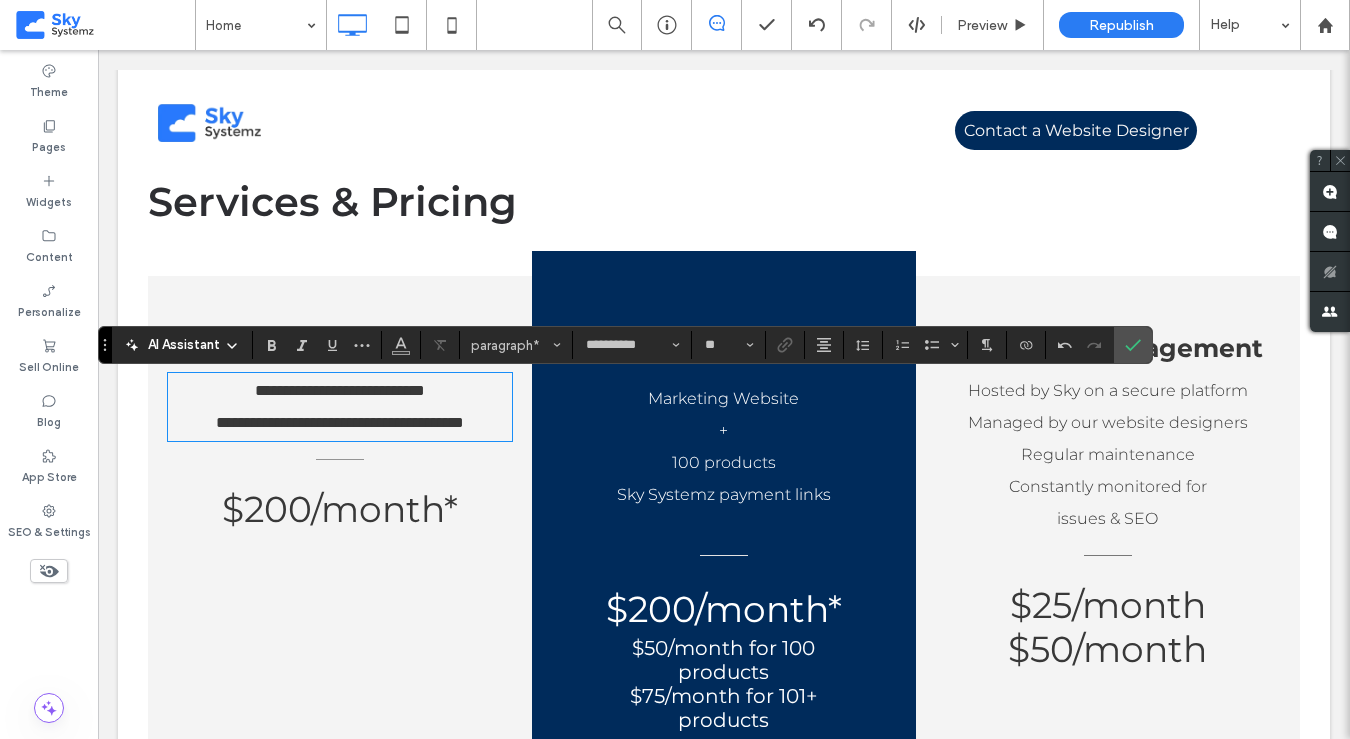 click on "**********" at bounding box center (340, 423) 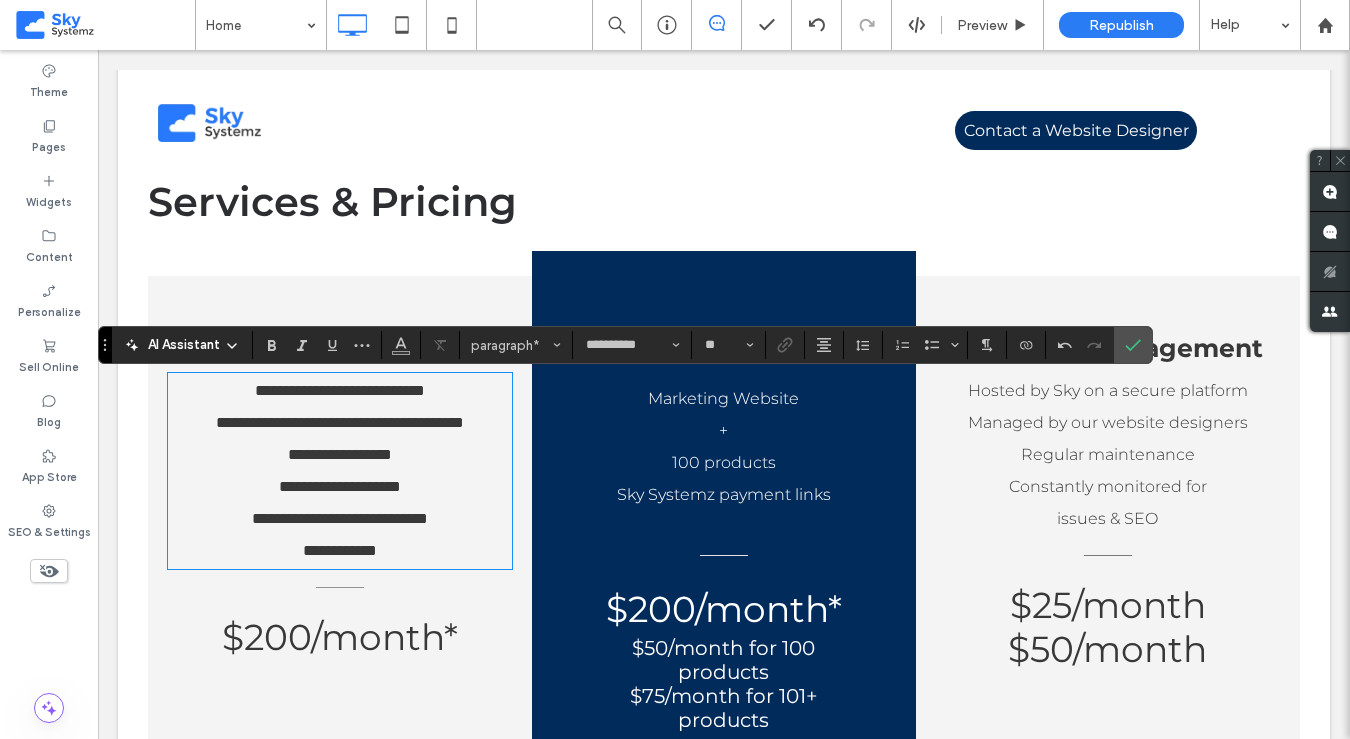 click on "**********" at bounding box center (340, 550) 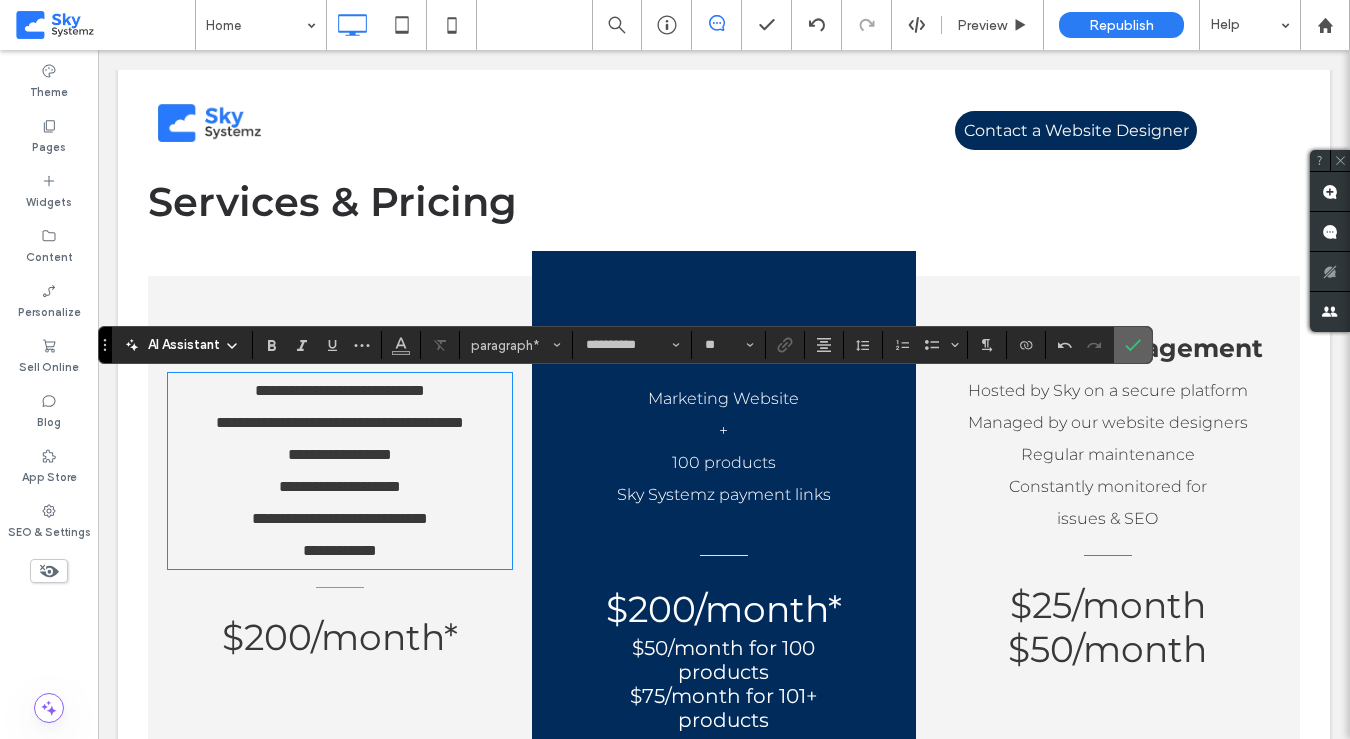 click 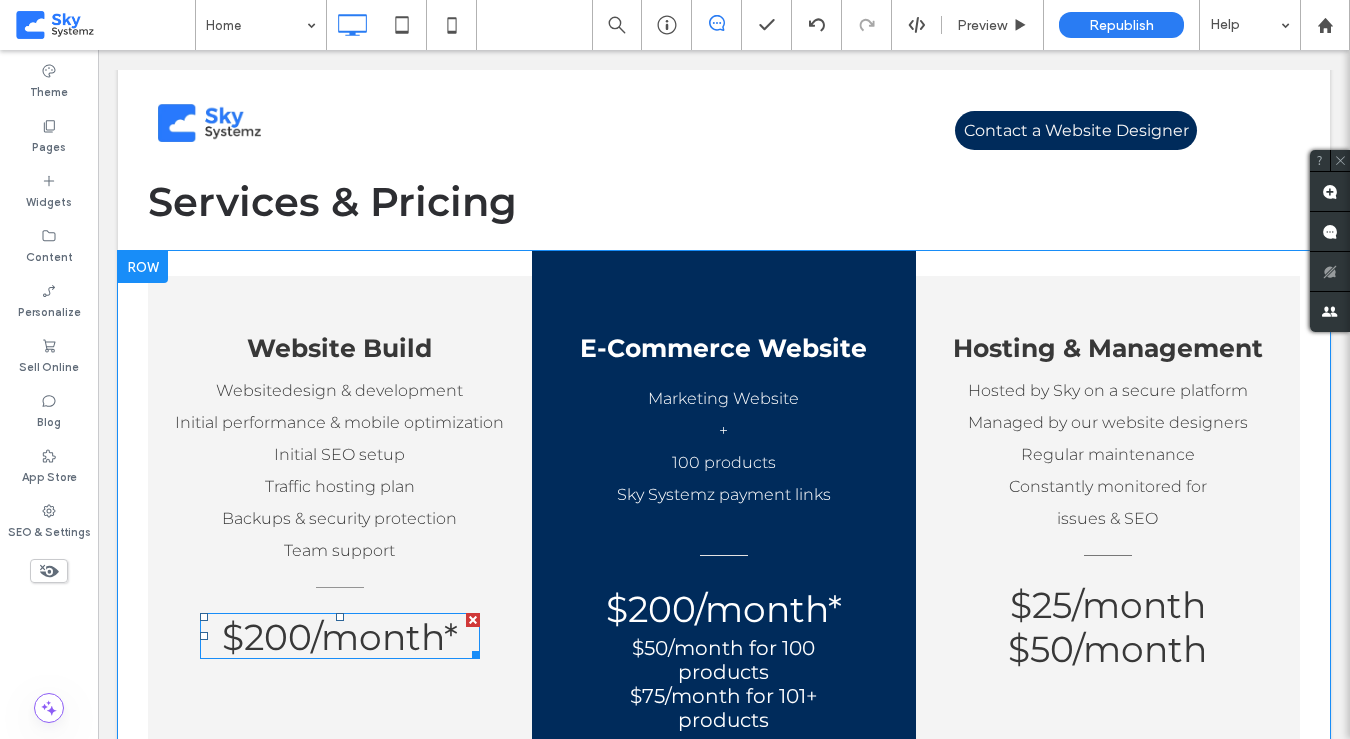 click on "$200/month*" at bounding box center (340, 637) 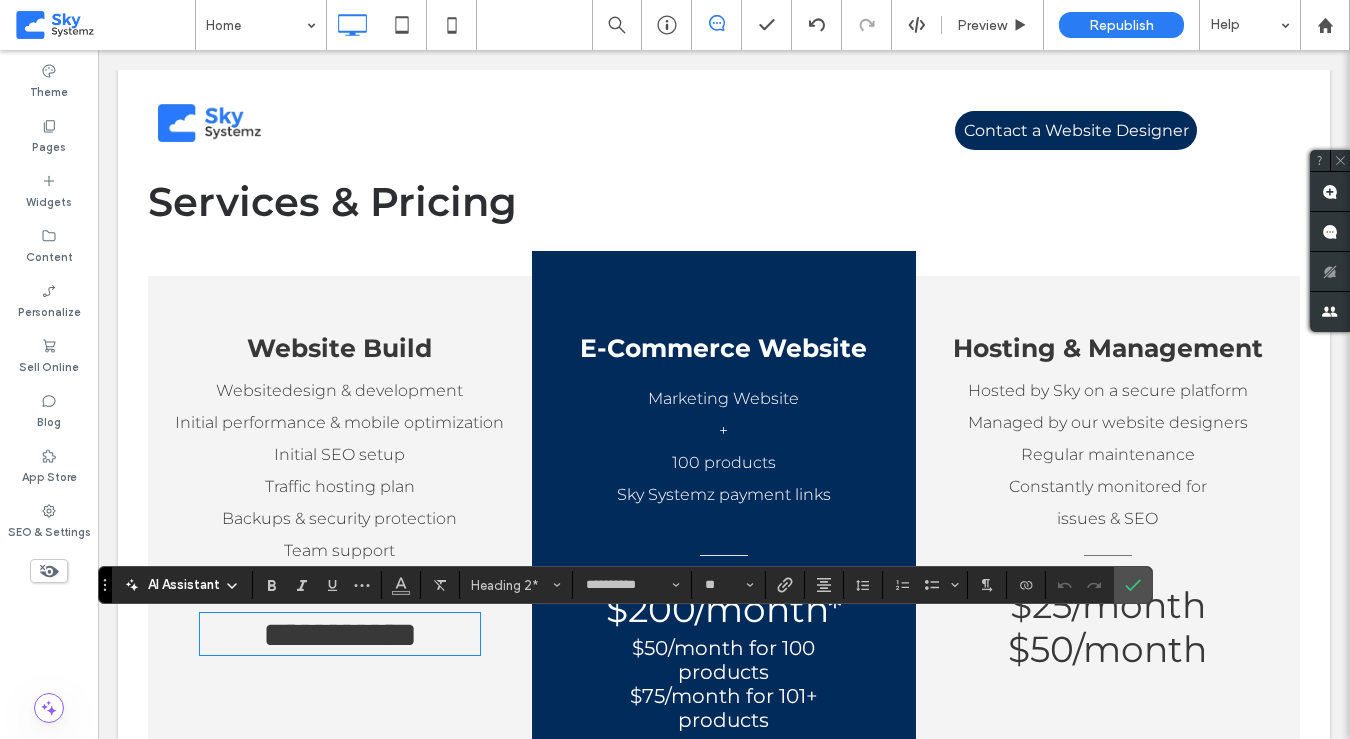 type 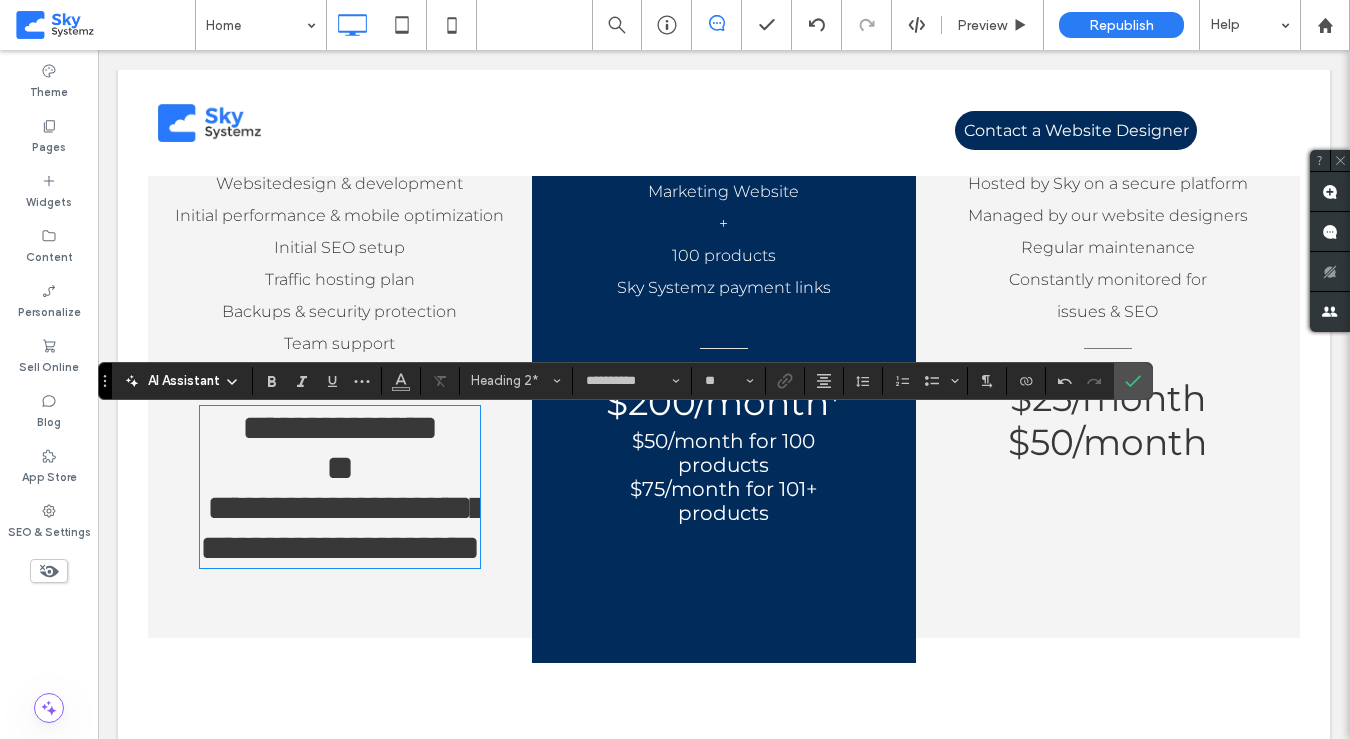 scroll, scrollTop: 2069, scrollLeft: 0, axis: vertical 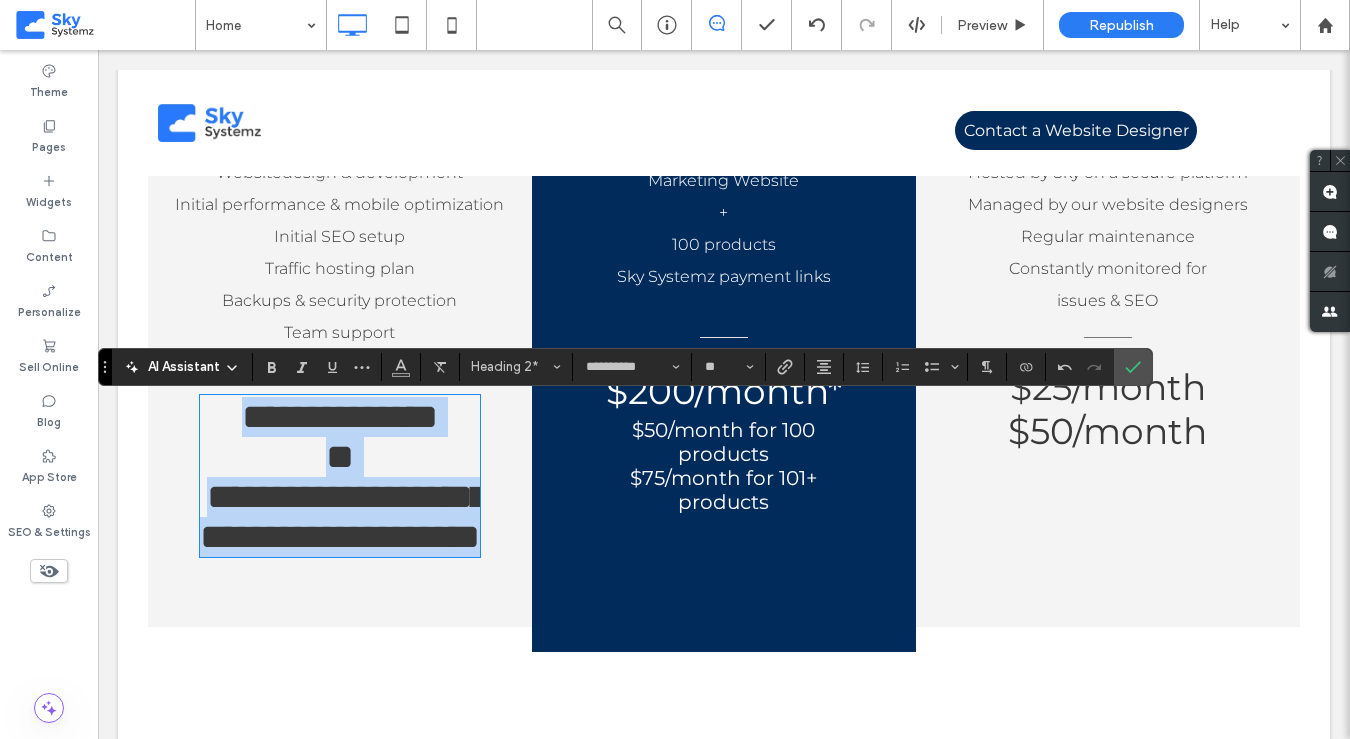 drag, startPoint x: 208, startPoint y: 428, endPoint x: 461, endPoint y: 664, distance: 345.9841 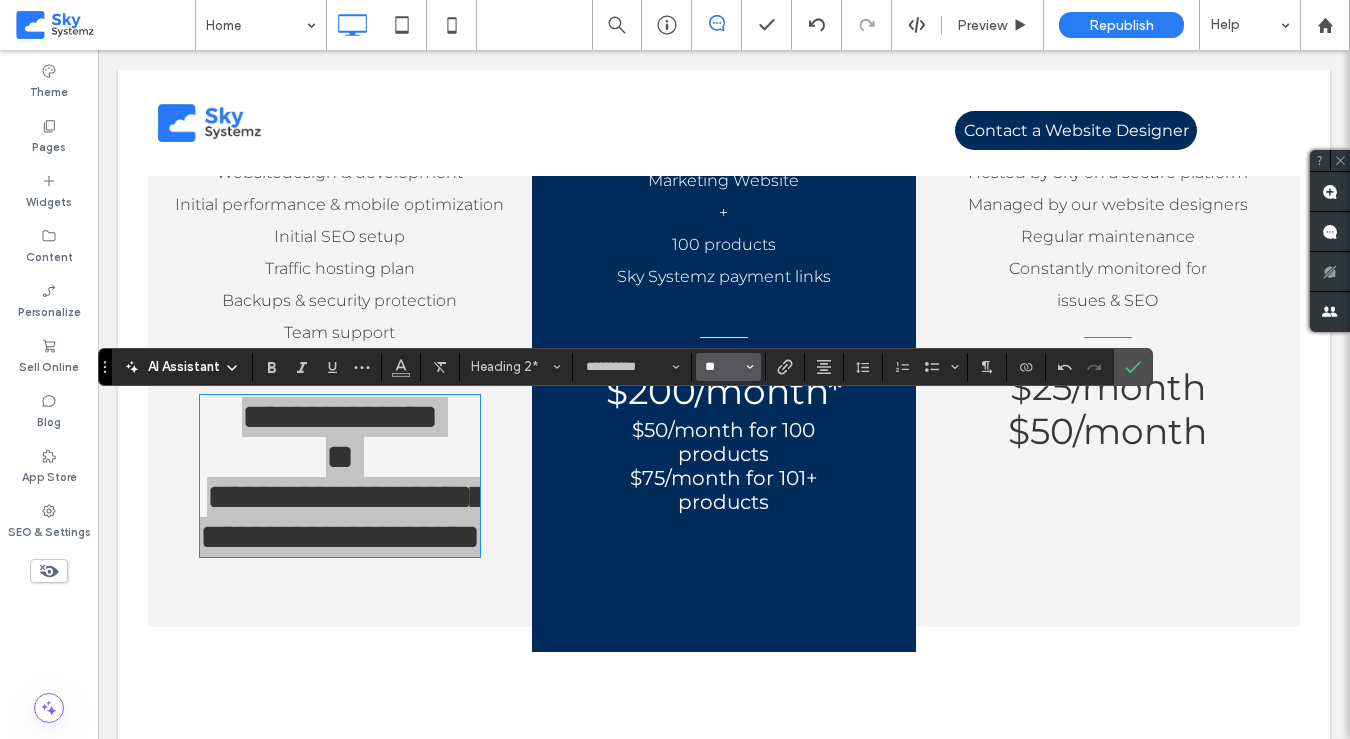 click on "**" at bounding box center (722, 367) 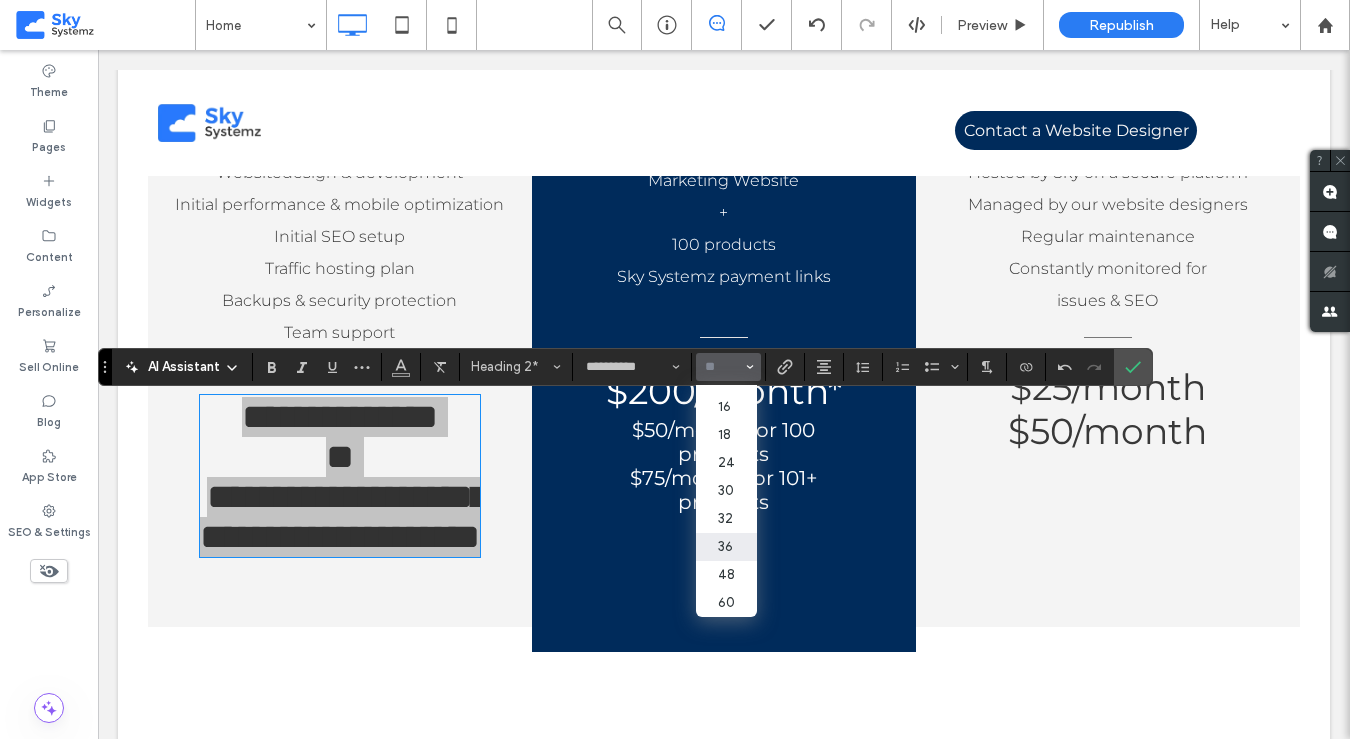 scroll, scrollTop: 164, scrollLeft: 0, axis: vertical 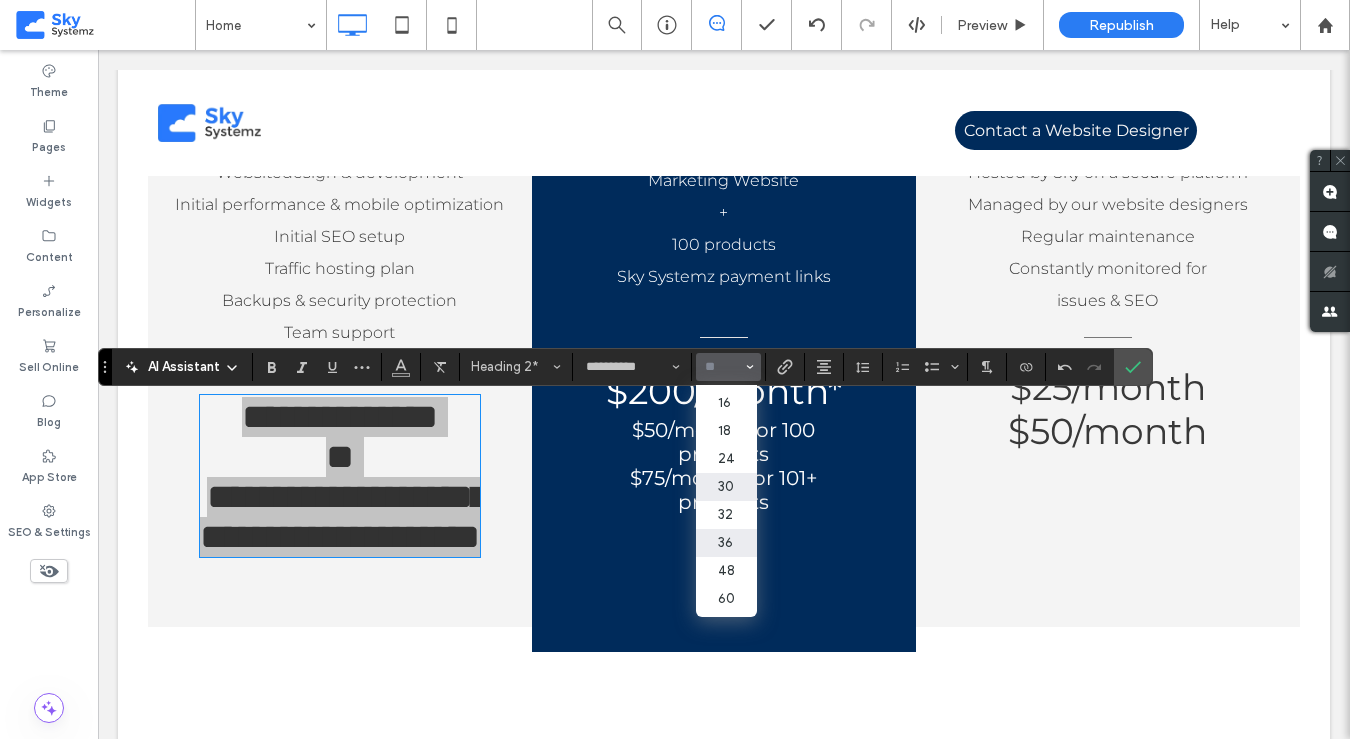 click on "30" at bounding box center [726, 487] 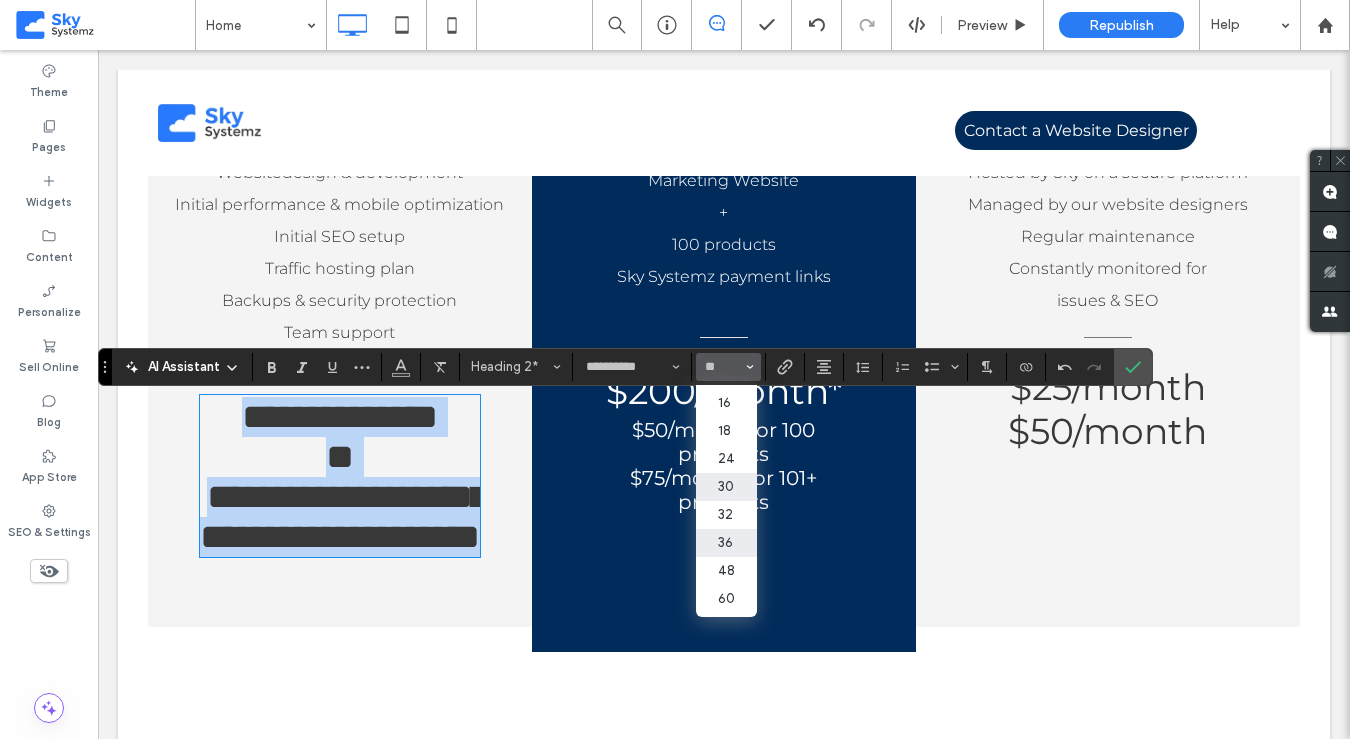 type on "**" 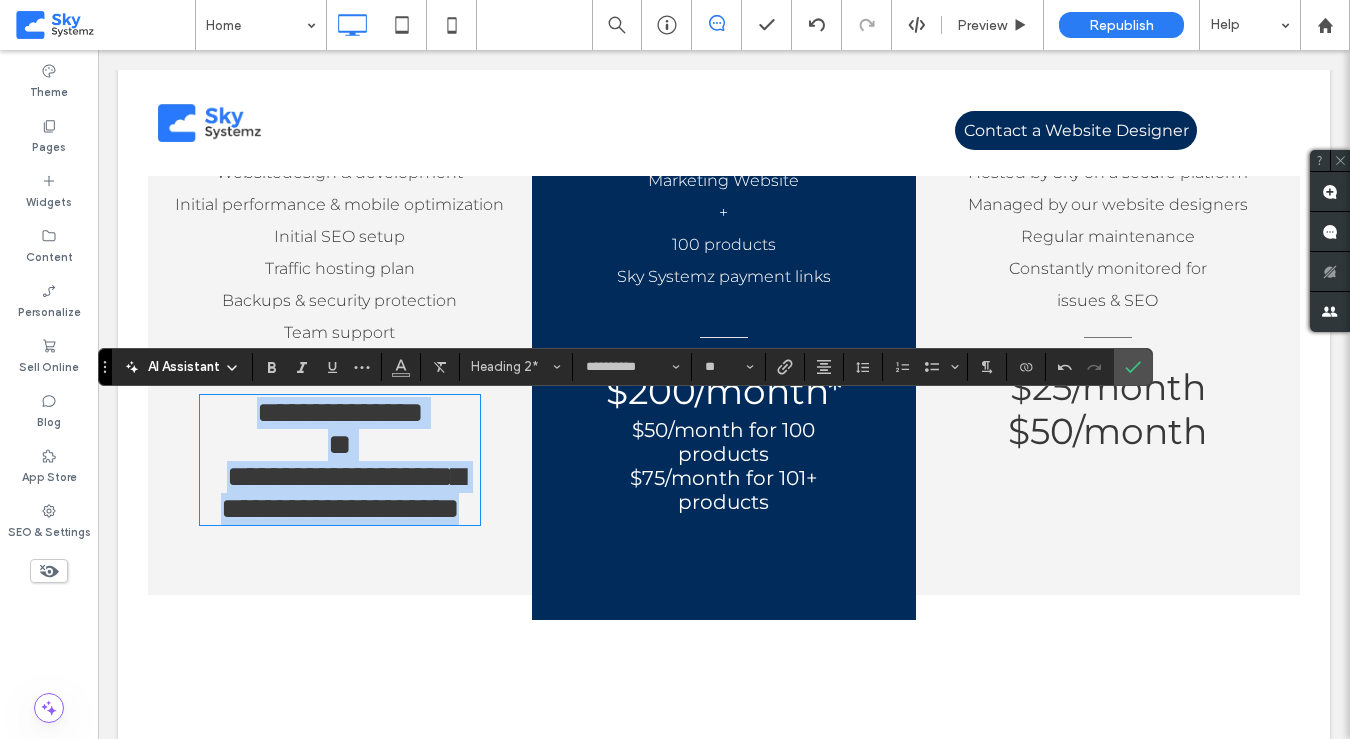 click on "**********" at bounding box center (343, 492) 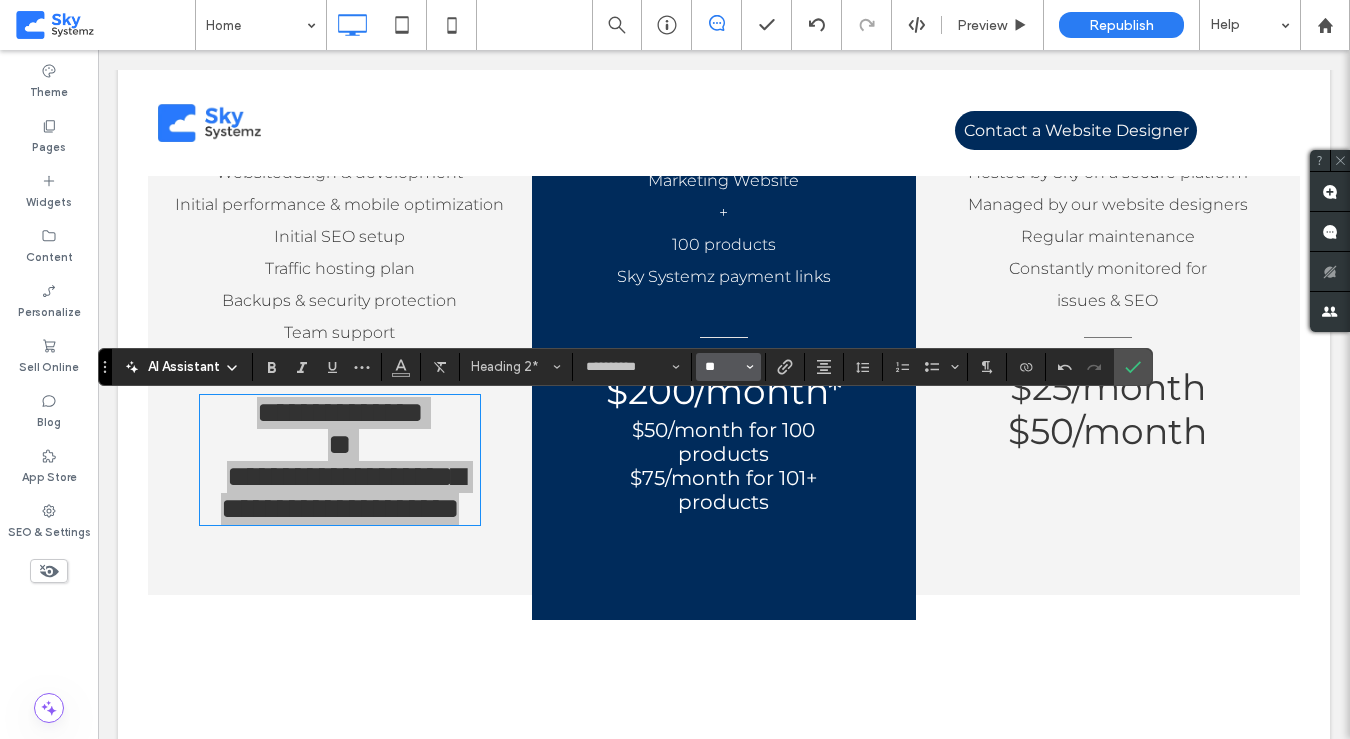 click on "**" at bounding box center [722, 367] 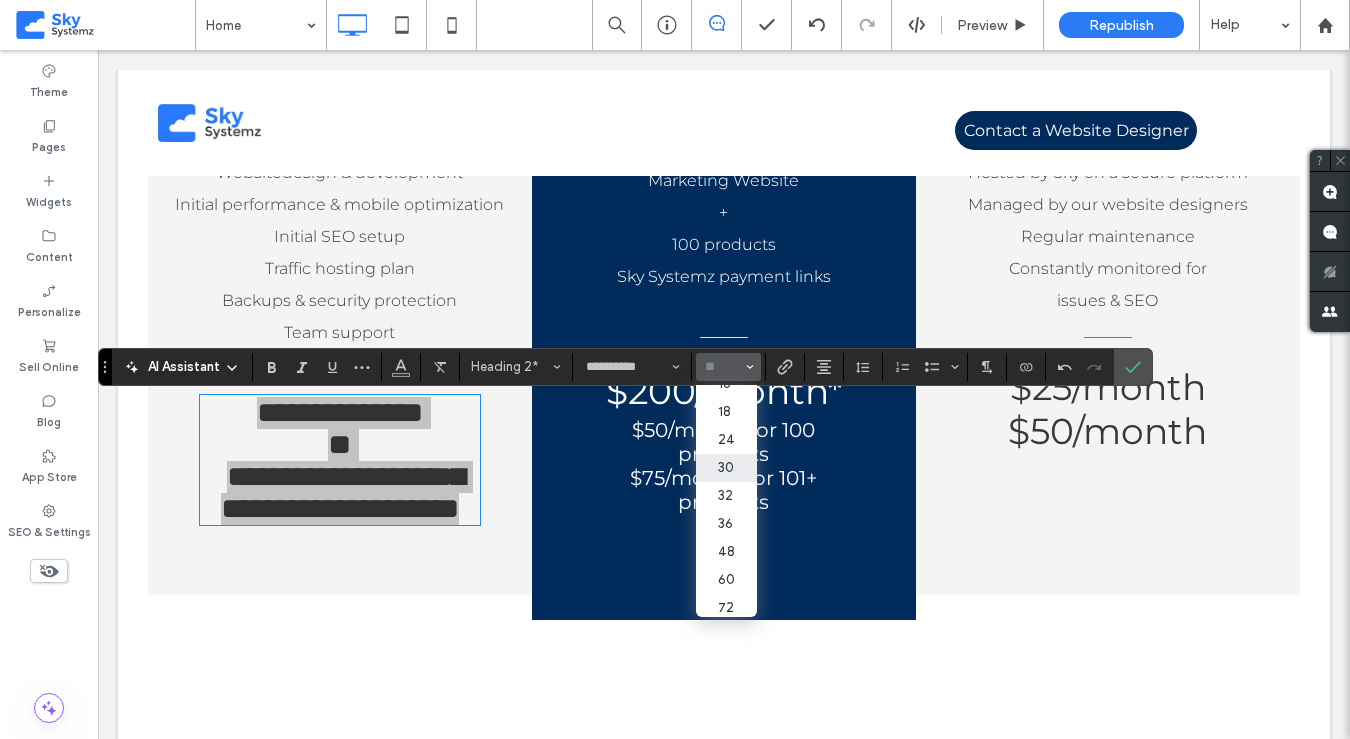 scroll, scrollTop: 172, scrollLeft: 0, axis: vertical 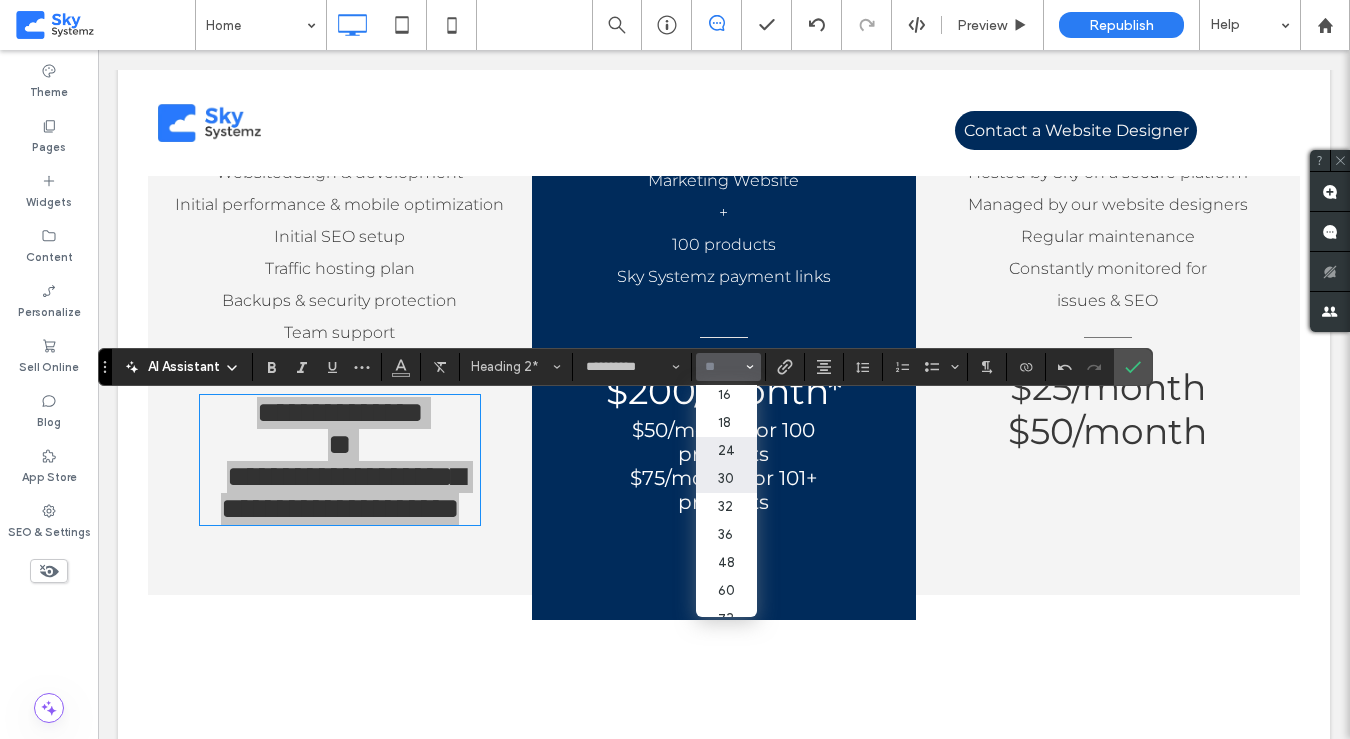 click on "24" at bounding box center (726, 451) 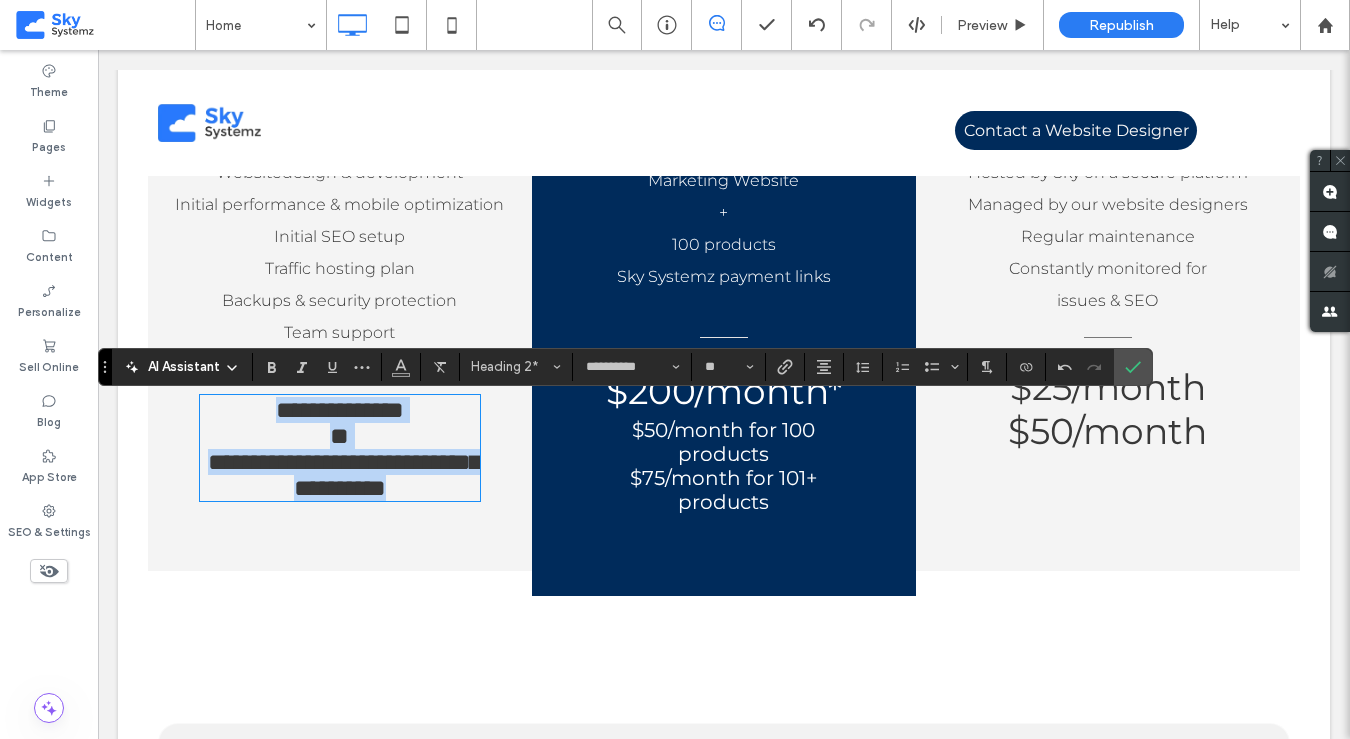 type on "**" 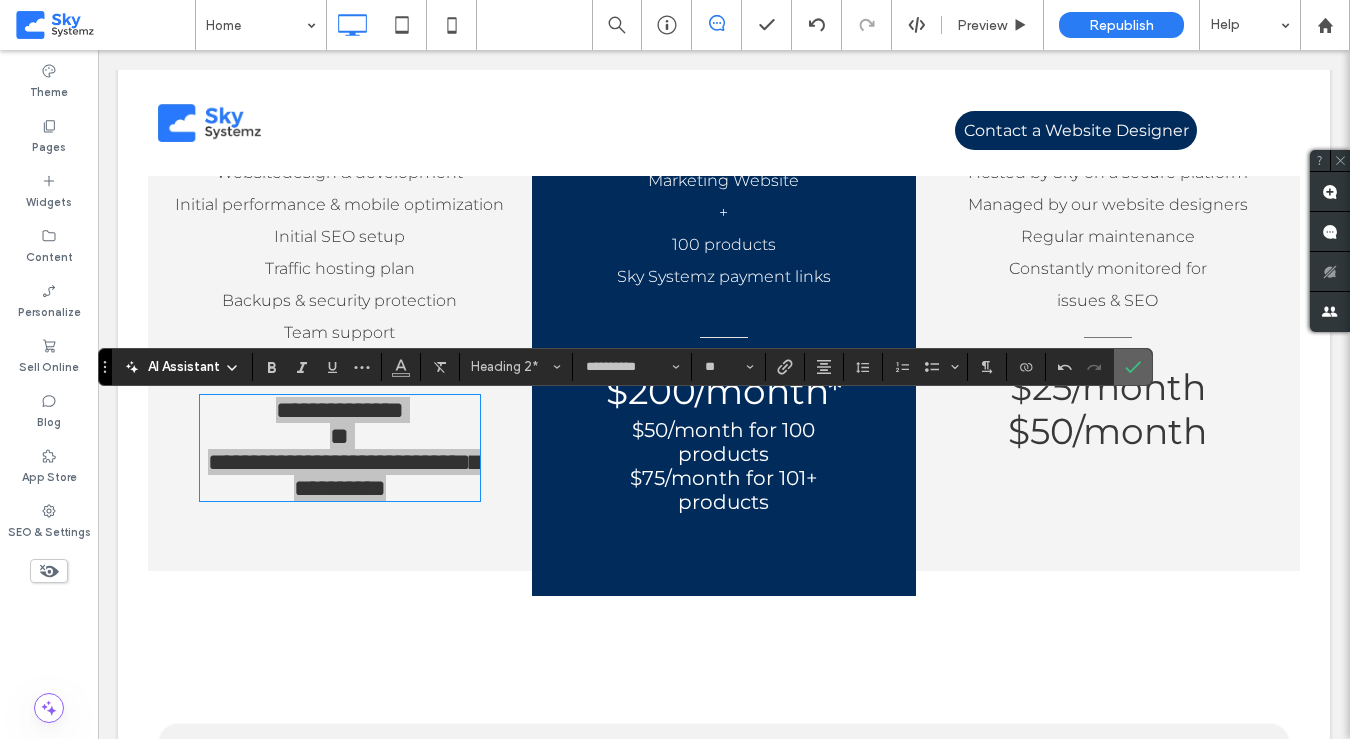 click 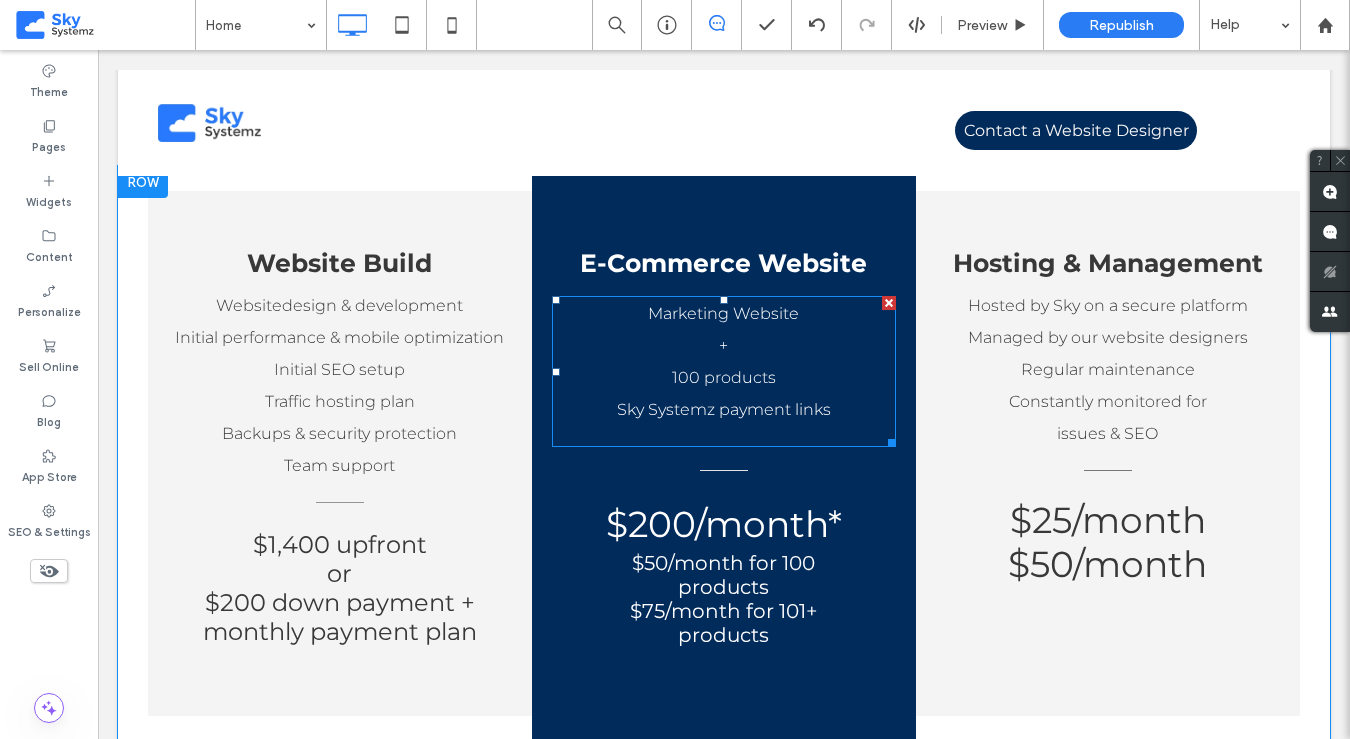 scroll, scrollTop: 1940, scrollLeft: 0, axis: vertical 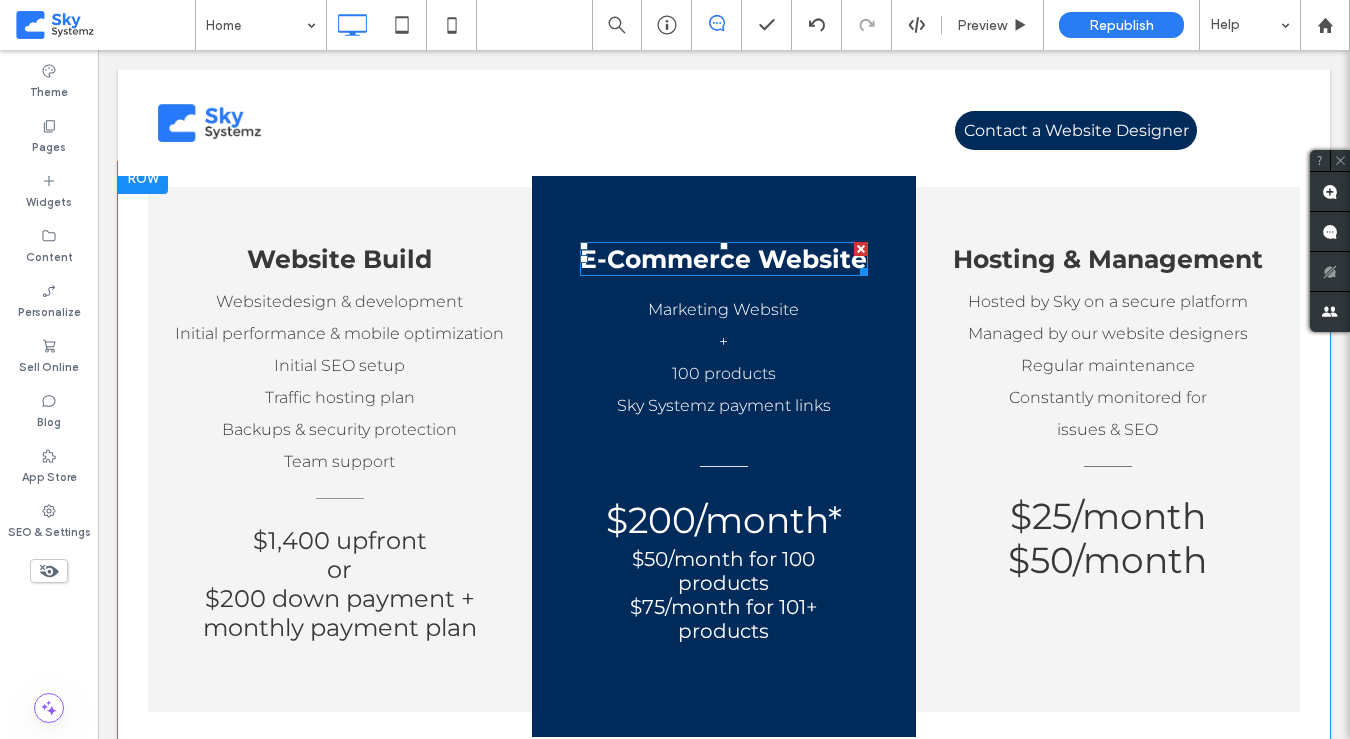 click on "E-Commerce Website" at bounding box center (723, 259) 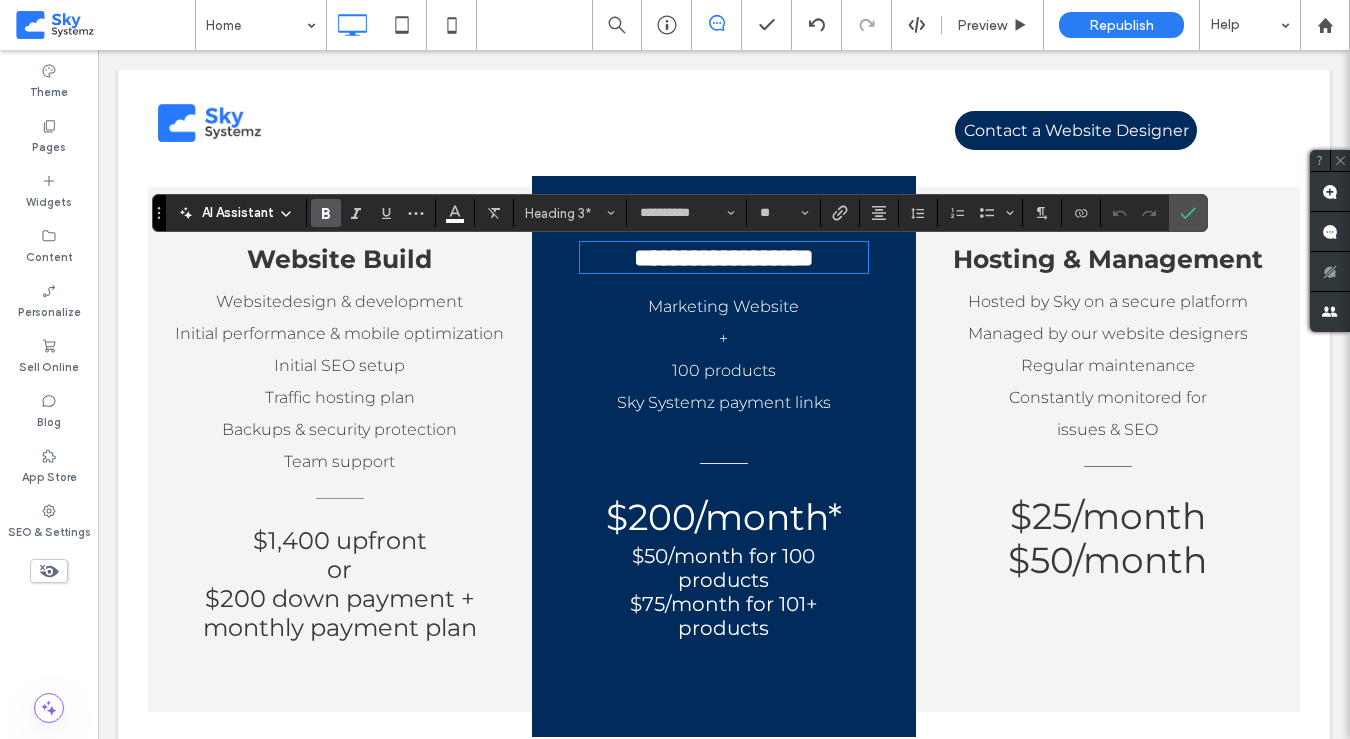 type 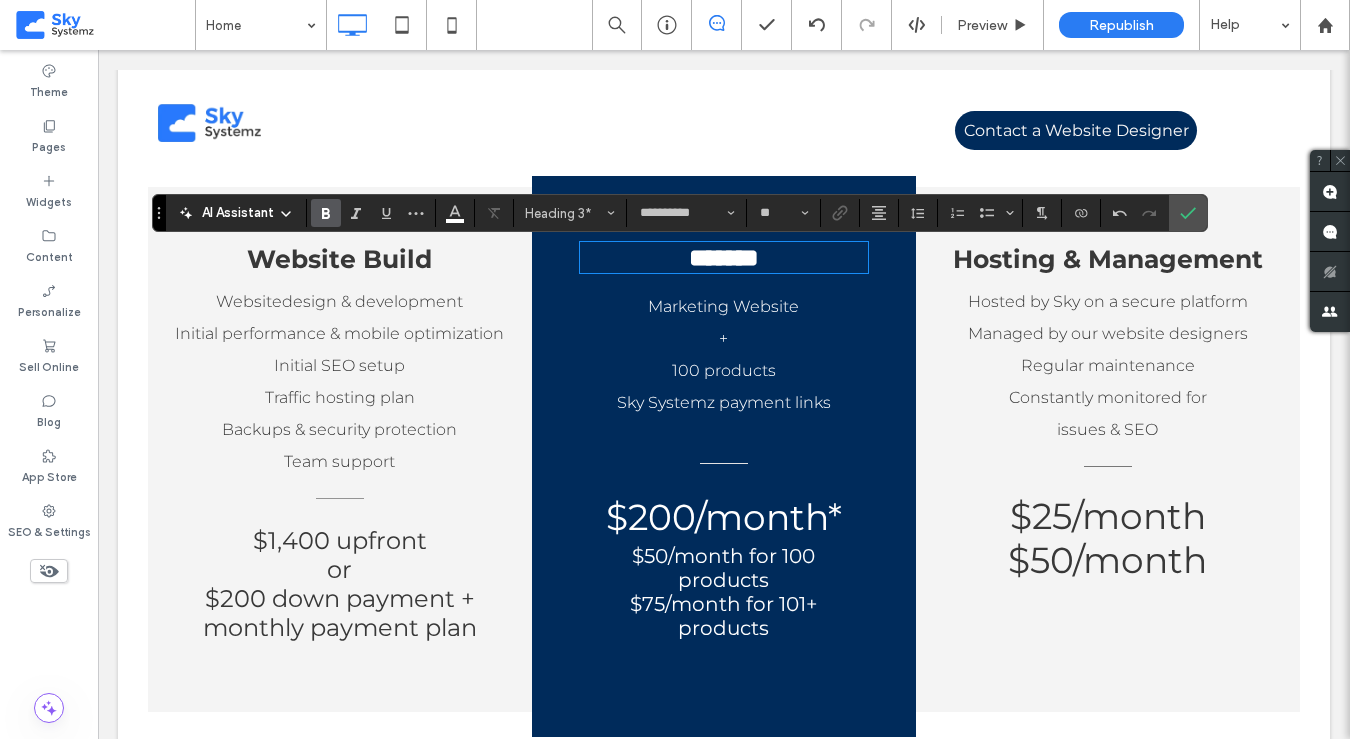 click on "+" at bounding box center (724, 339) 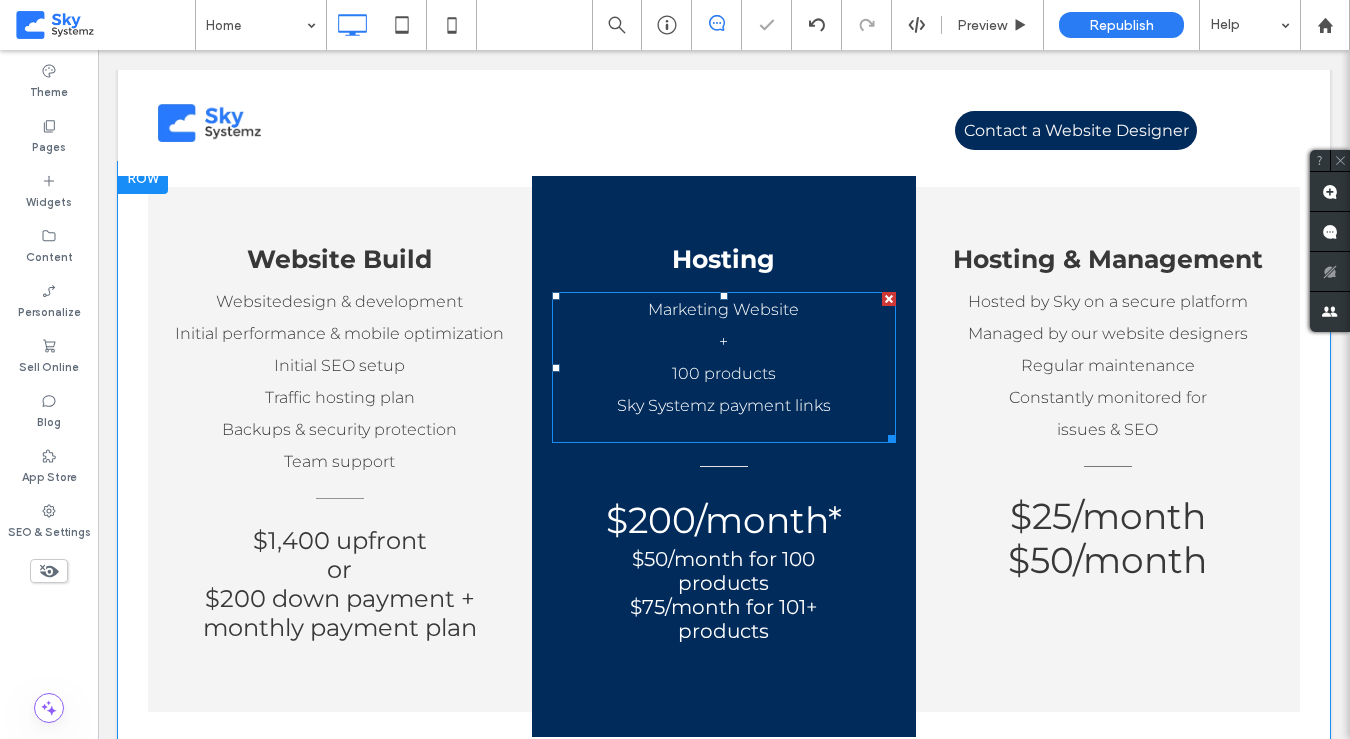 click on "+" at bounding box center [724, 342] 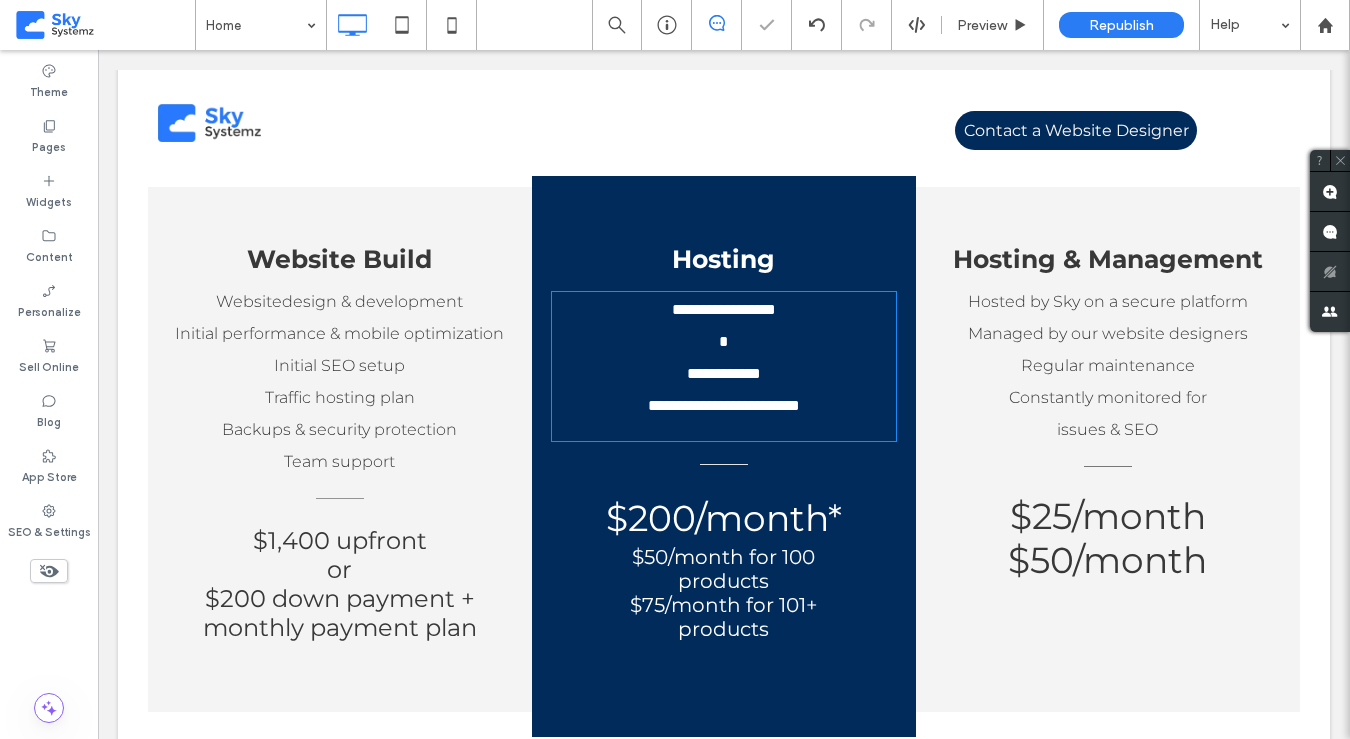 type on "**********" 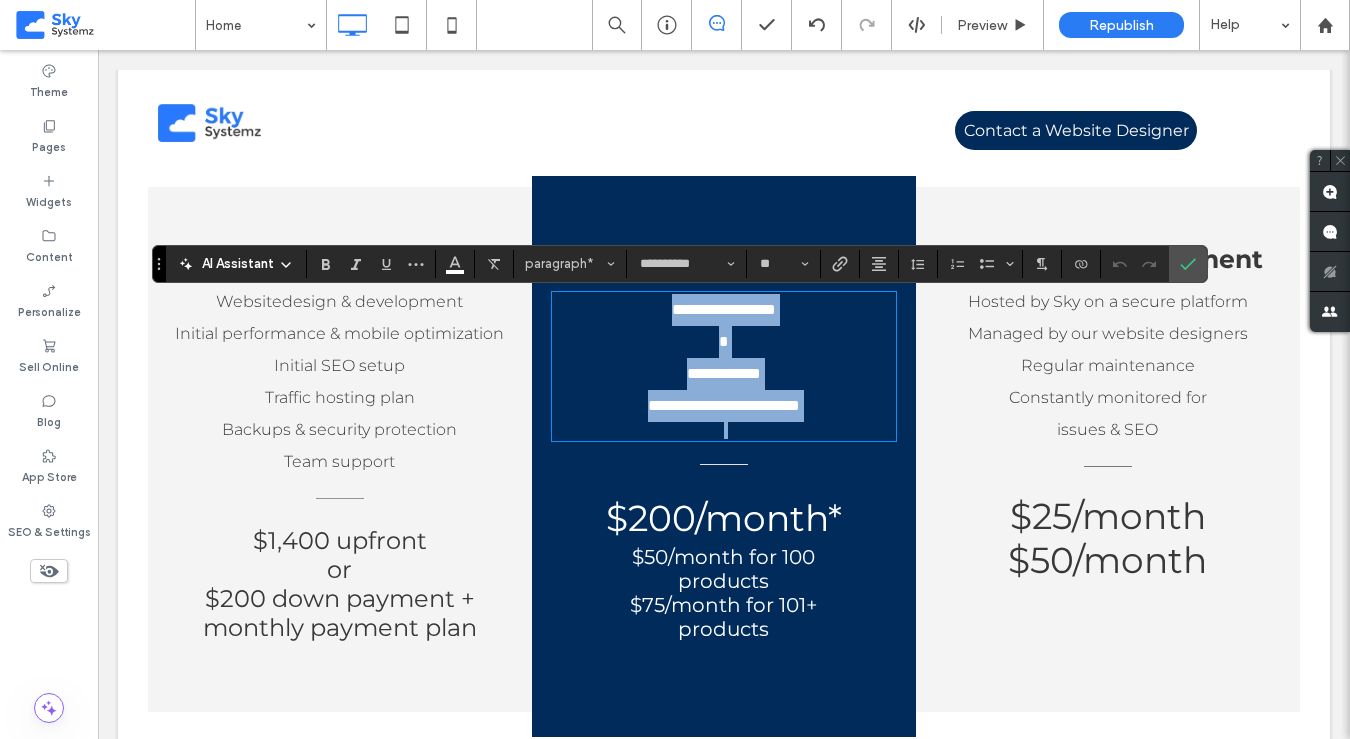 type 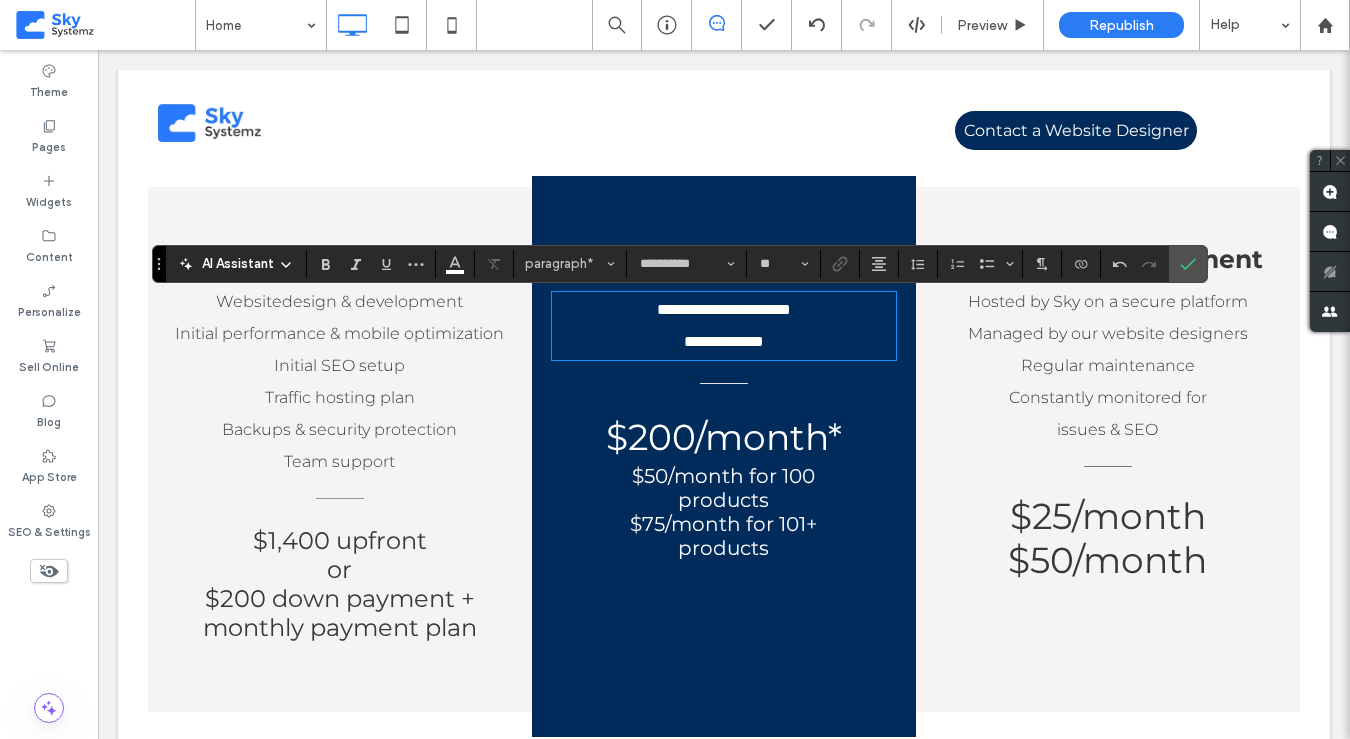 click on "**********" at bounding box center (724, 341) 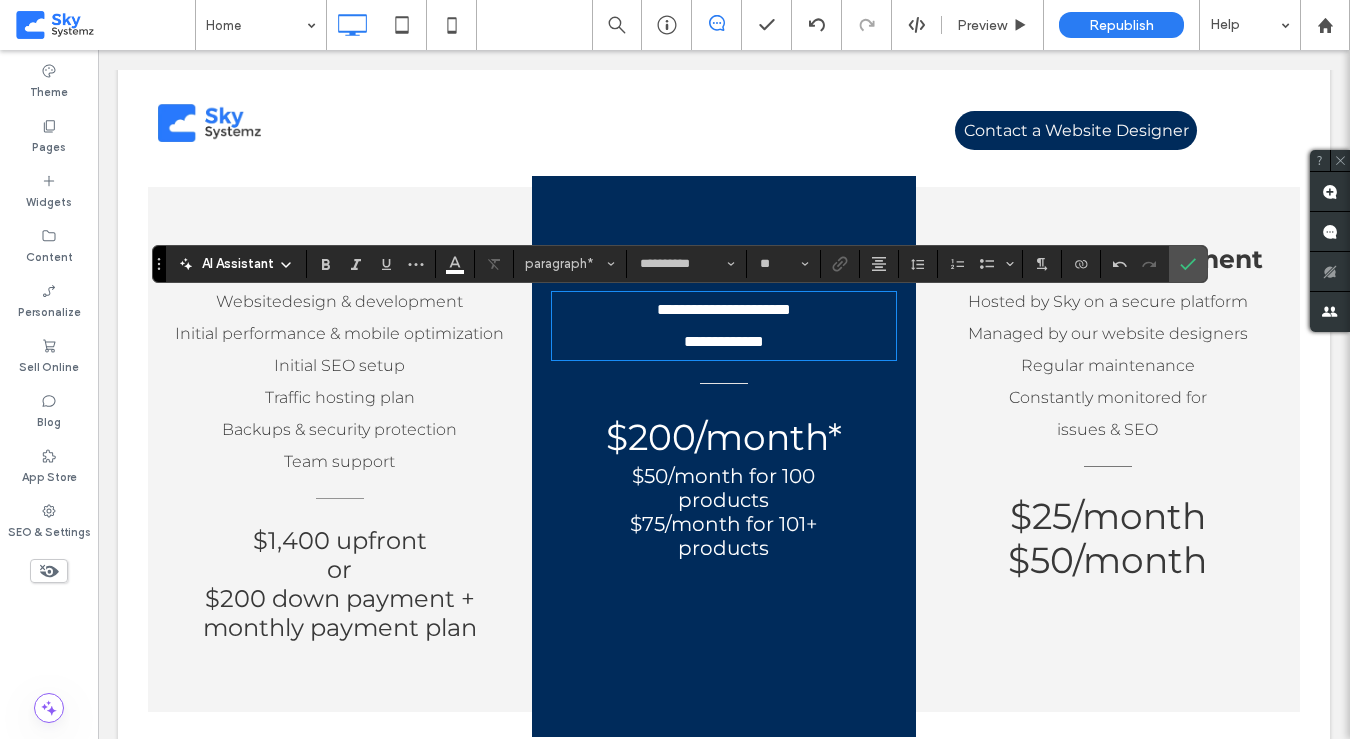 click on "**********" at bounding box center (724, 342) 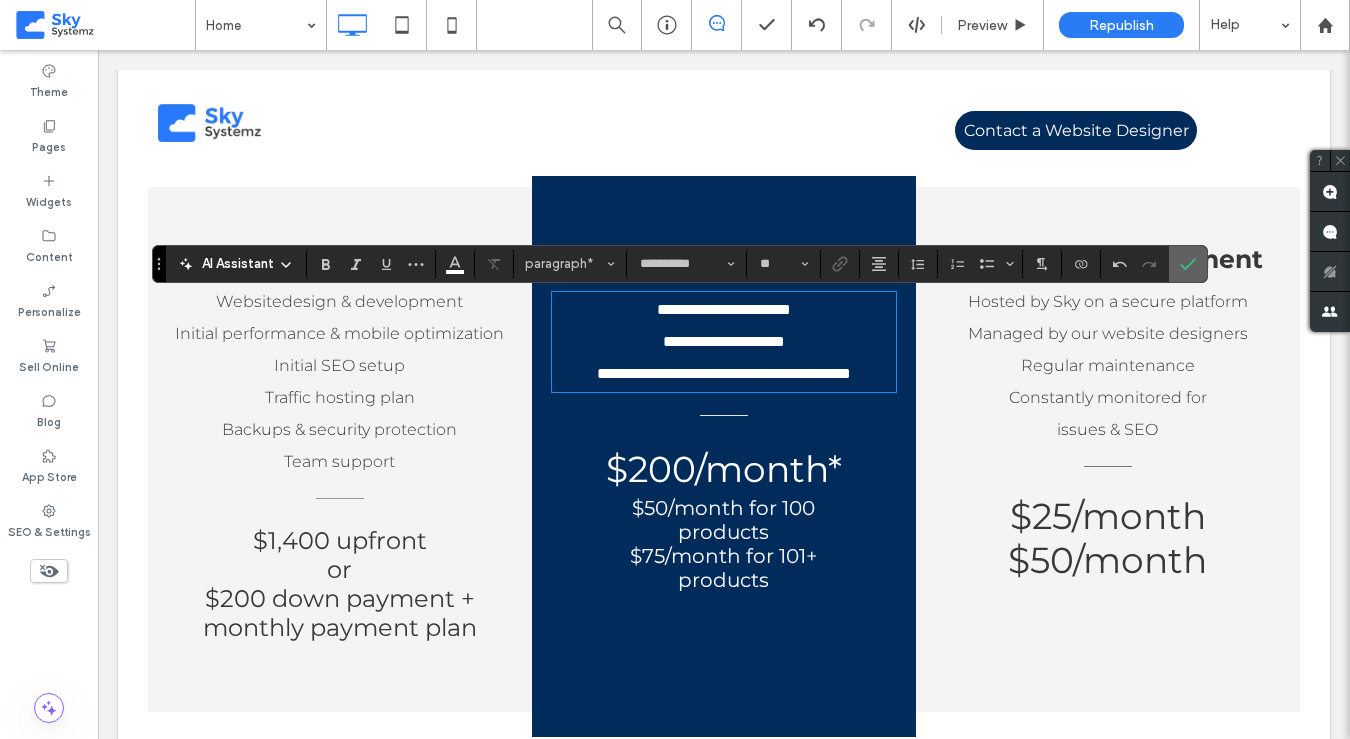 click 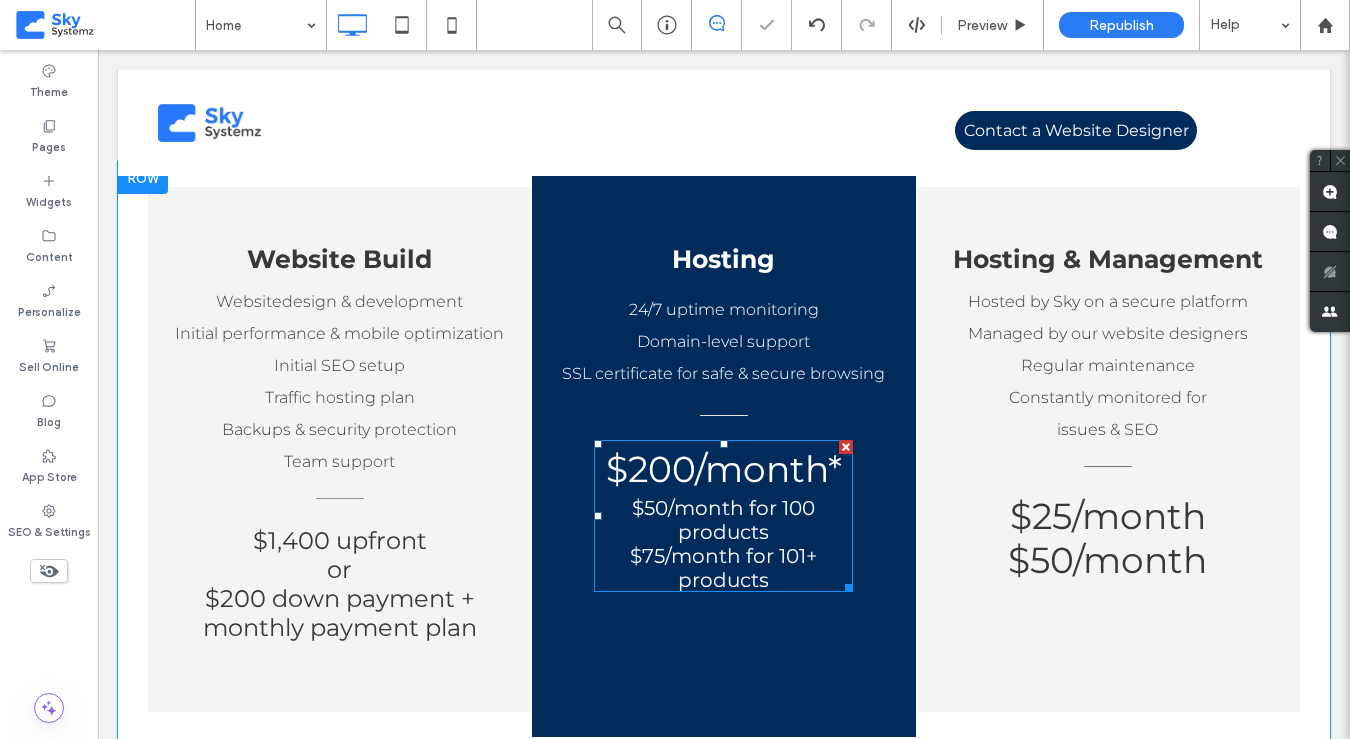 click on "$75/month for 101+ products" at bounding box center (724, 568) 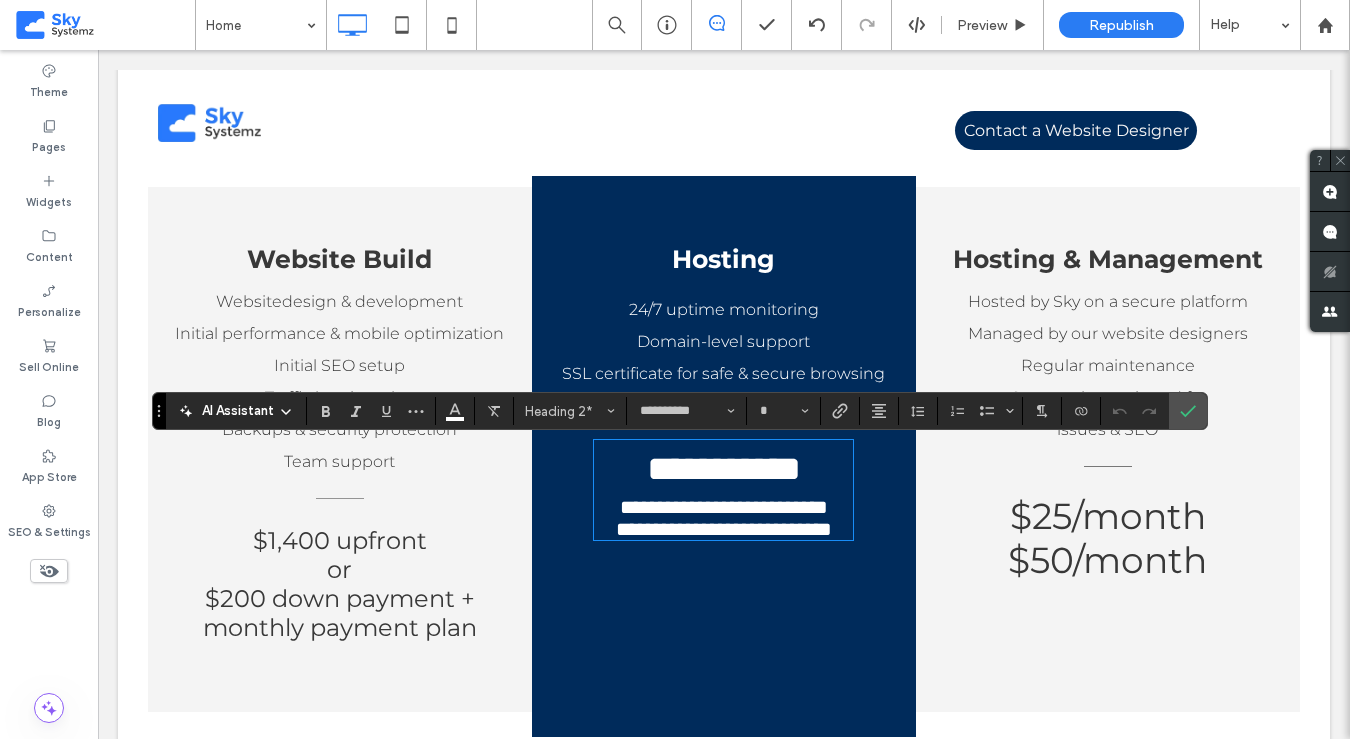 type 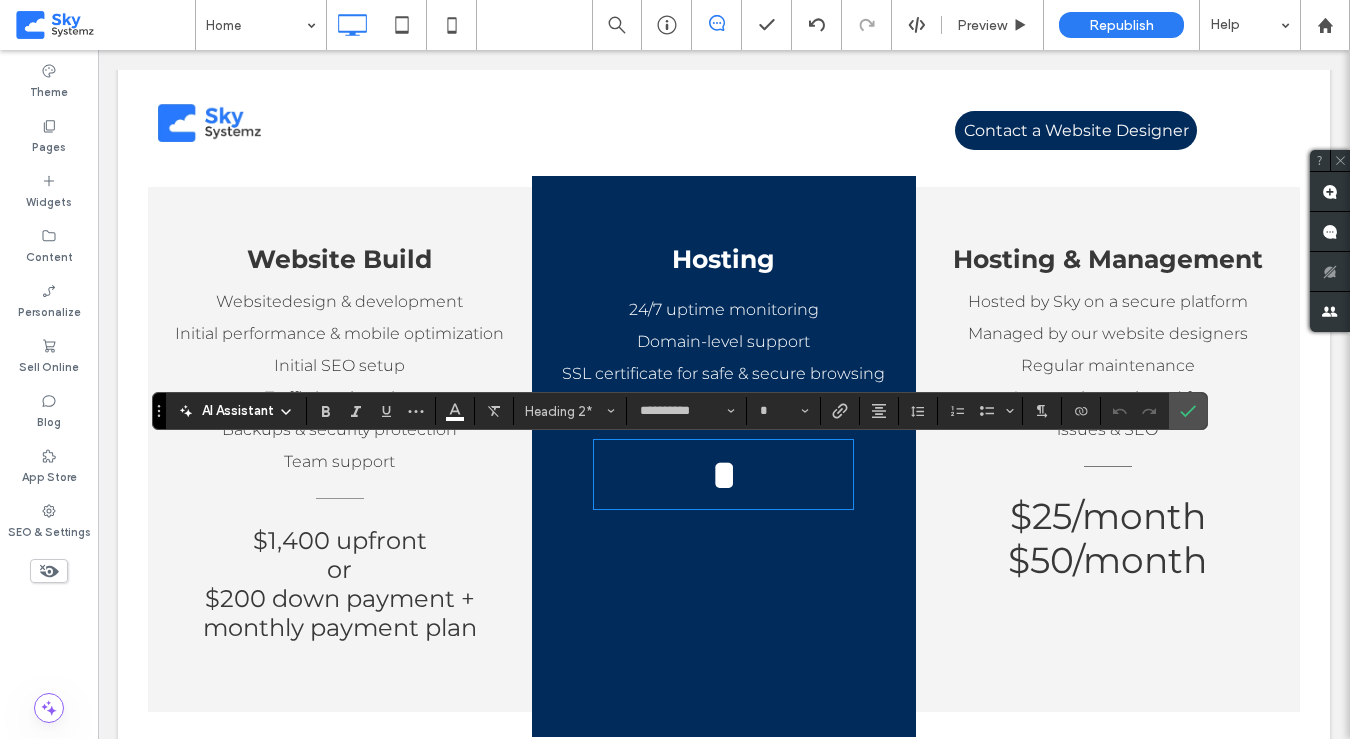 type on "**" 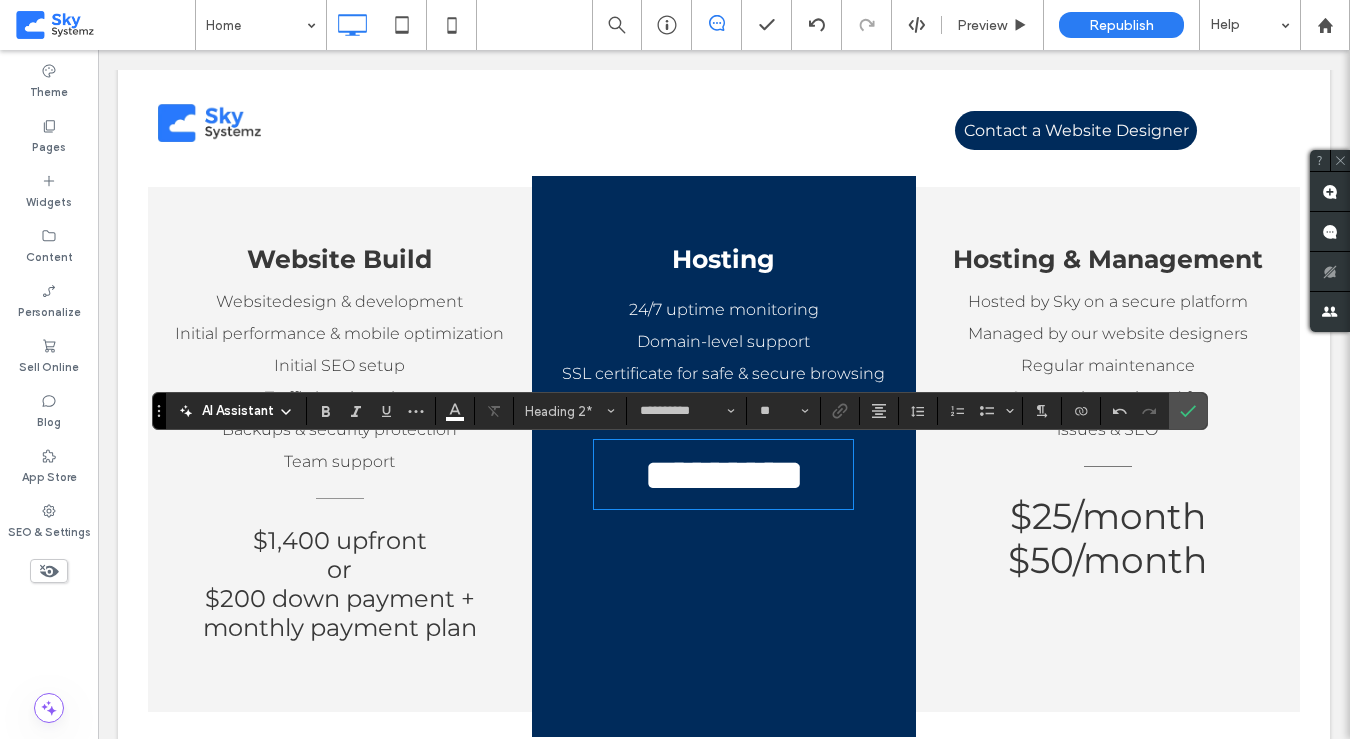 click on "$200 down payment + monthly payment plan" at bounding box center (340, 613) 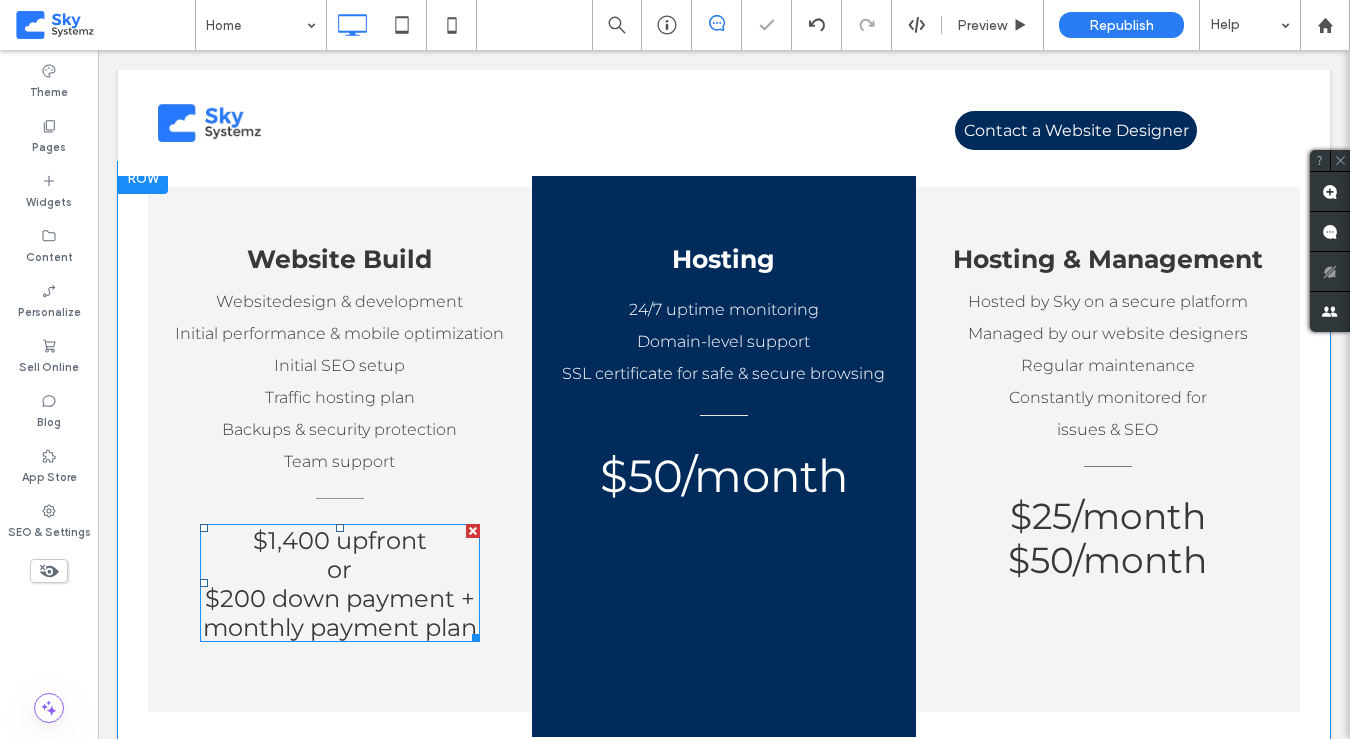 click on "$200 down payment + monthly payment plan" at bounding box center [340, 613] 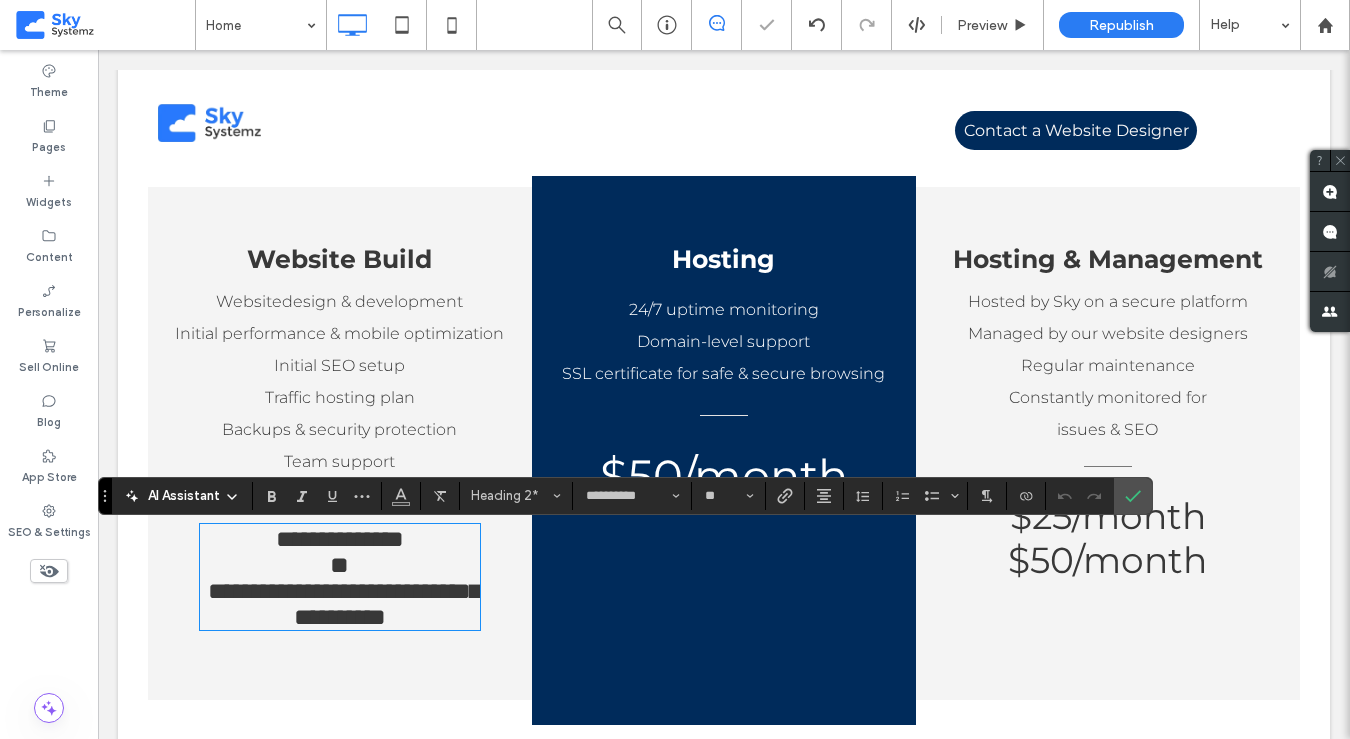 click on "Hosting   24/7 uptime monitoring Domain-level support SSL certificate for safe & secure browsing
$ 50/month Click To Paste" at bounding box center (724, 443) 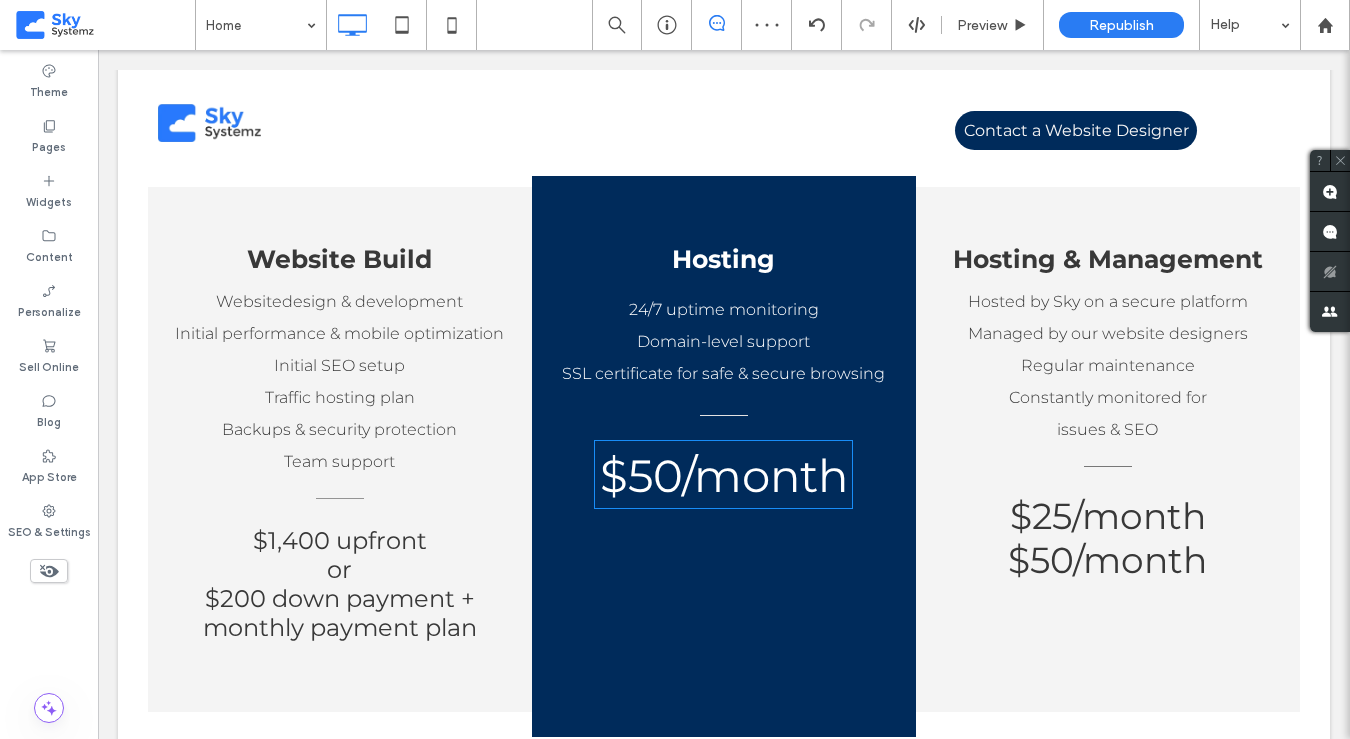 click on "50/month" at bounding box center [738, 475] 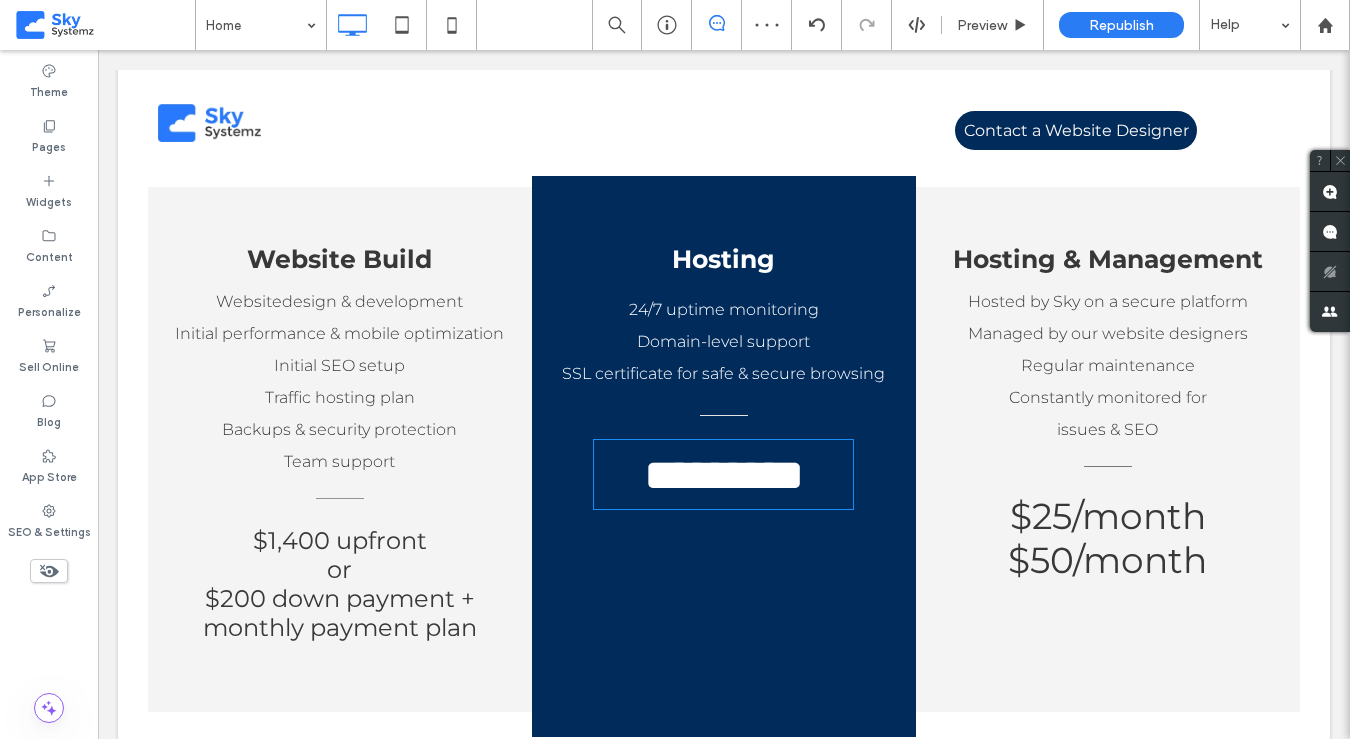 type on "**********" 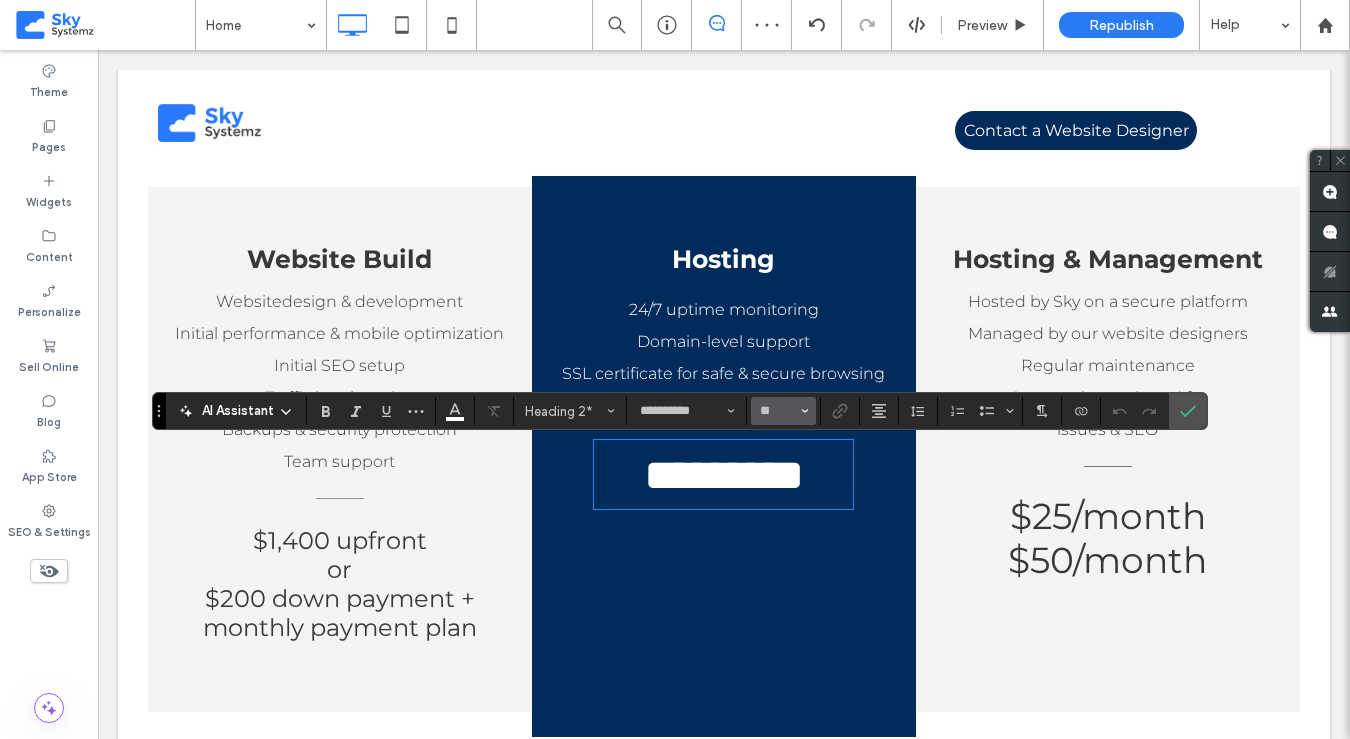 click on "**" at bounding box center [777, 411] 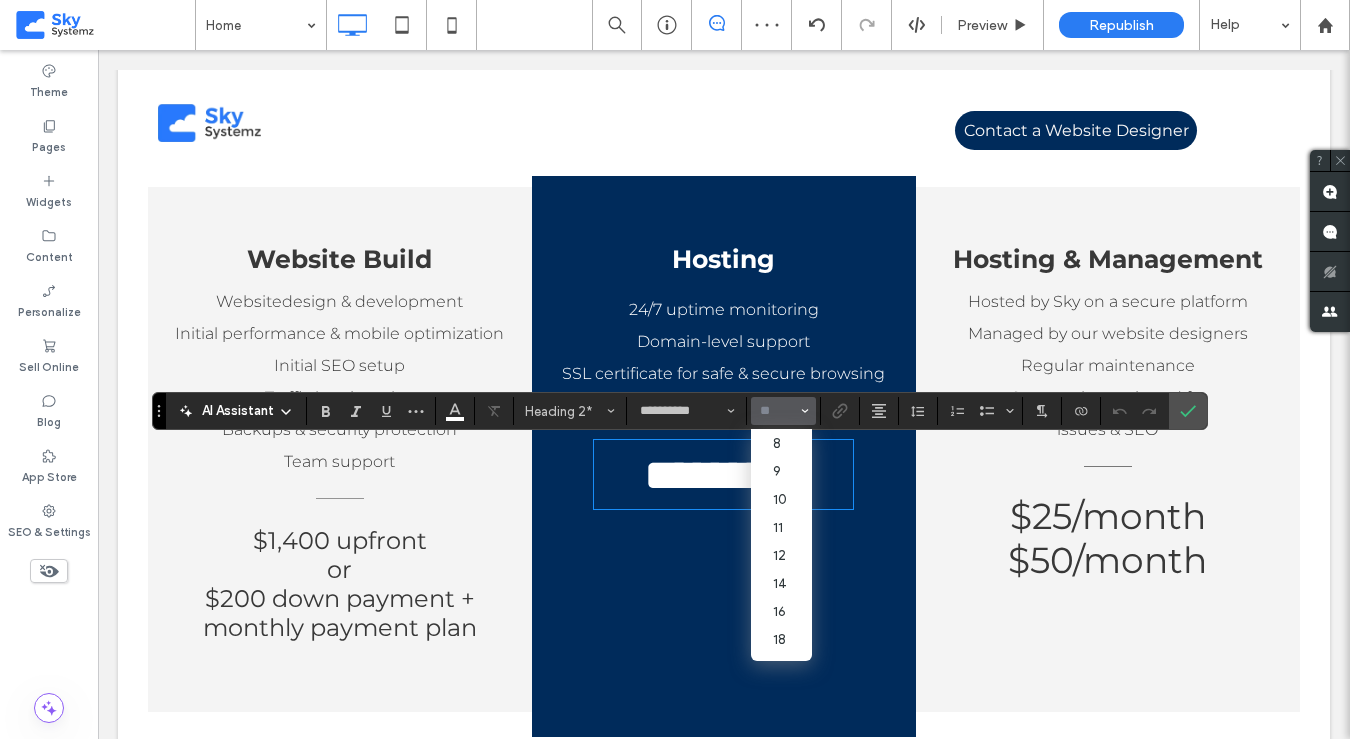 click on "*********" at bounding box center [724, 475] 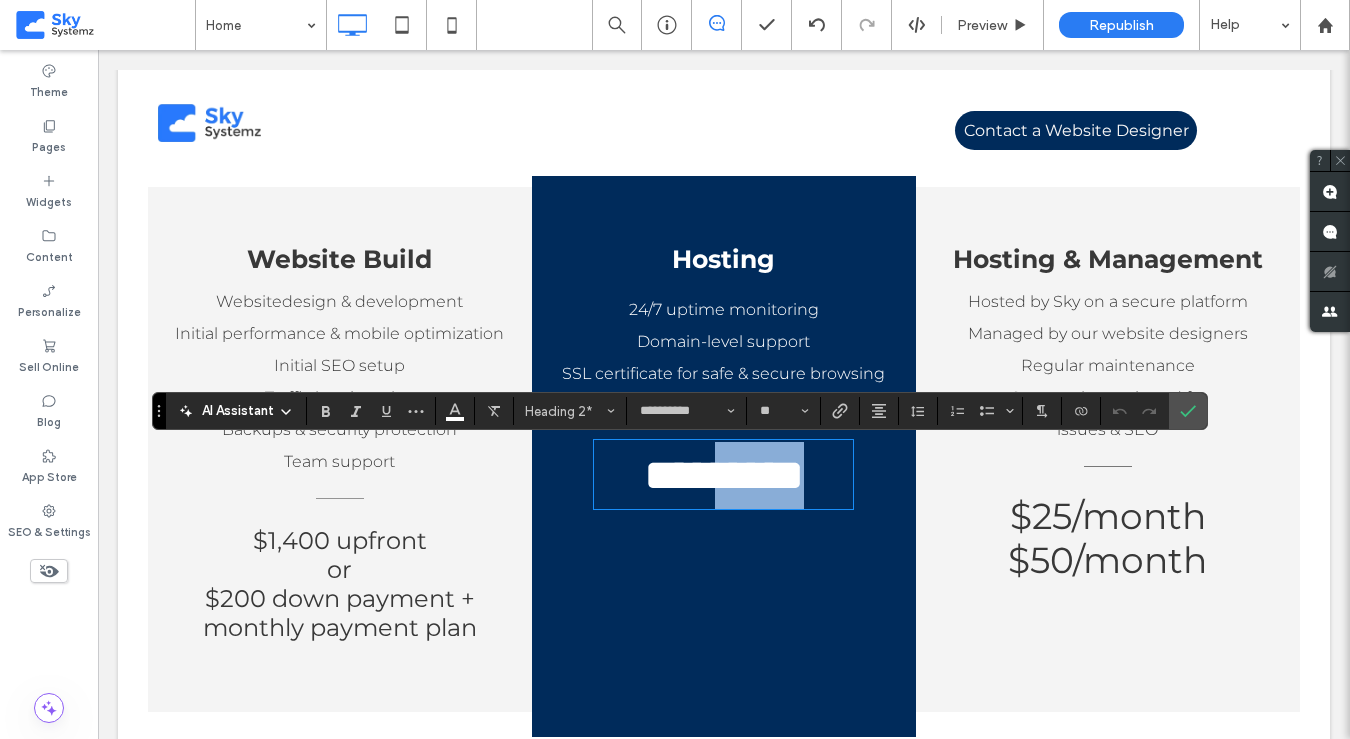 click on "*********" at bounding box center [724, 475] 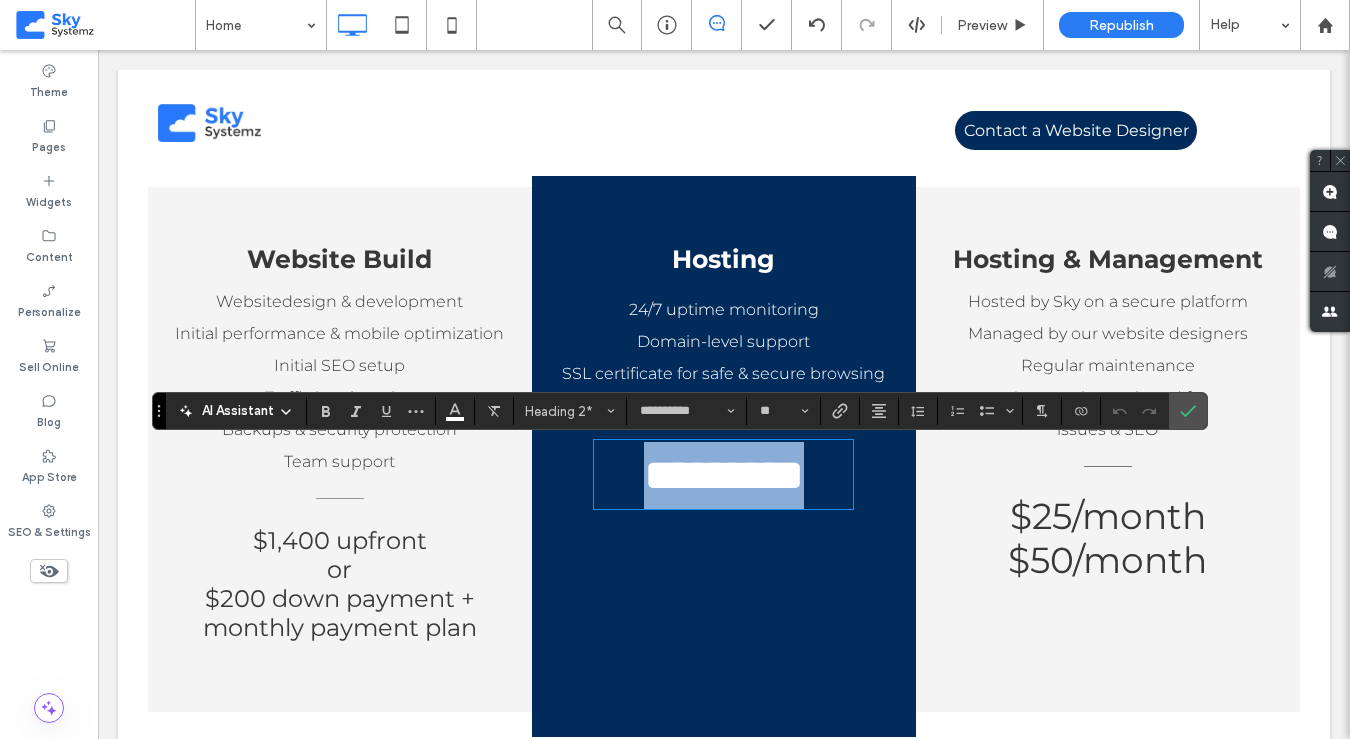 click on "*********" at bounding box center (724, 475) 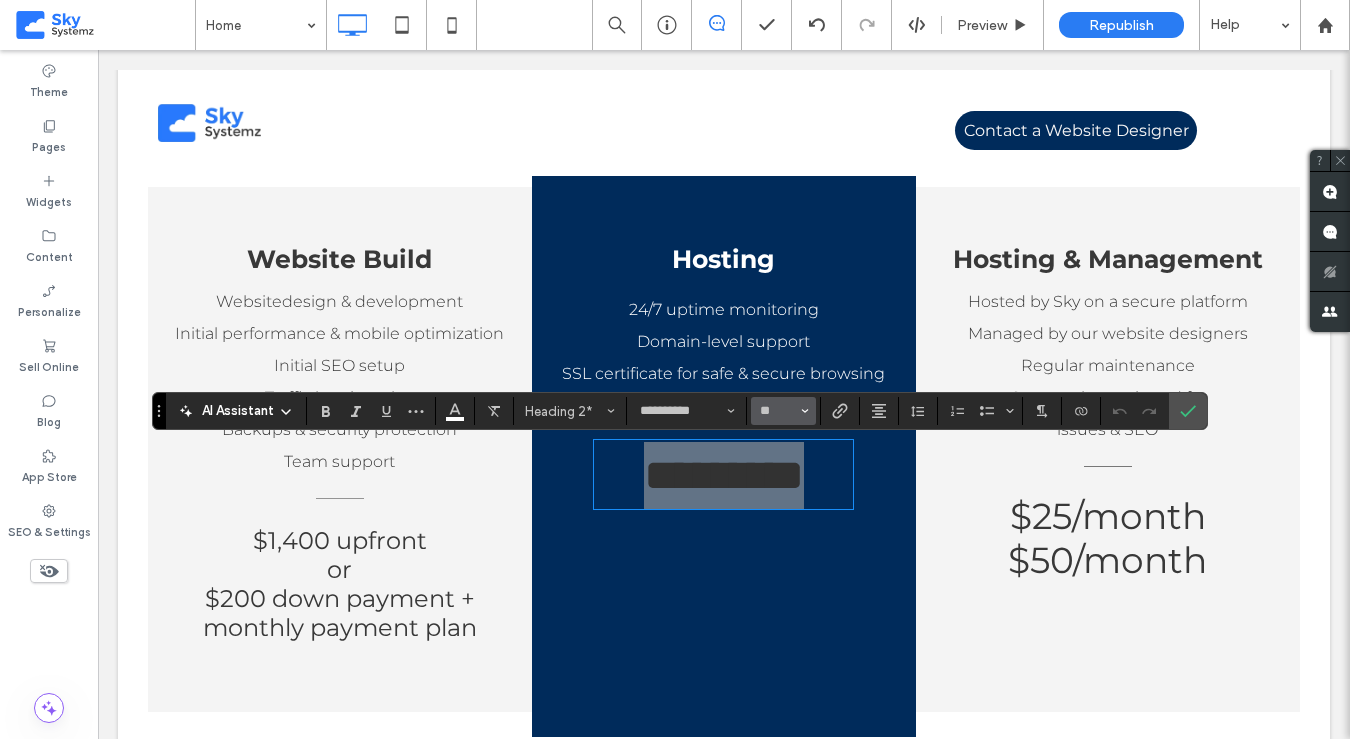click on "**" at bounding box center (777, 411) 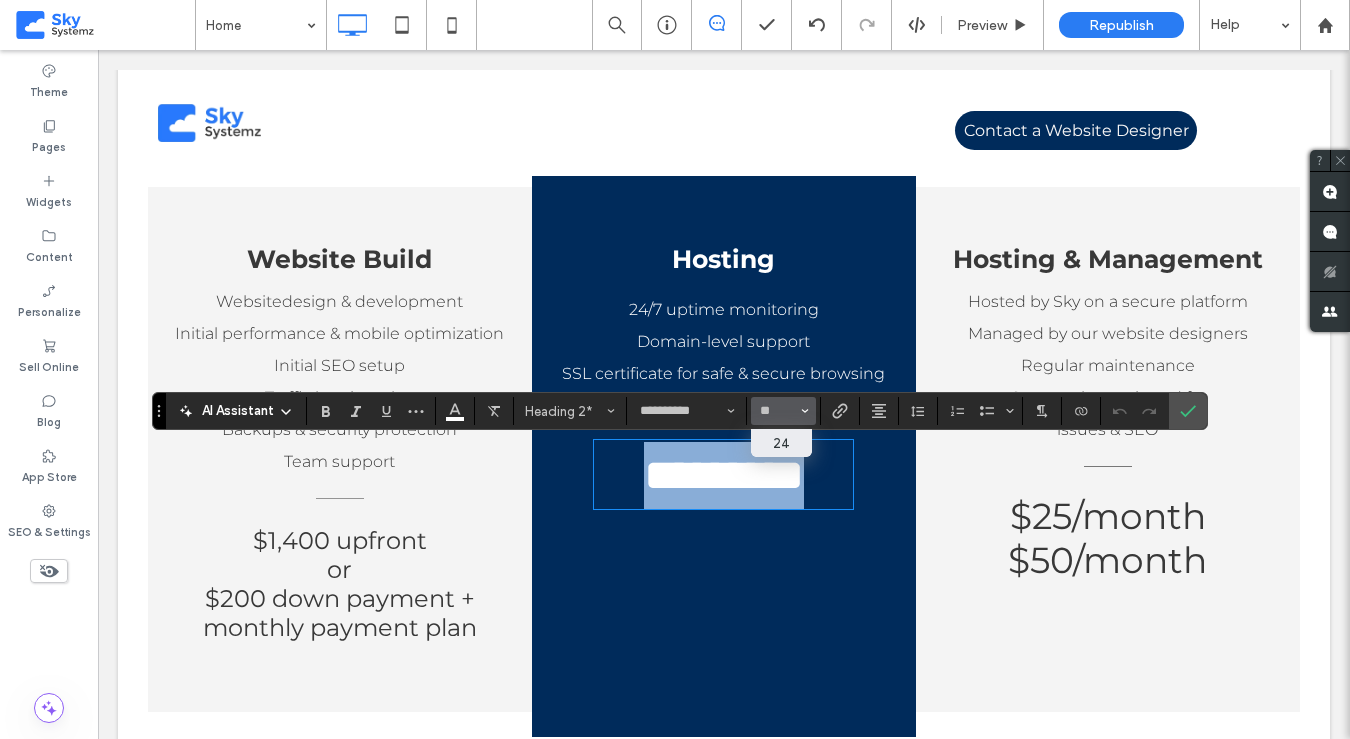 type on "**" 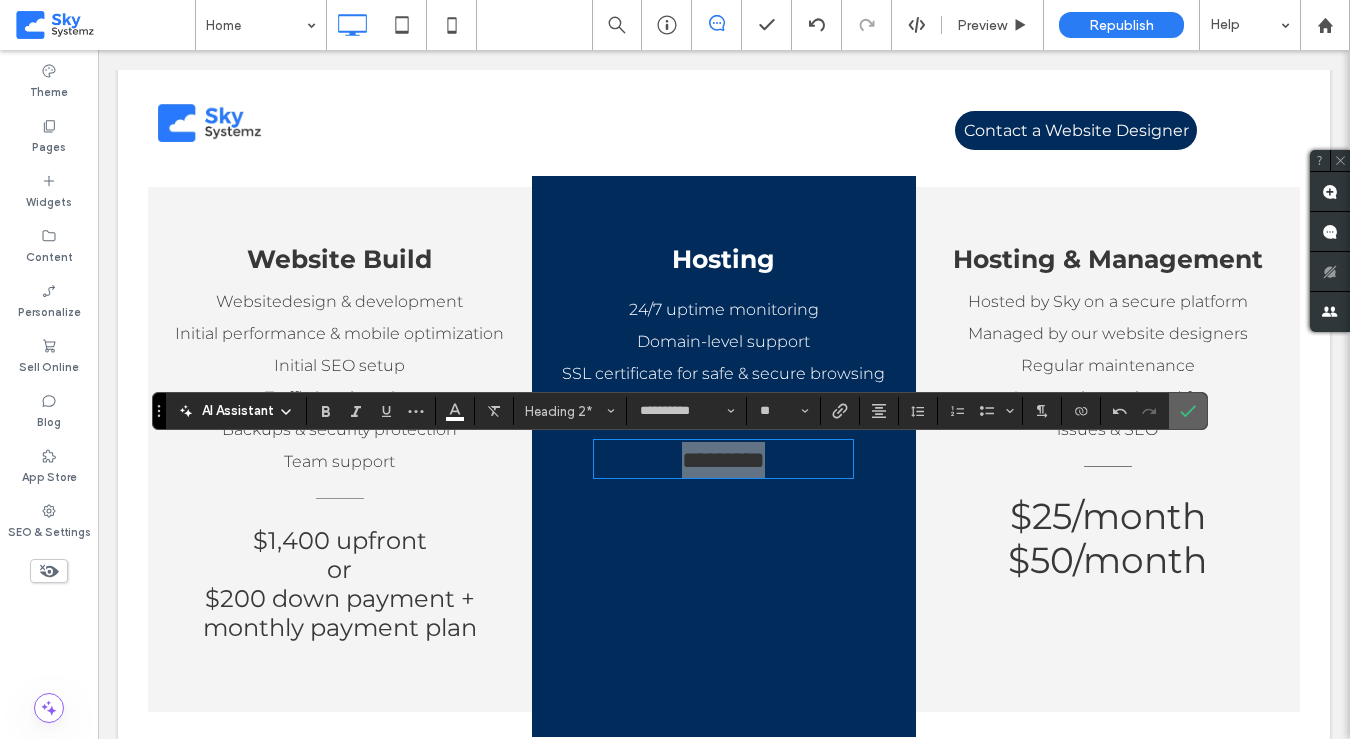 click at bounding box center (1188, 411) 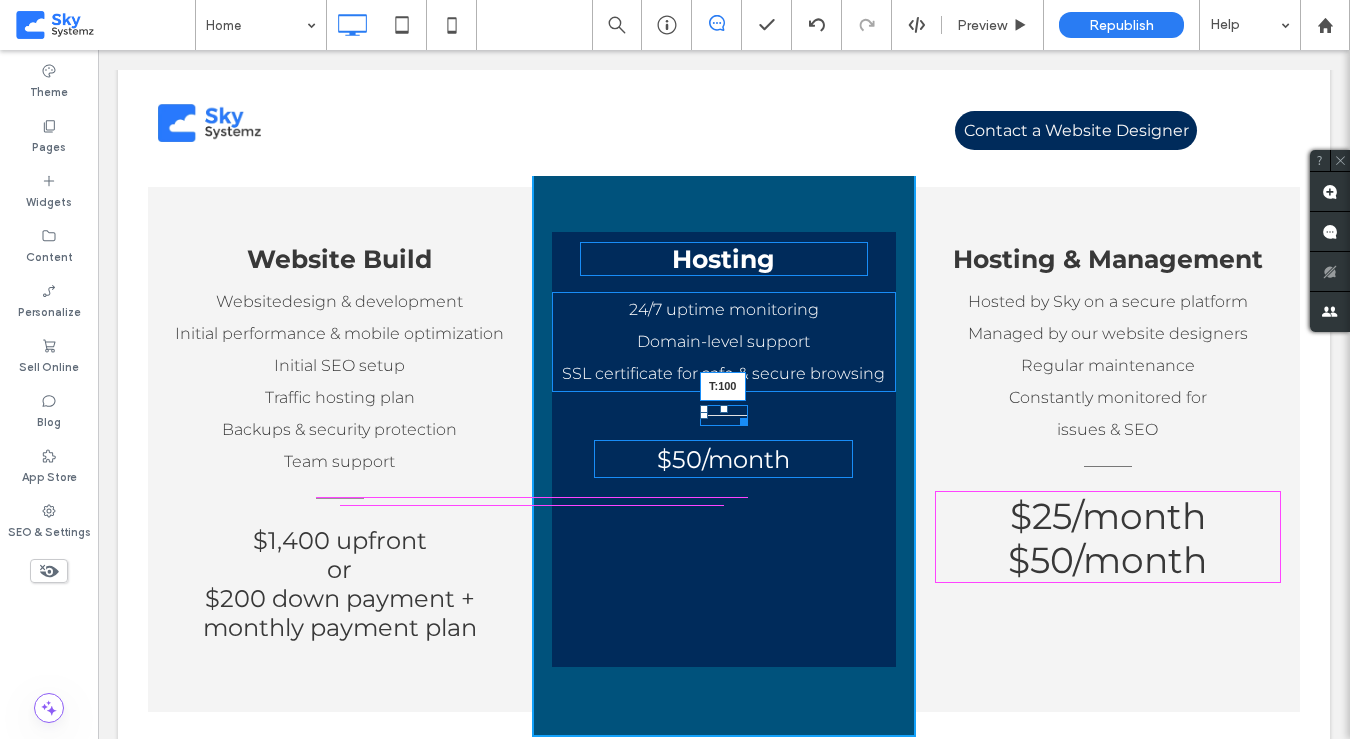 drag, startPoint x: 723, startPoint y: 413, endPoint x: 724, endPoint y: 502, distance: 89.005615 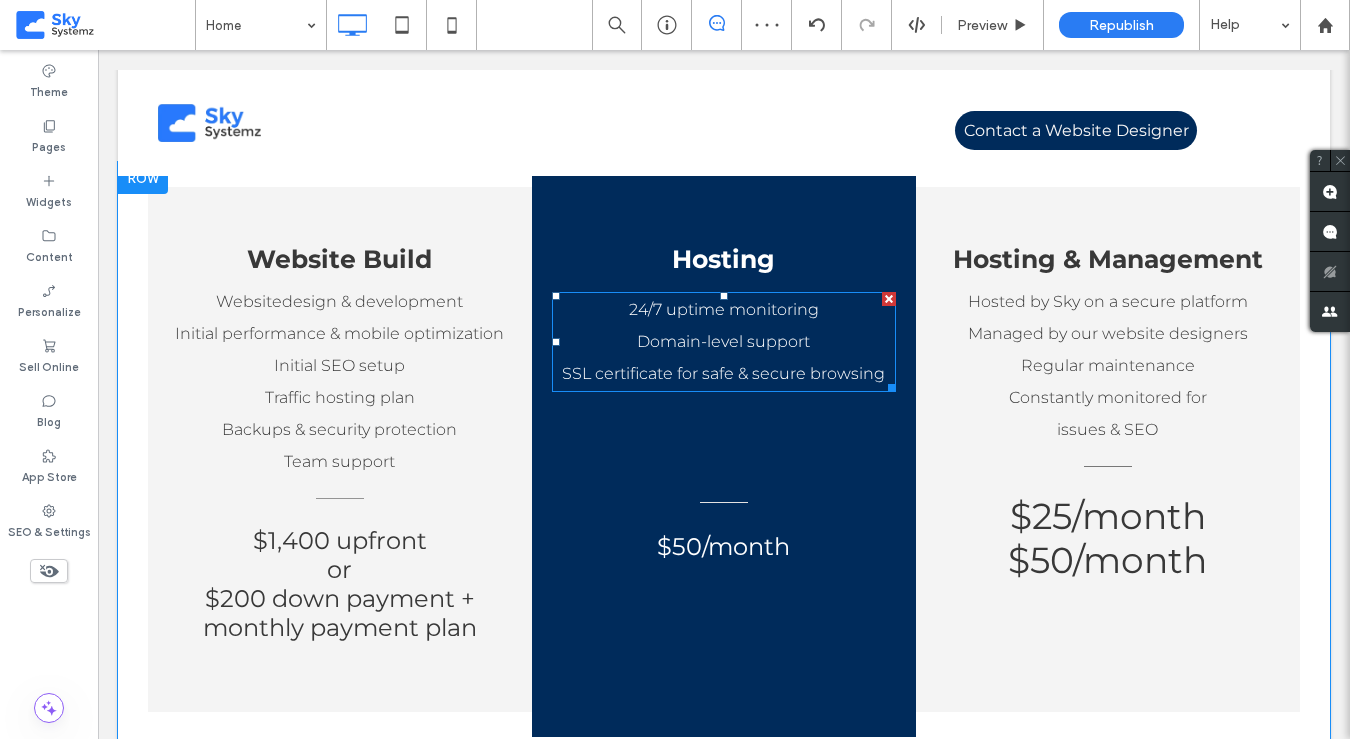click on "SSL certificate for safe & secure browsing" at bounding box center [724, 374] 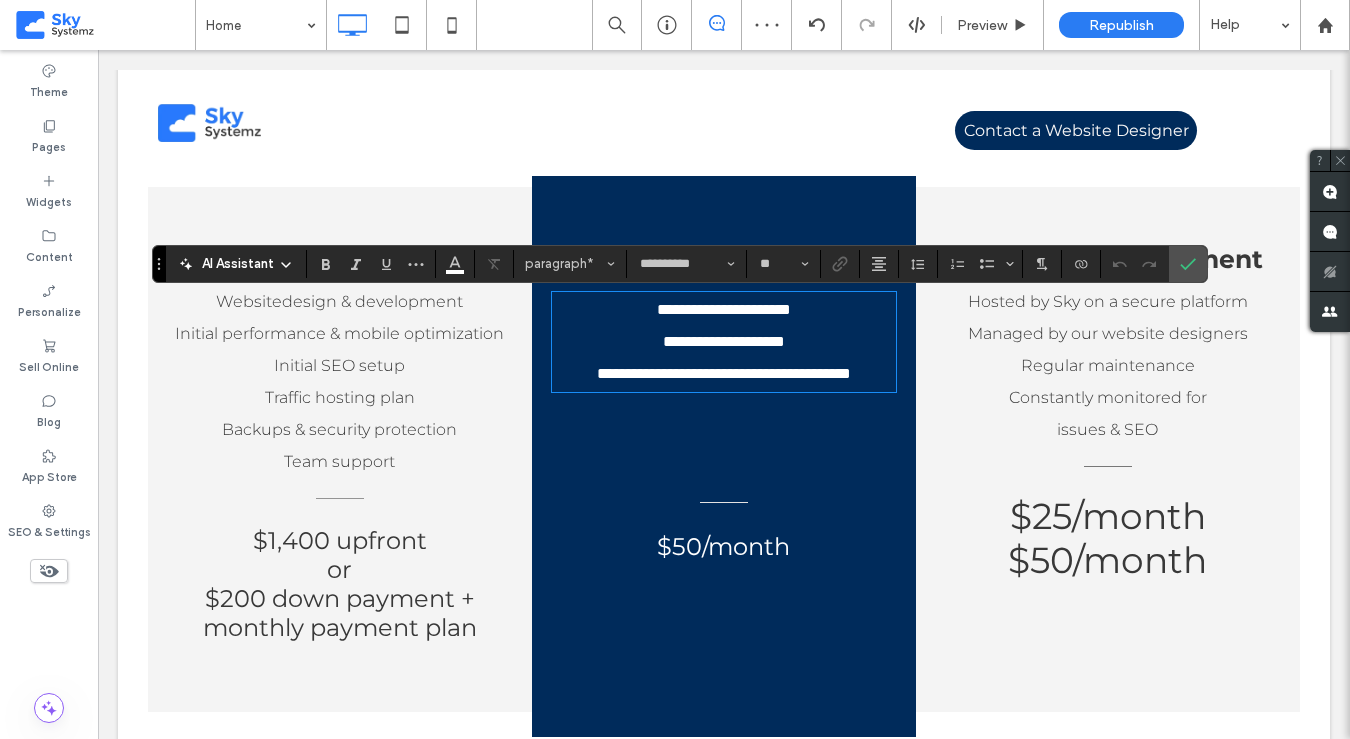 click on "**********" at bounding box center [724, 374] 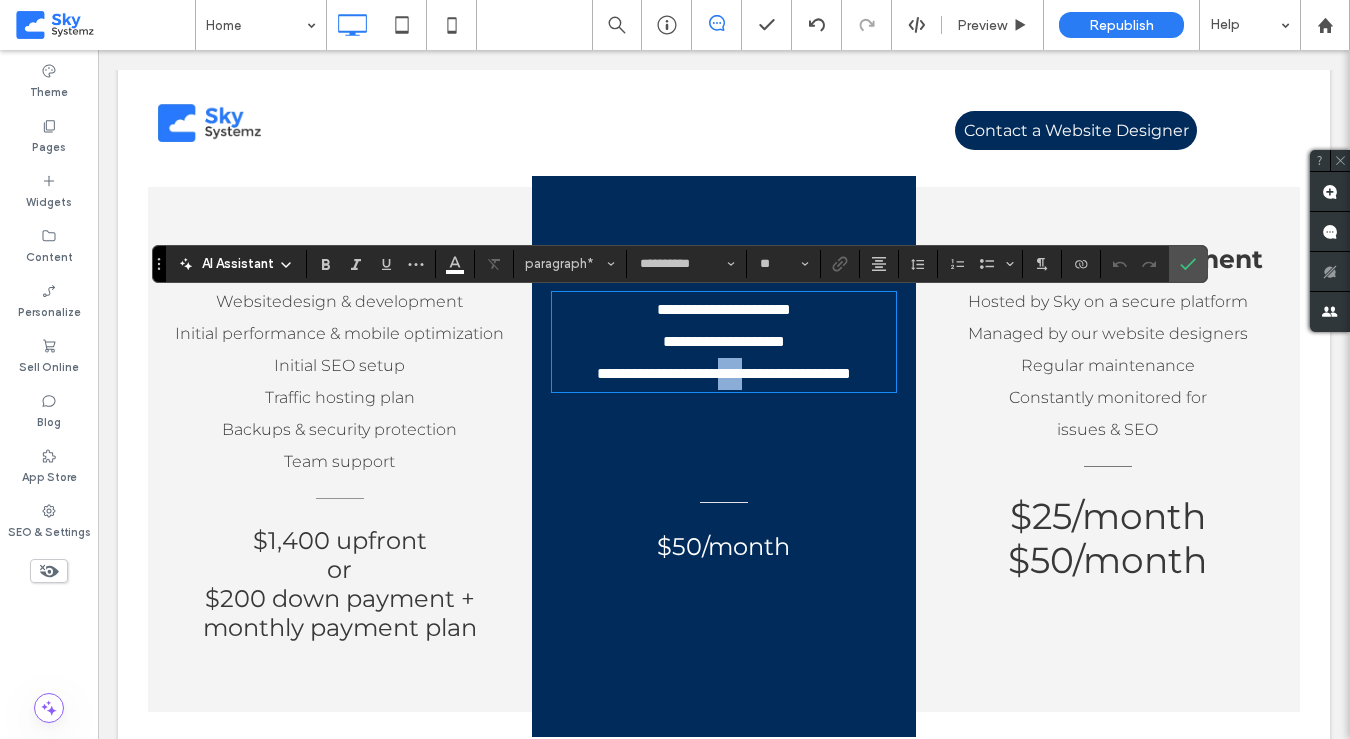 click on "**********" at bounding box center (724, 374) 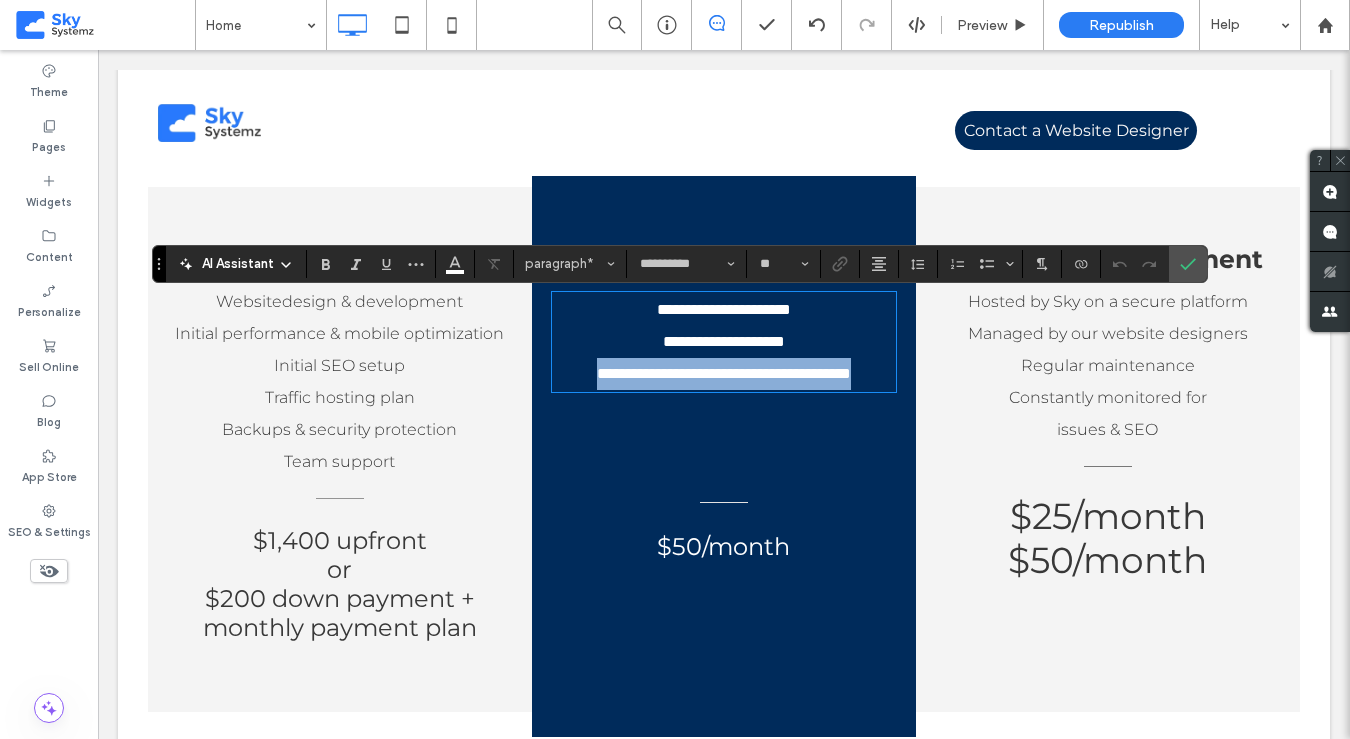 click on "**********" at bounding box center (724, 374) 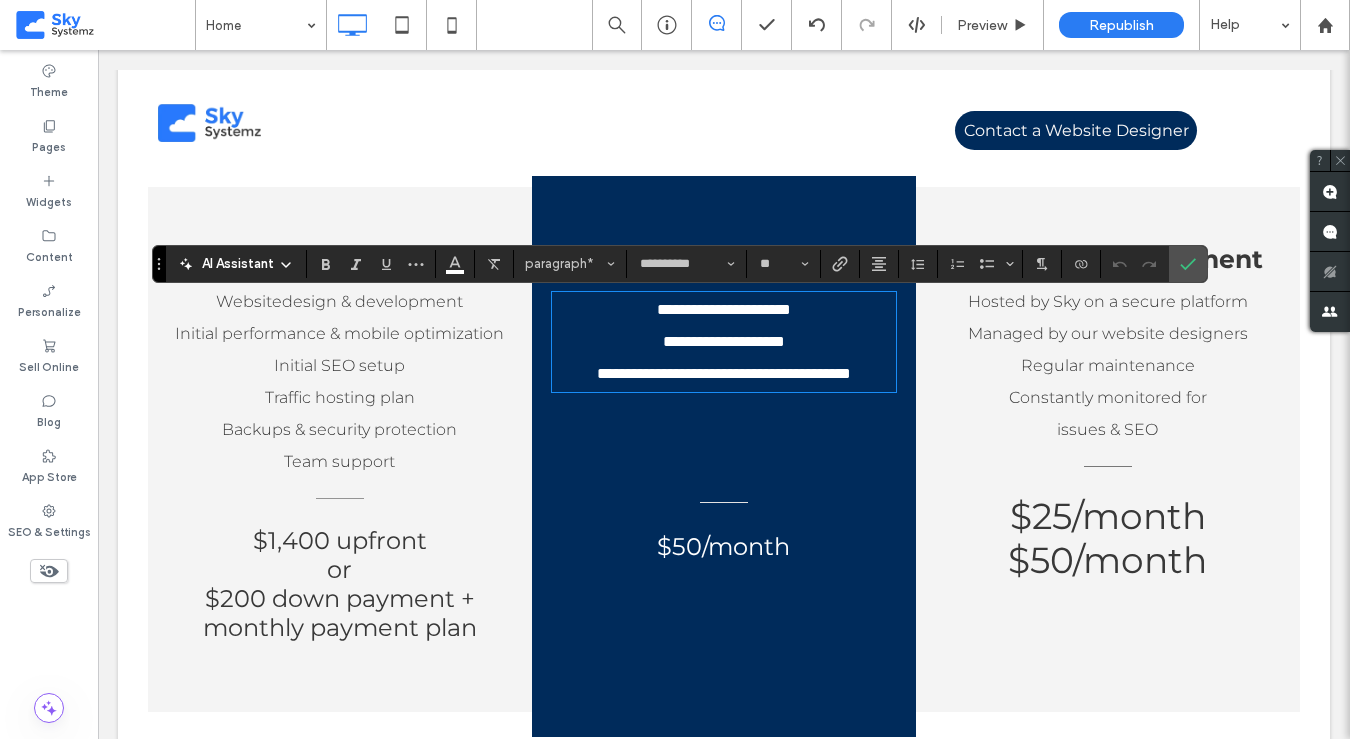 click on "**********" at bounding box center [724, 342] 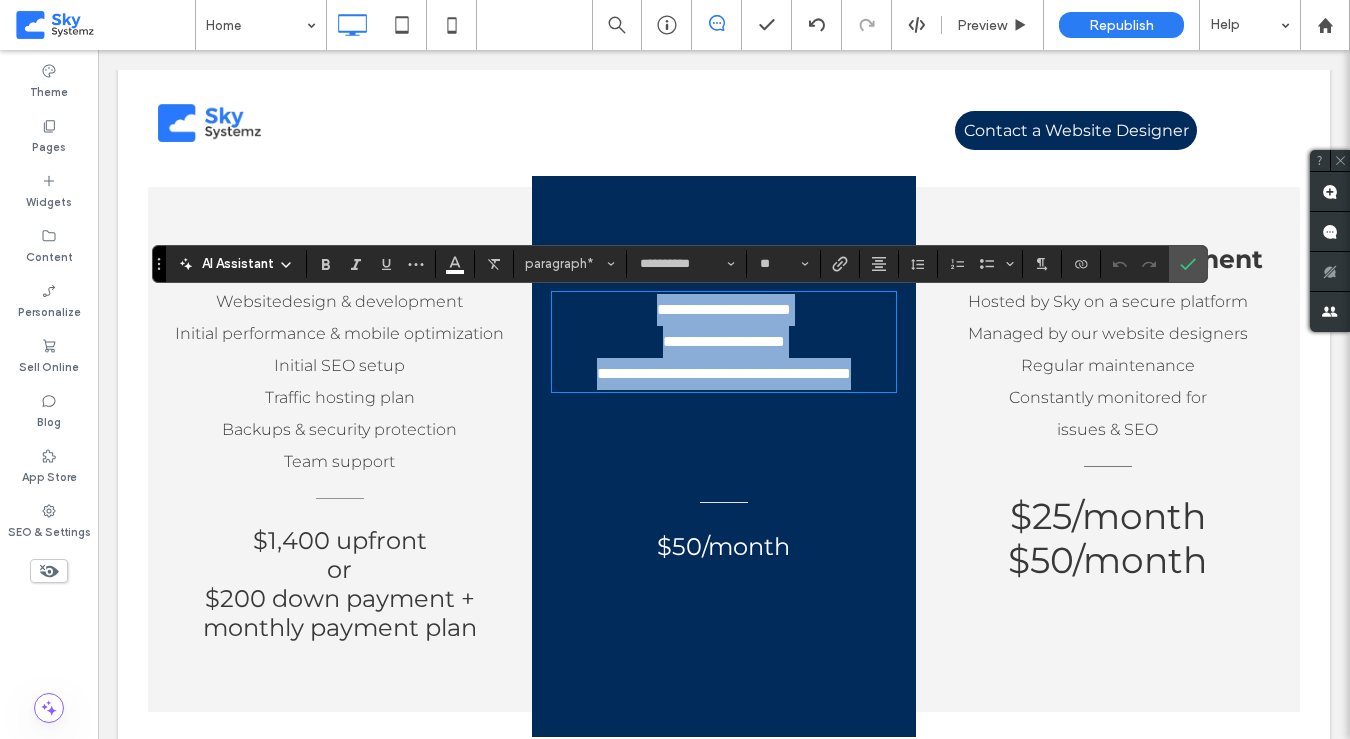 drag, startPoint x: 606, startPoint y: 306, endPoint x: 899, endPoint y: 387, distance: 303.99014 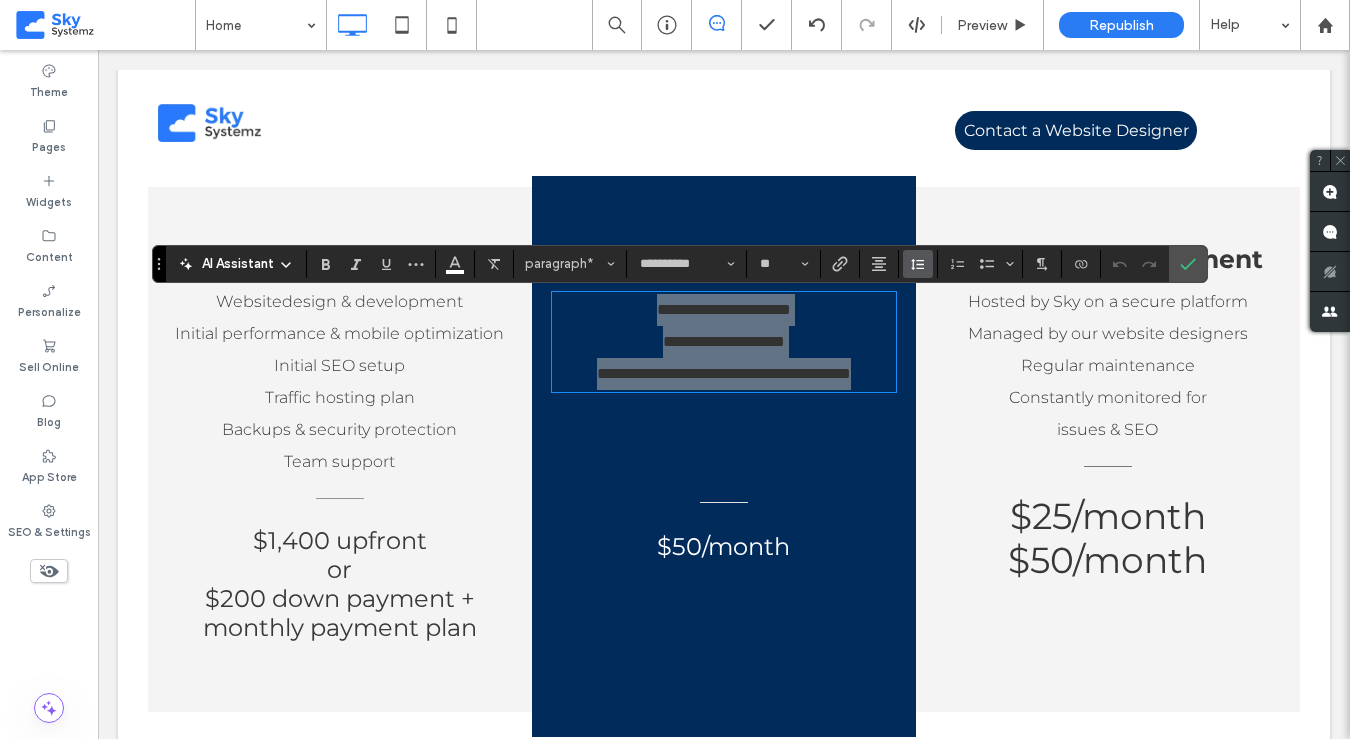click 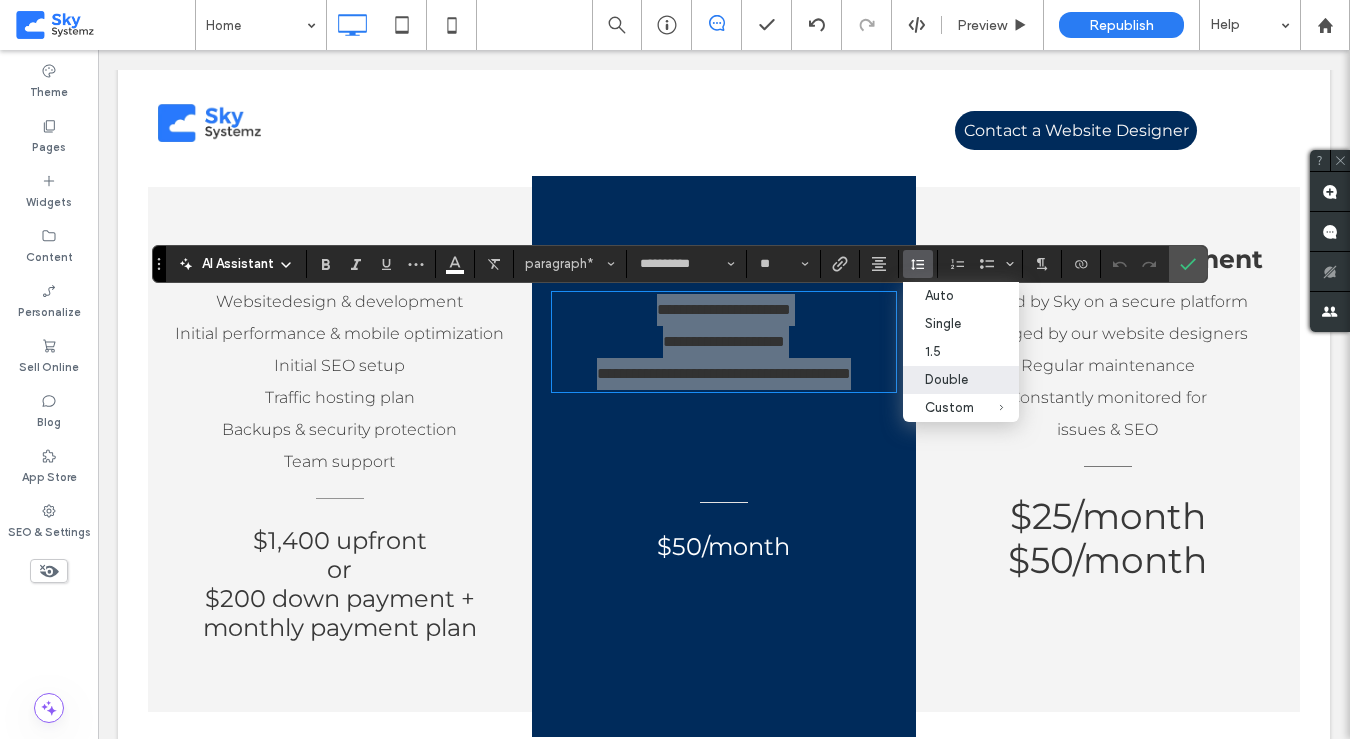 click on "Double" at bounding box center (949, 379) 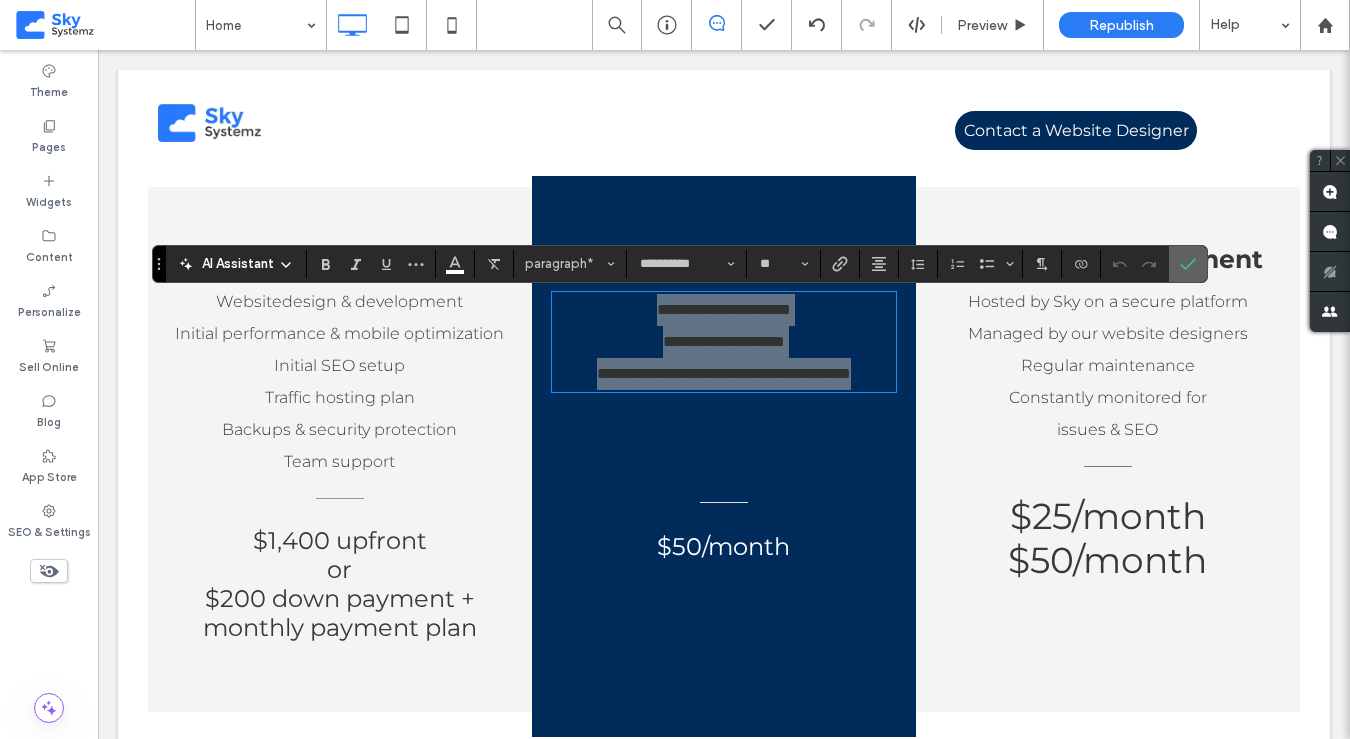 click 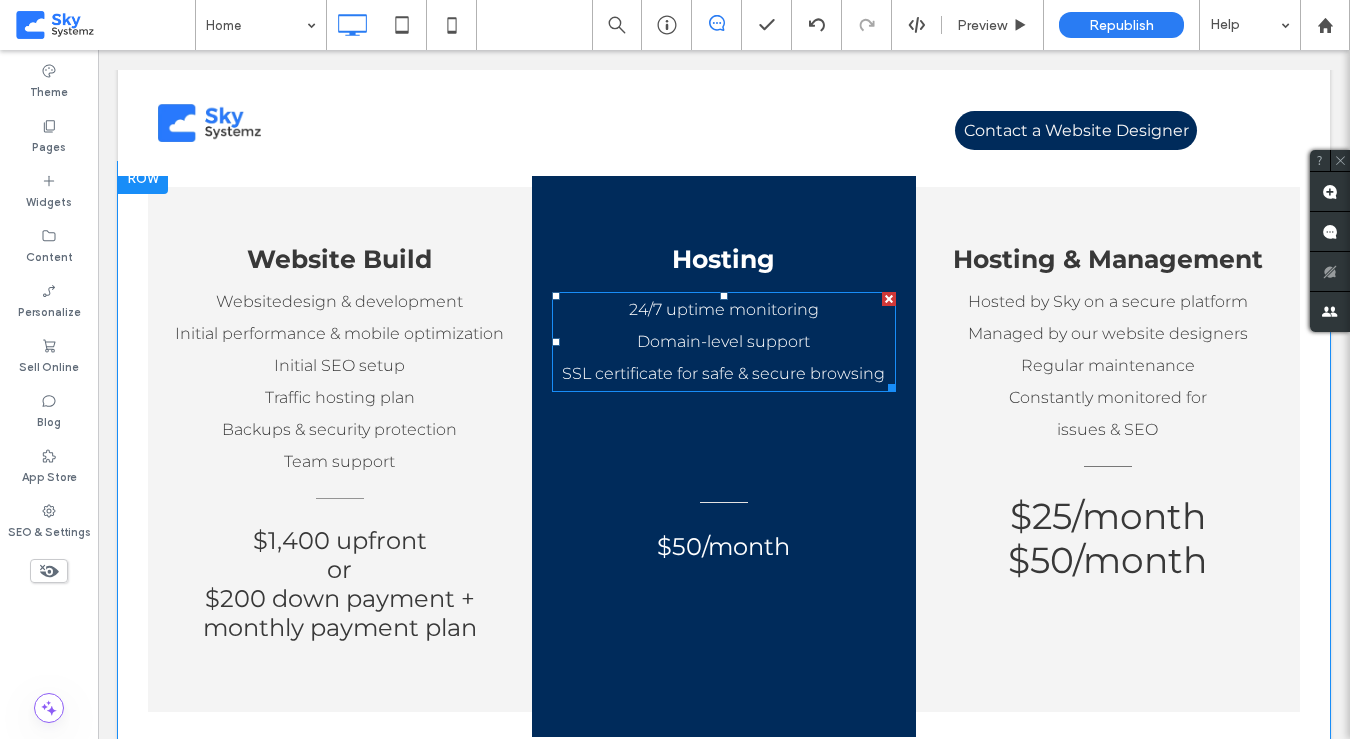 click on "24/7 uptime monitoring" at bounding box center [724, 310] 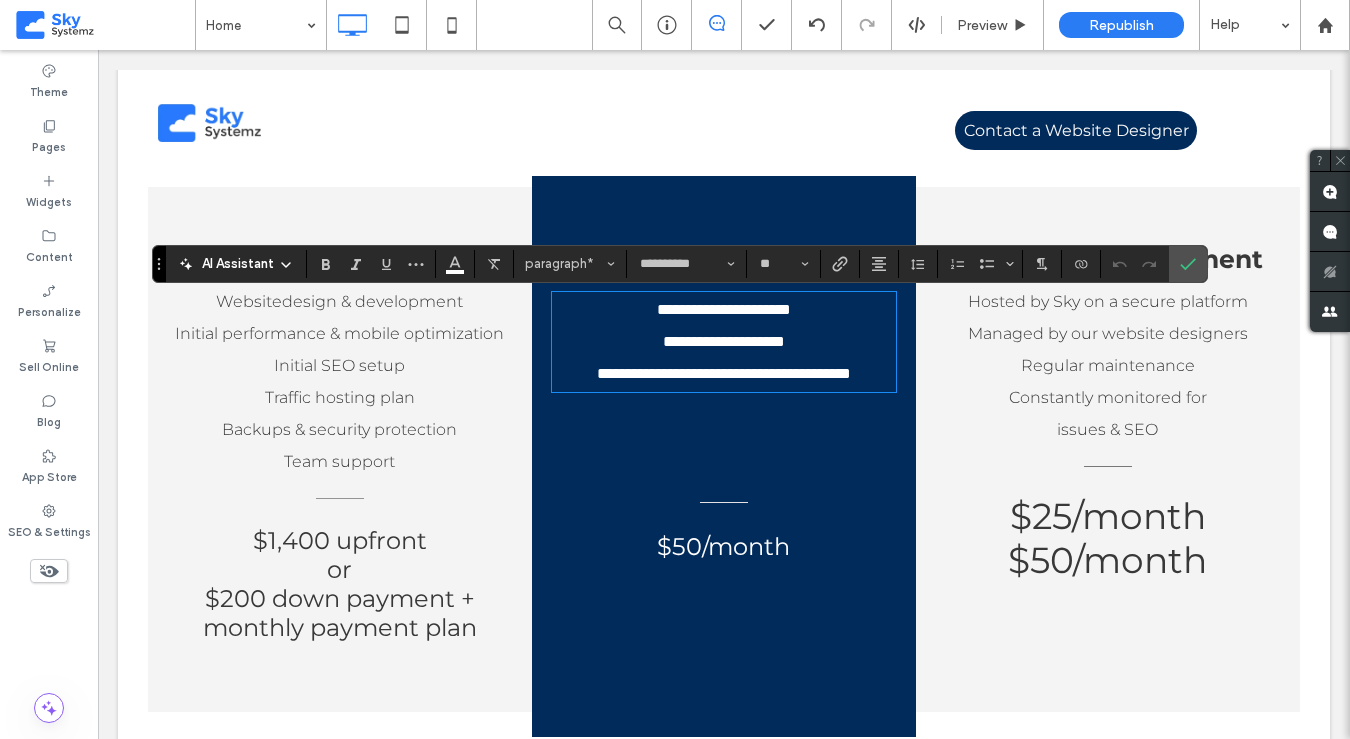 click on "**********" at bounding box center (724, 310) 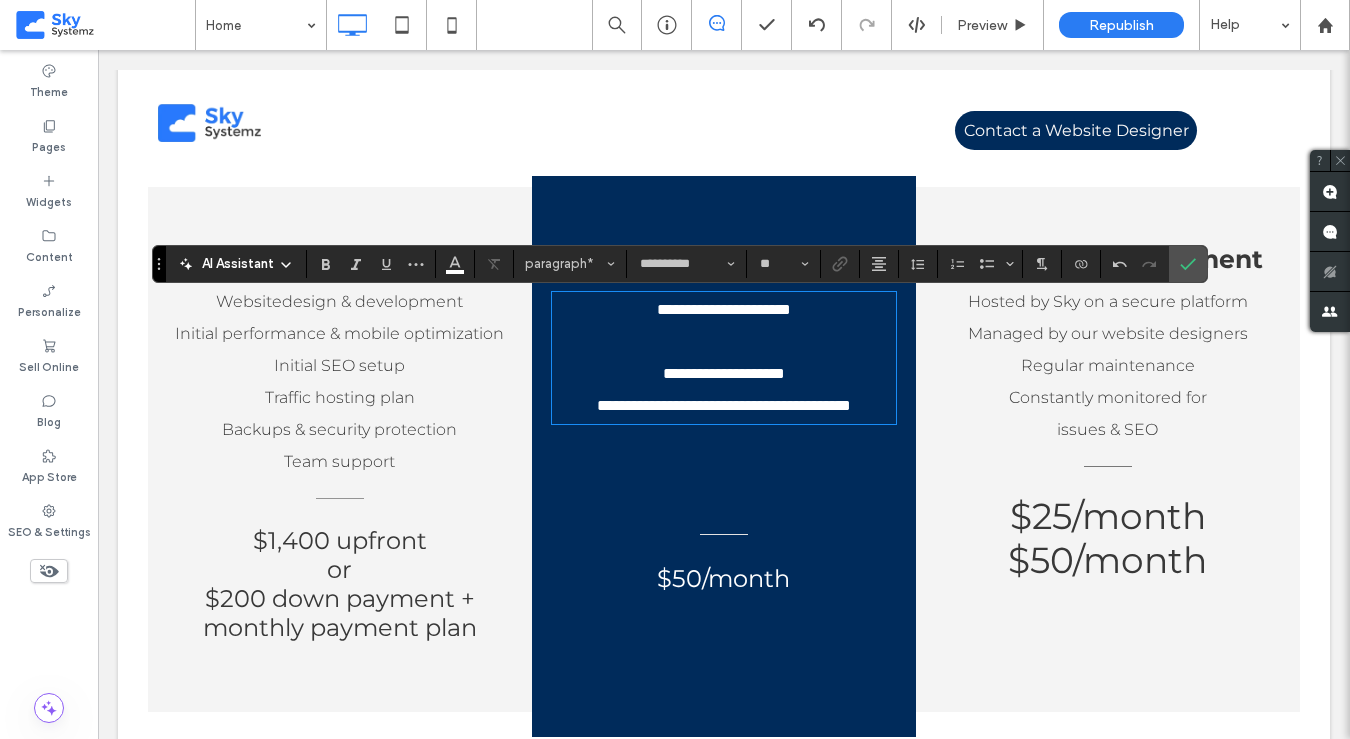 click on "**********" at bounding box center (724, 374) 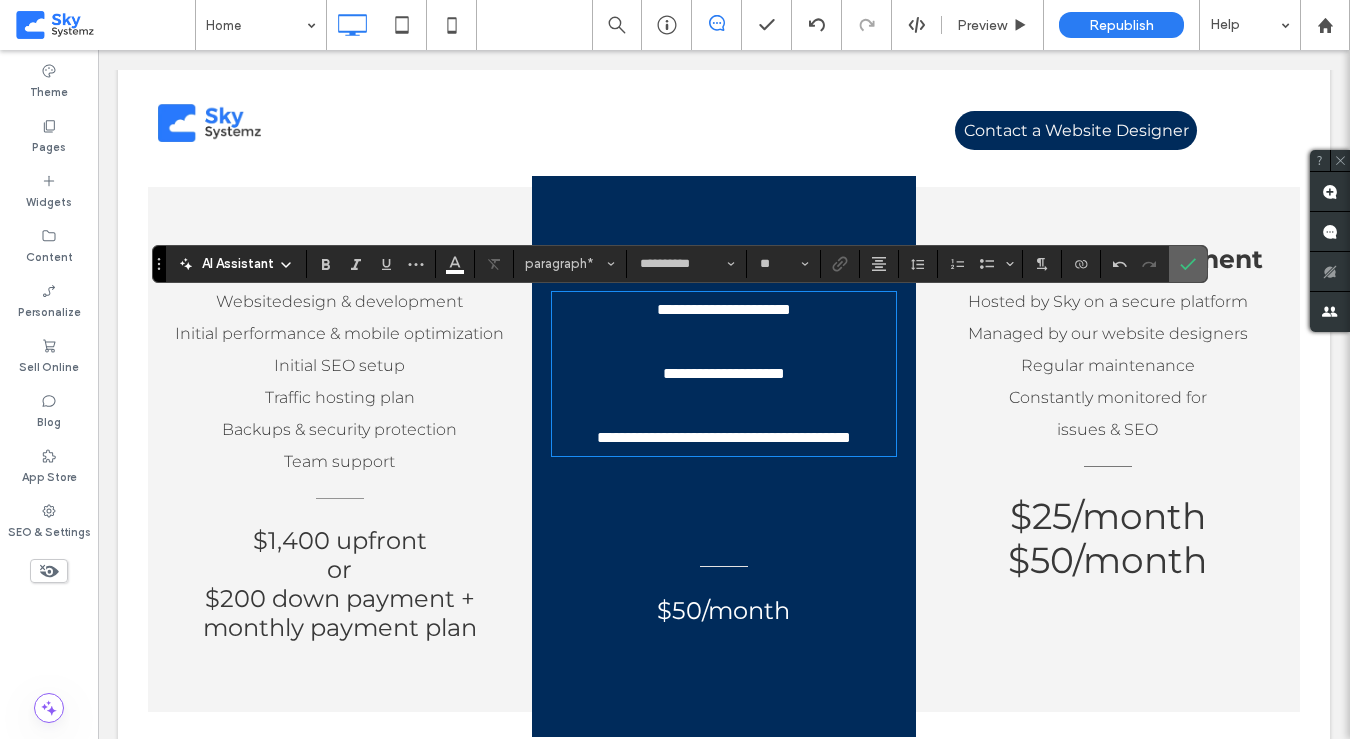click 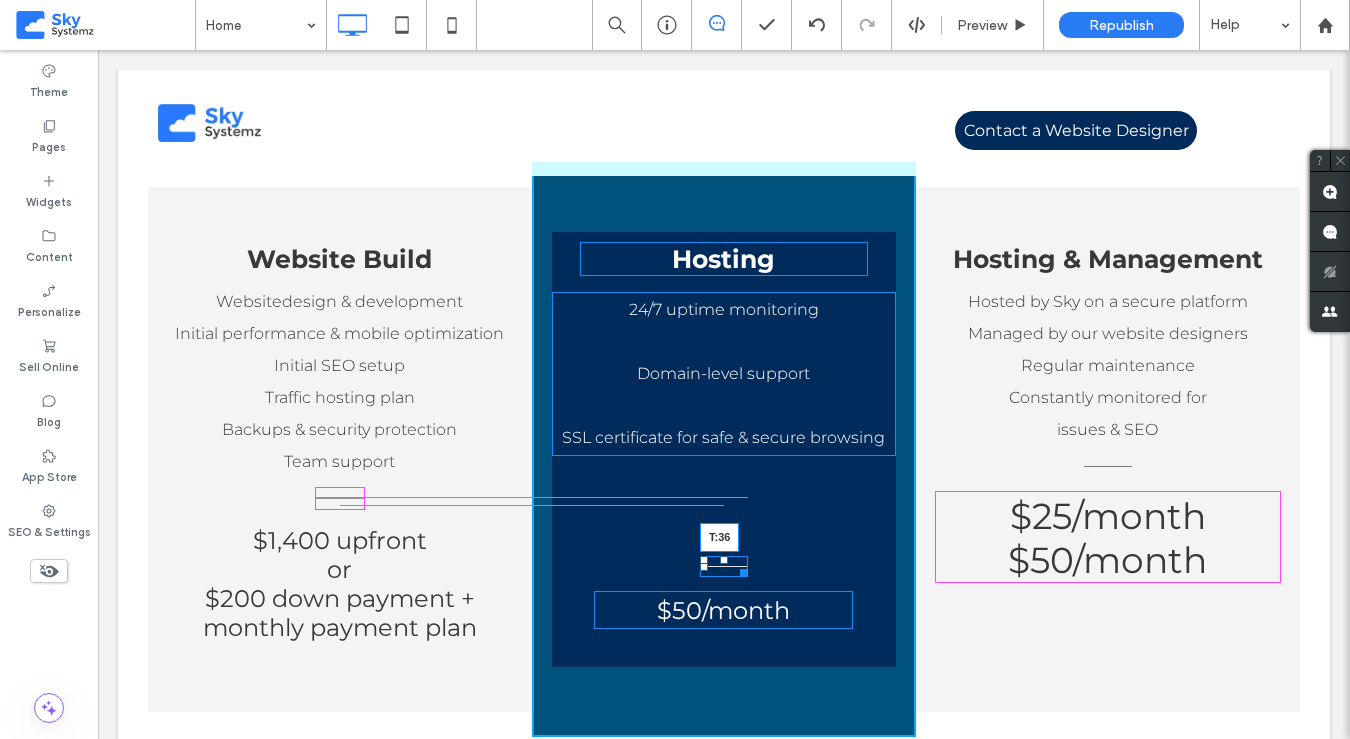 drag, startPoint x: 724, startPoint y: 563, endPoint x: 724, endPoint y: 496, distance: 67 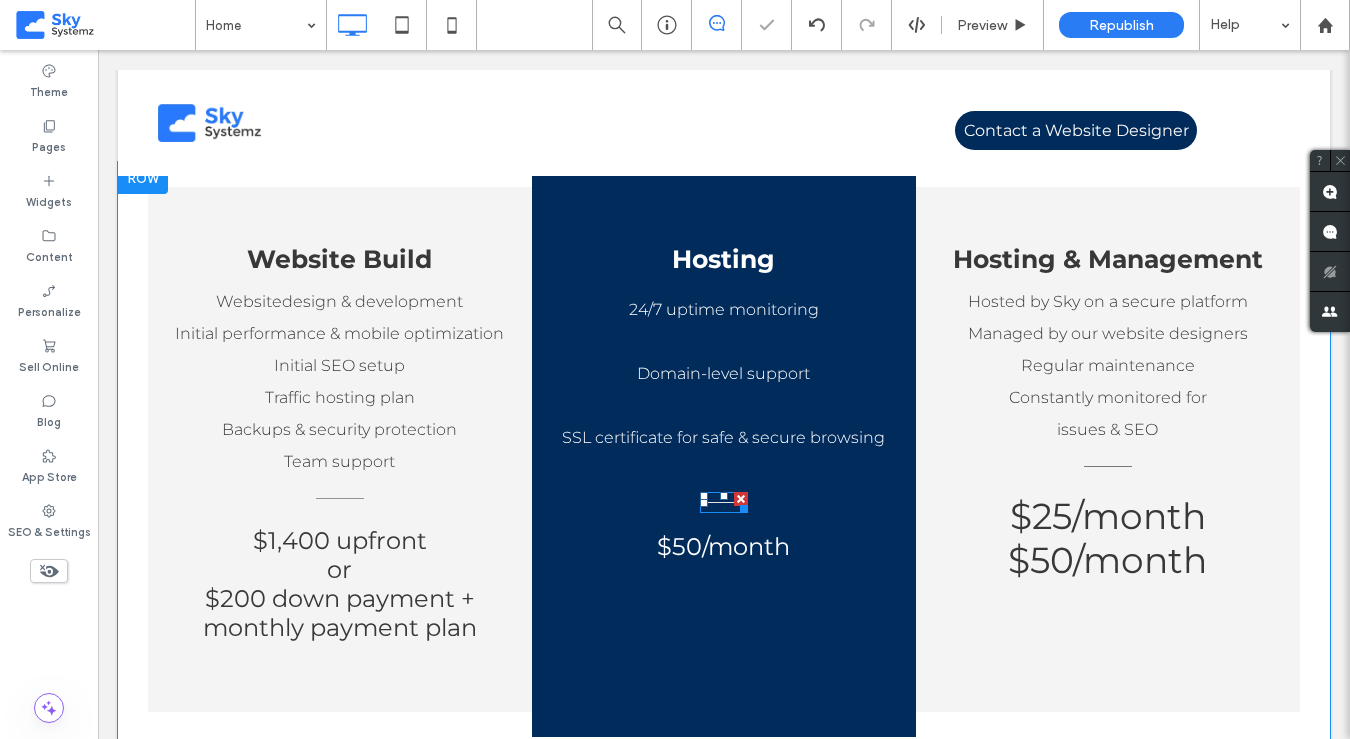 click on "Hosting   24/7 uptime monitoring Domain-level support ﻿ SSL certificate for safe & secure browsing
$50/month Click To Paste" at bounding box center [724, 449] 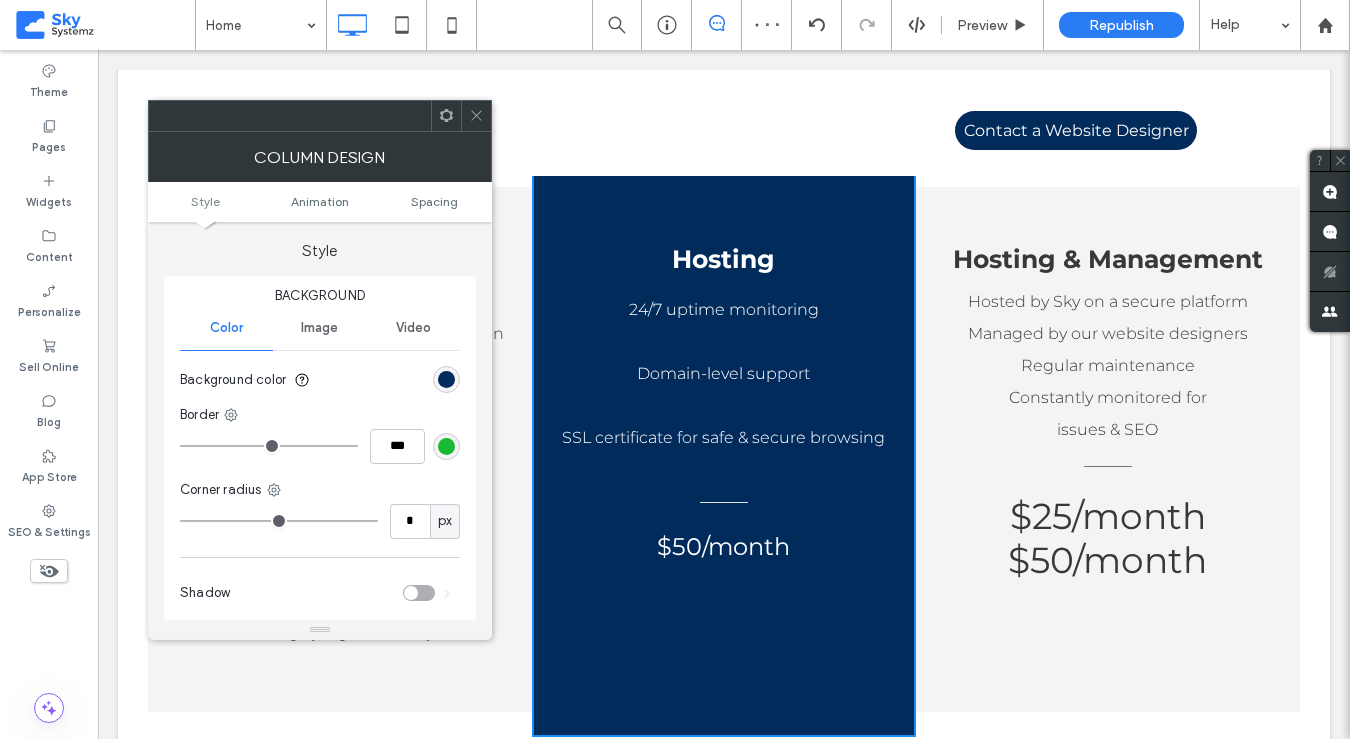 click at bounding box center (476, 116) 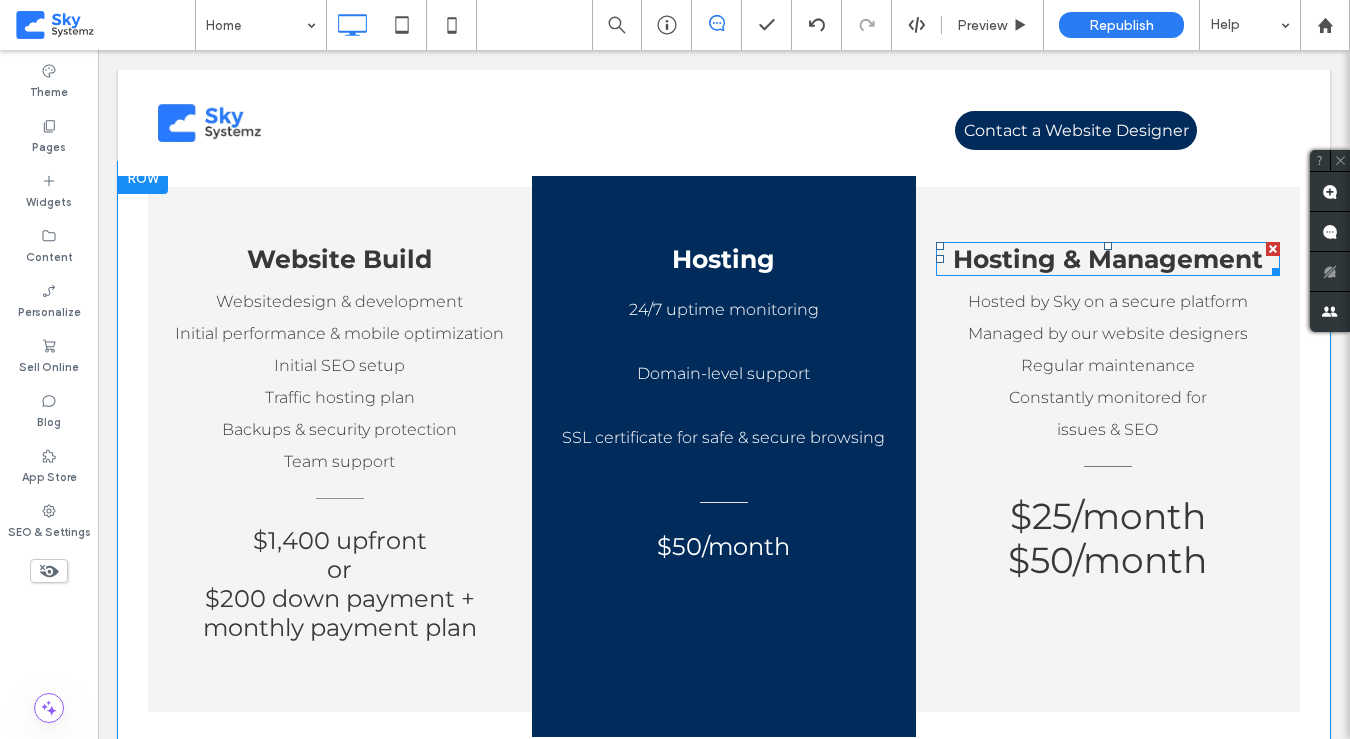 click on "Hosting & Management" at bounding box center (1108, 259) 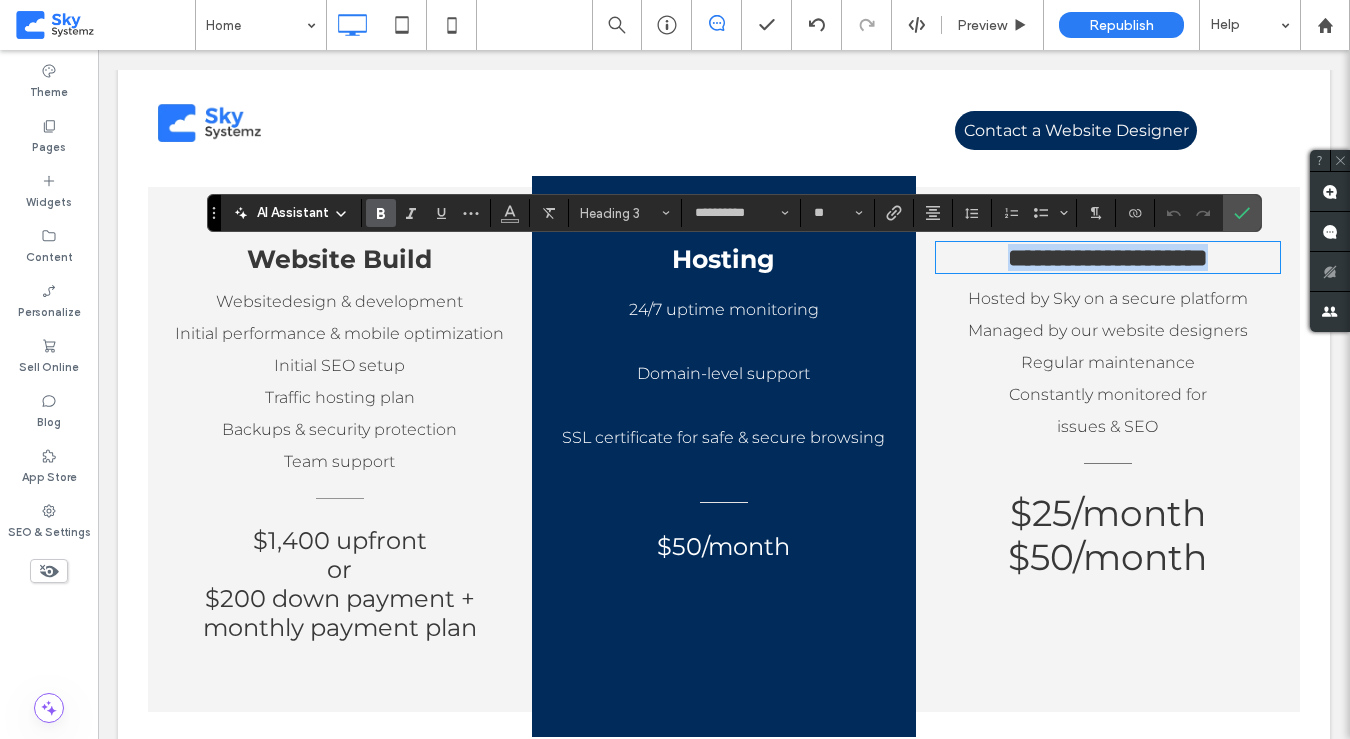 type 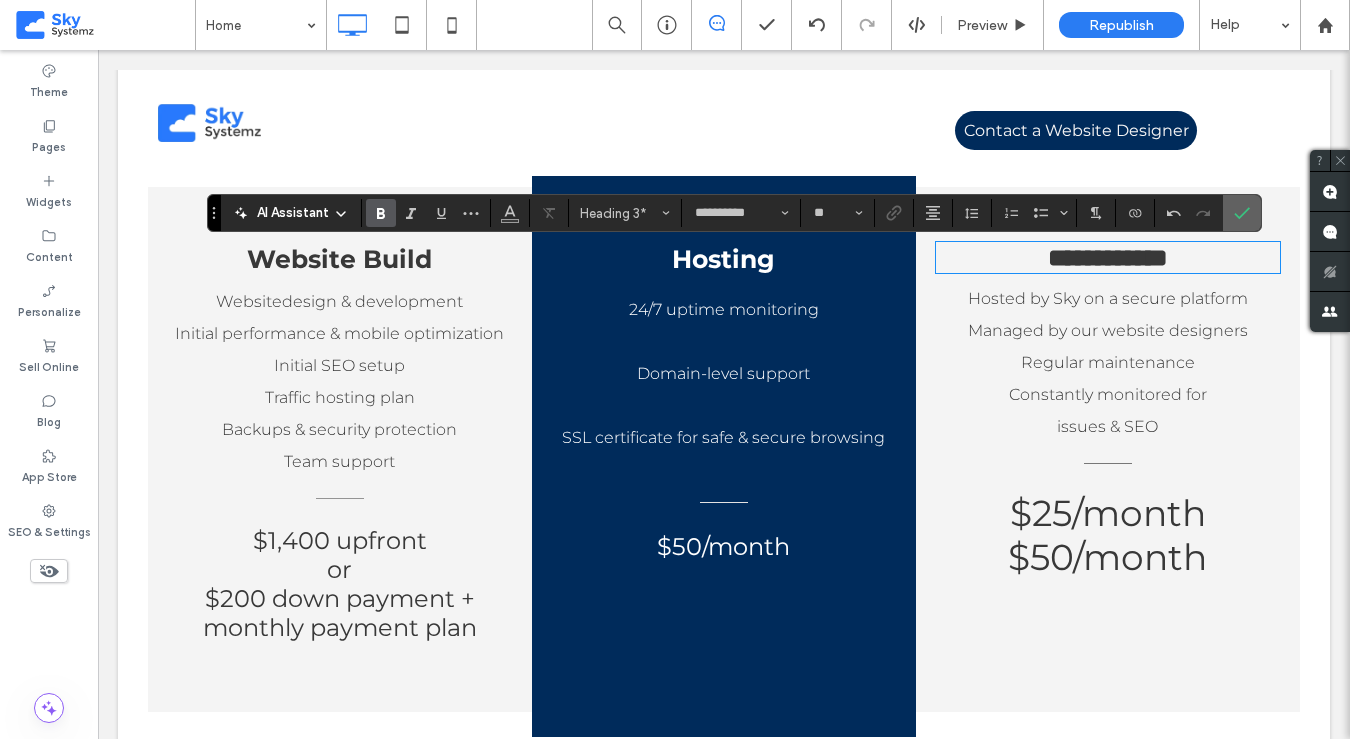 click at bounding box center [1242, 213] 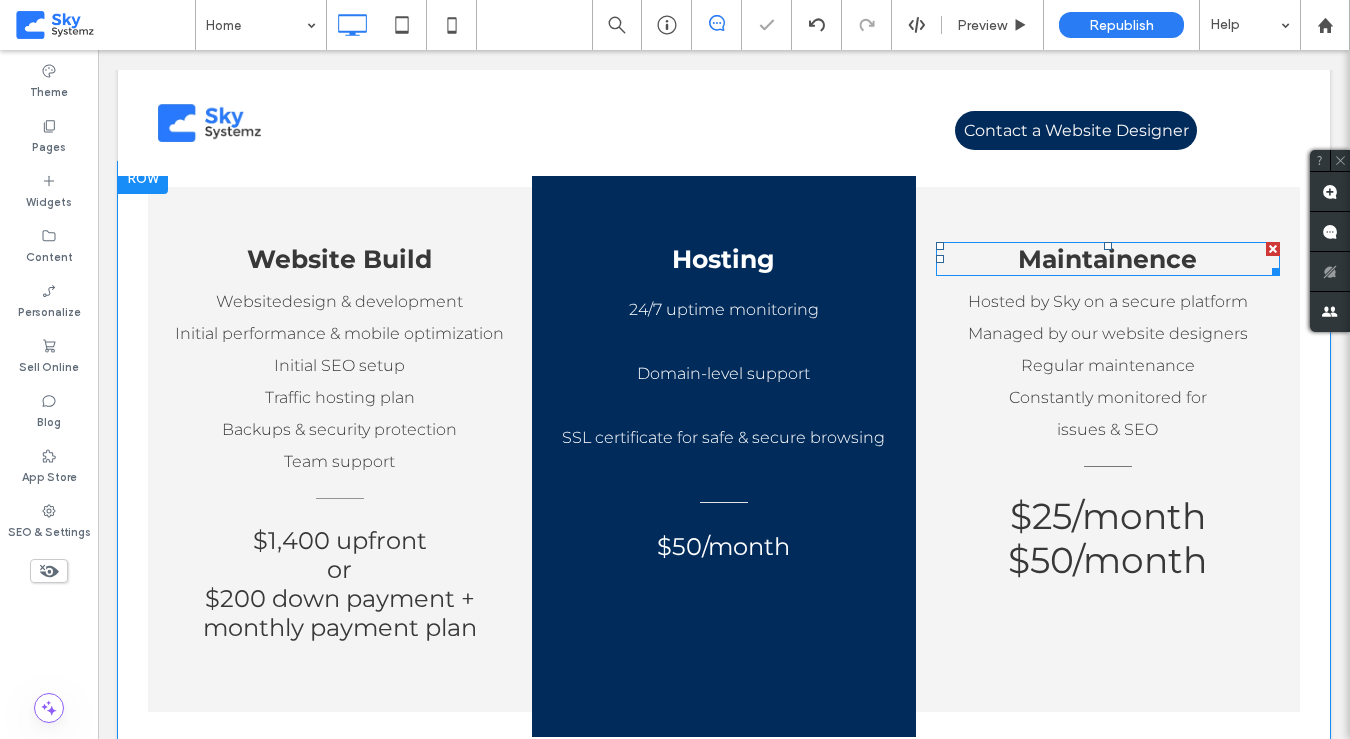 click on "Maintainence" at bounding box center [1107, 259] 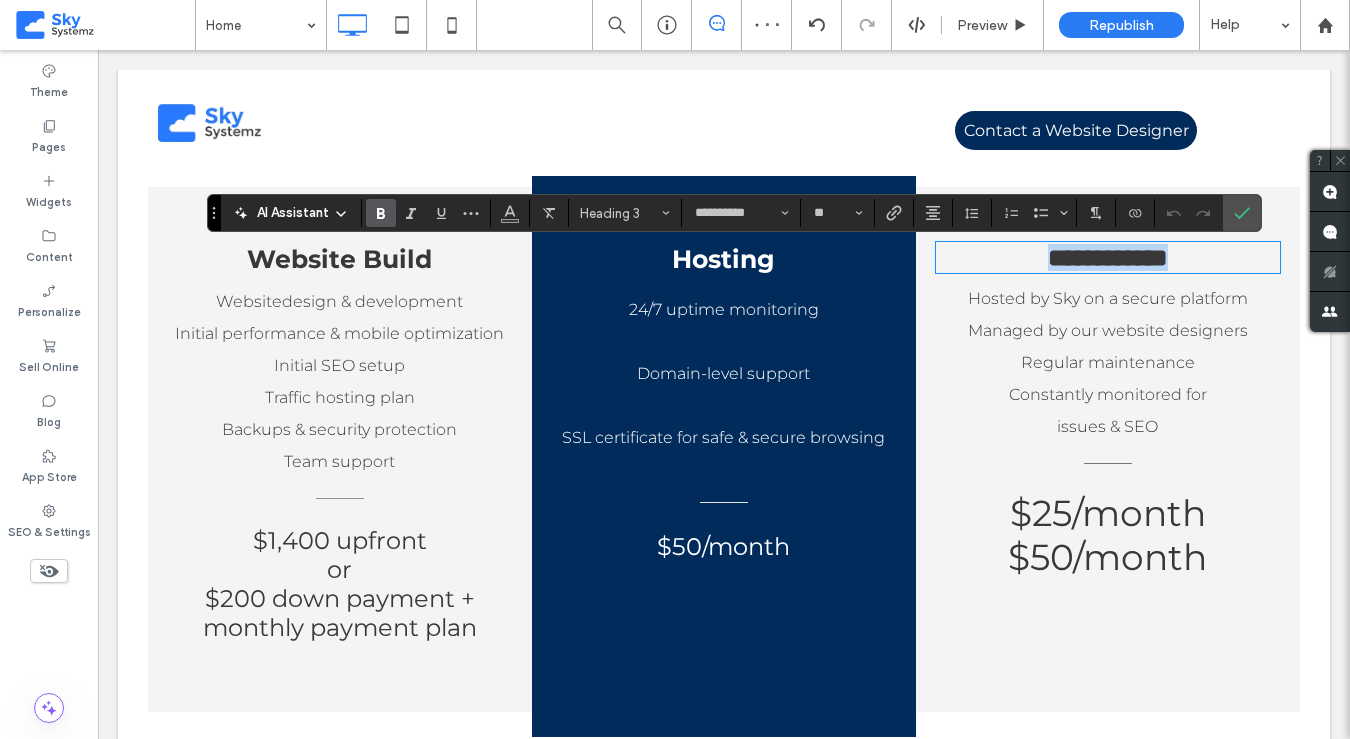 type 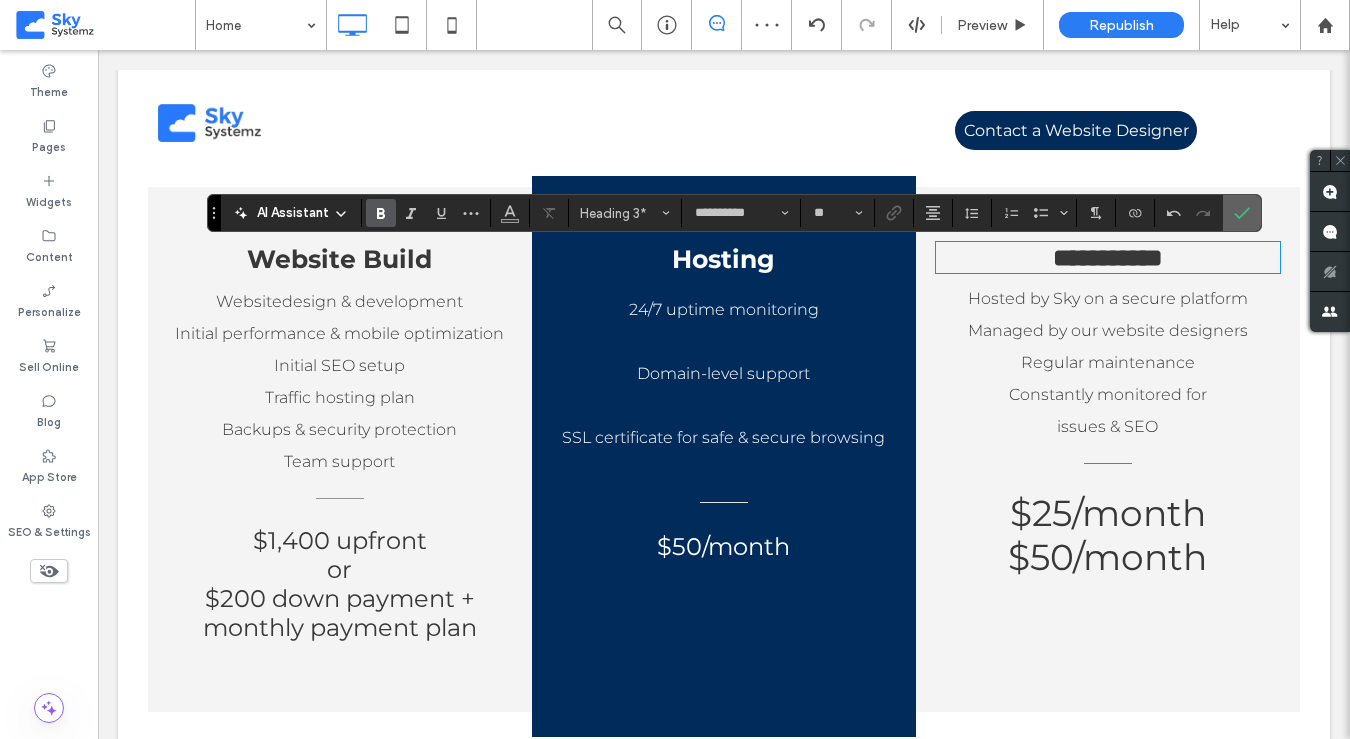 click 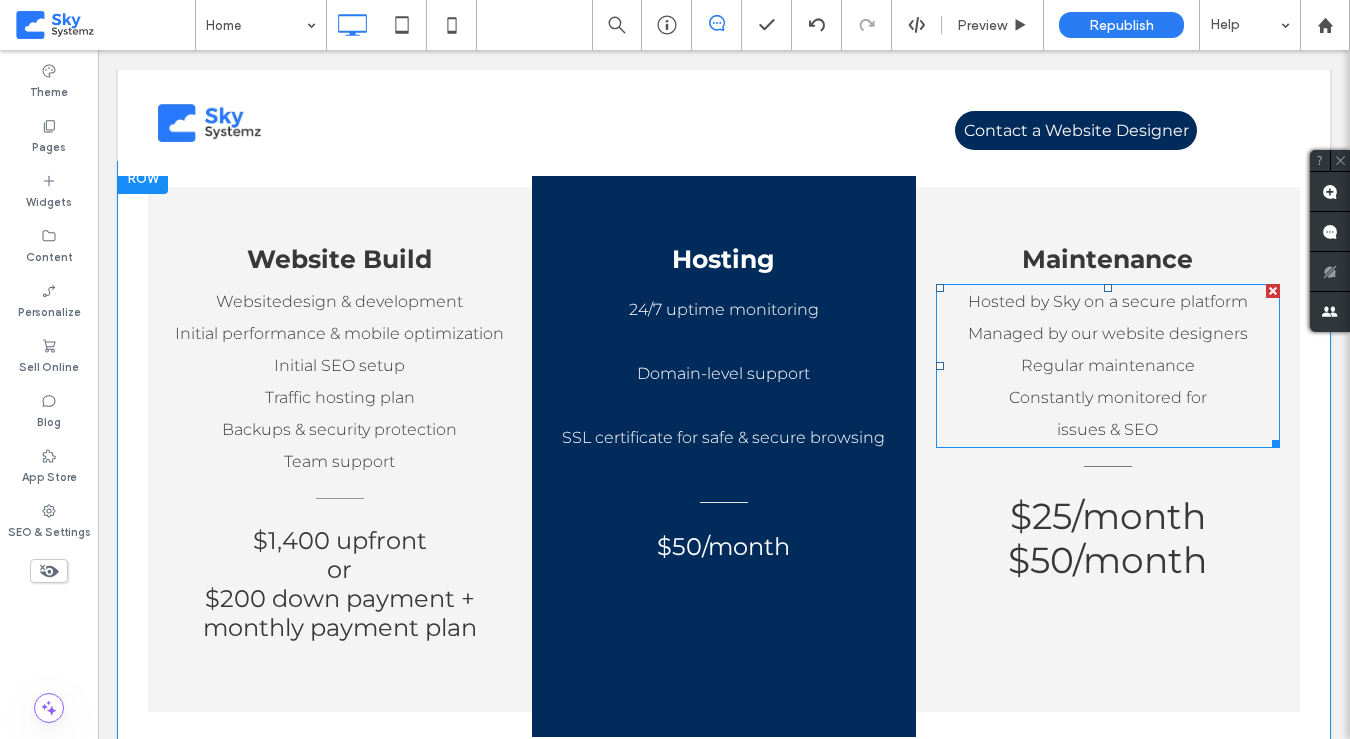 click on "Regular maintenance" at bounding box center (1108, 365) 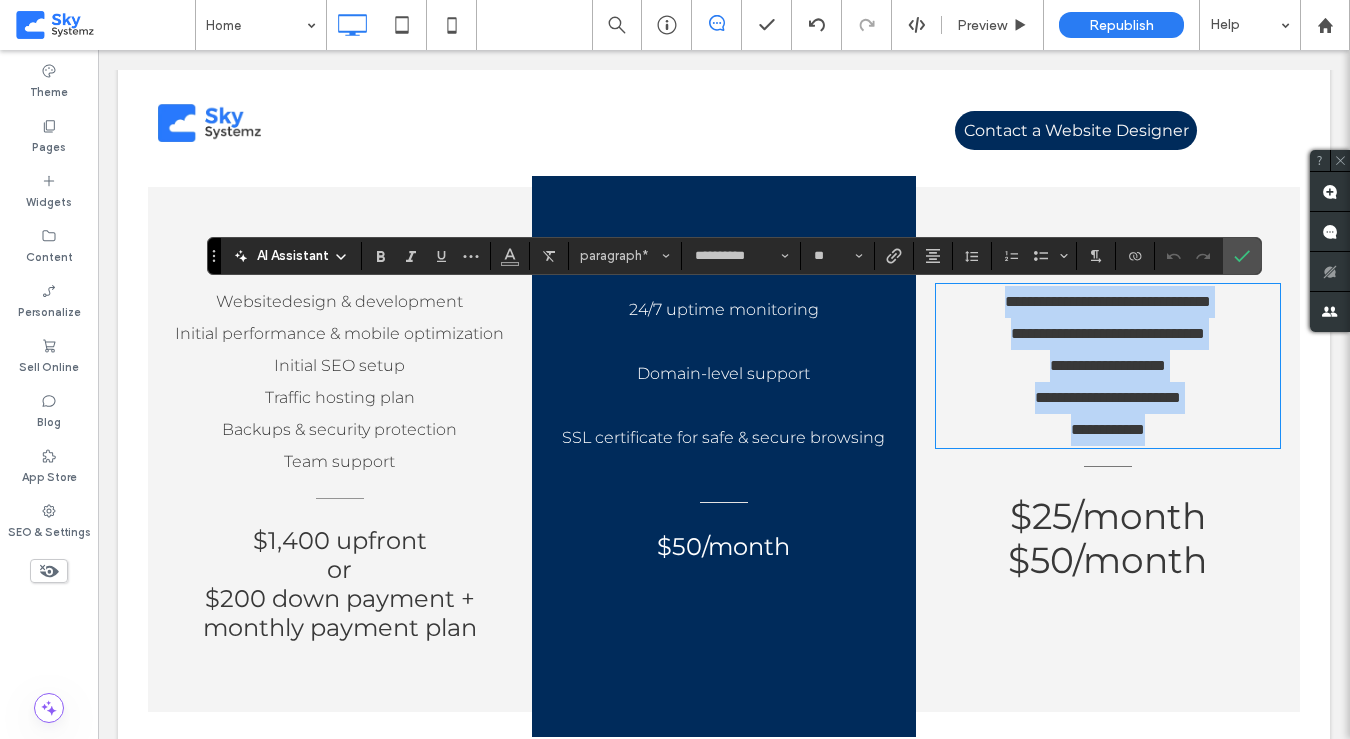 type 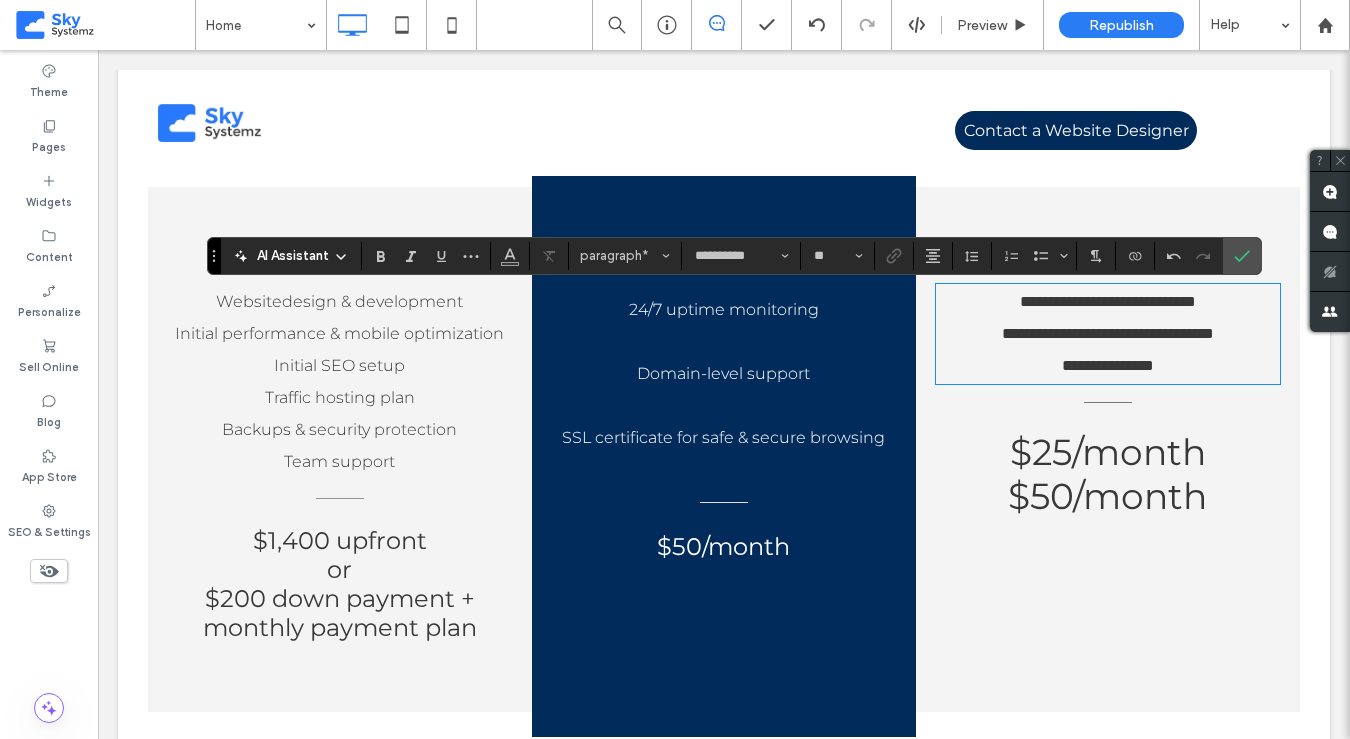 click on "**********" at bounding box center [1108, 365] 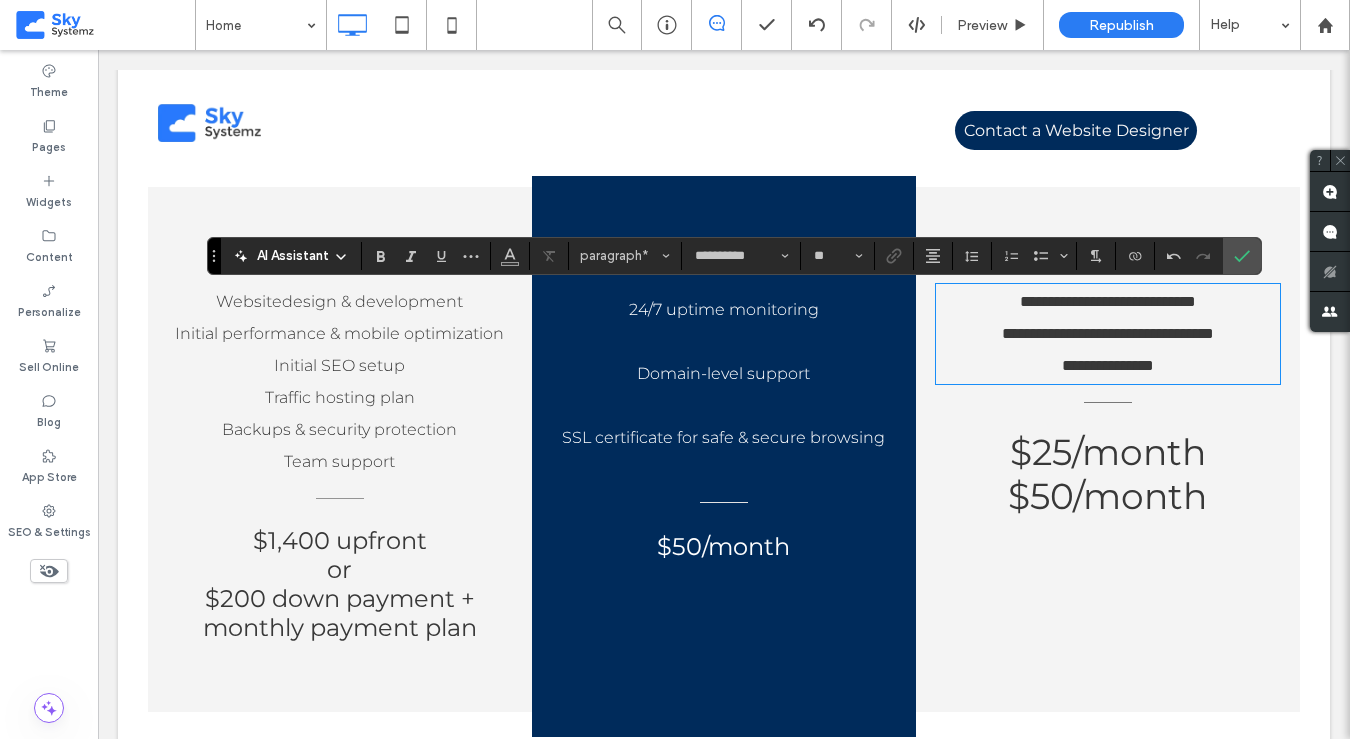 click on "**********" at bounding box center [1108, 302] 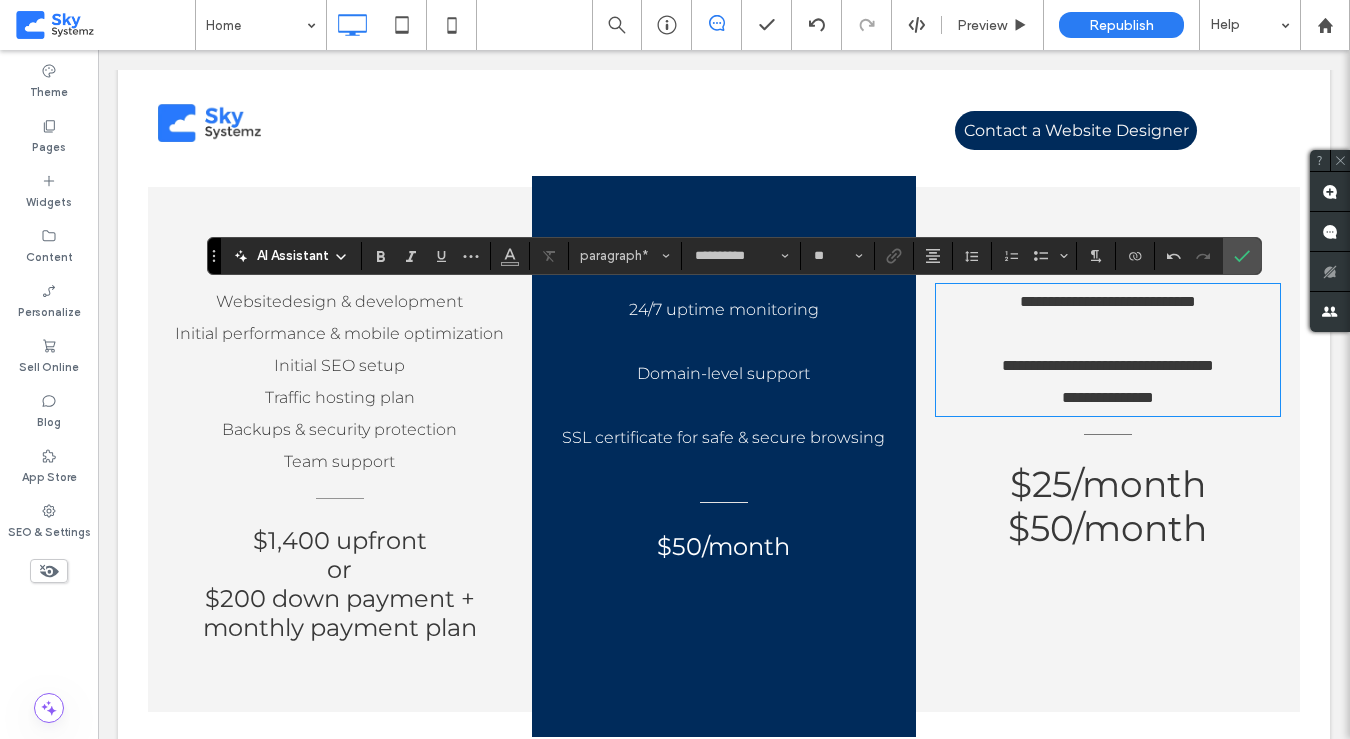 click on "**********" at bounding box center [1108, 366] 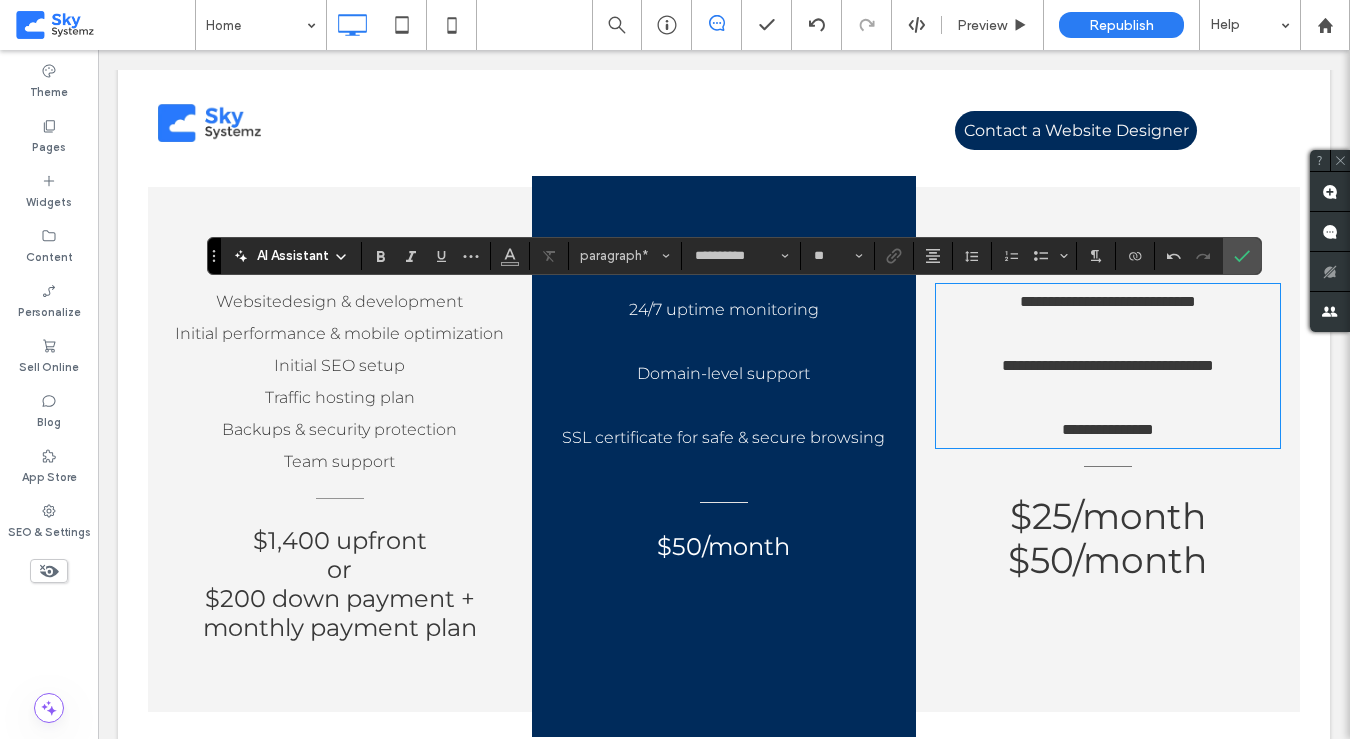 click on "$50/month" at bounding box center (1107, 560) 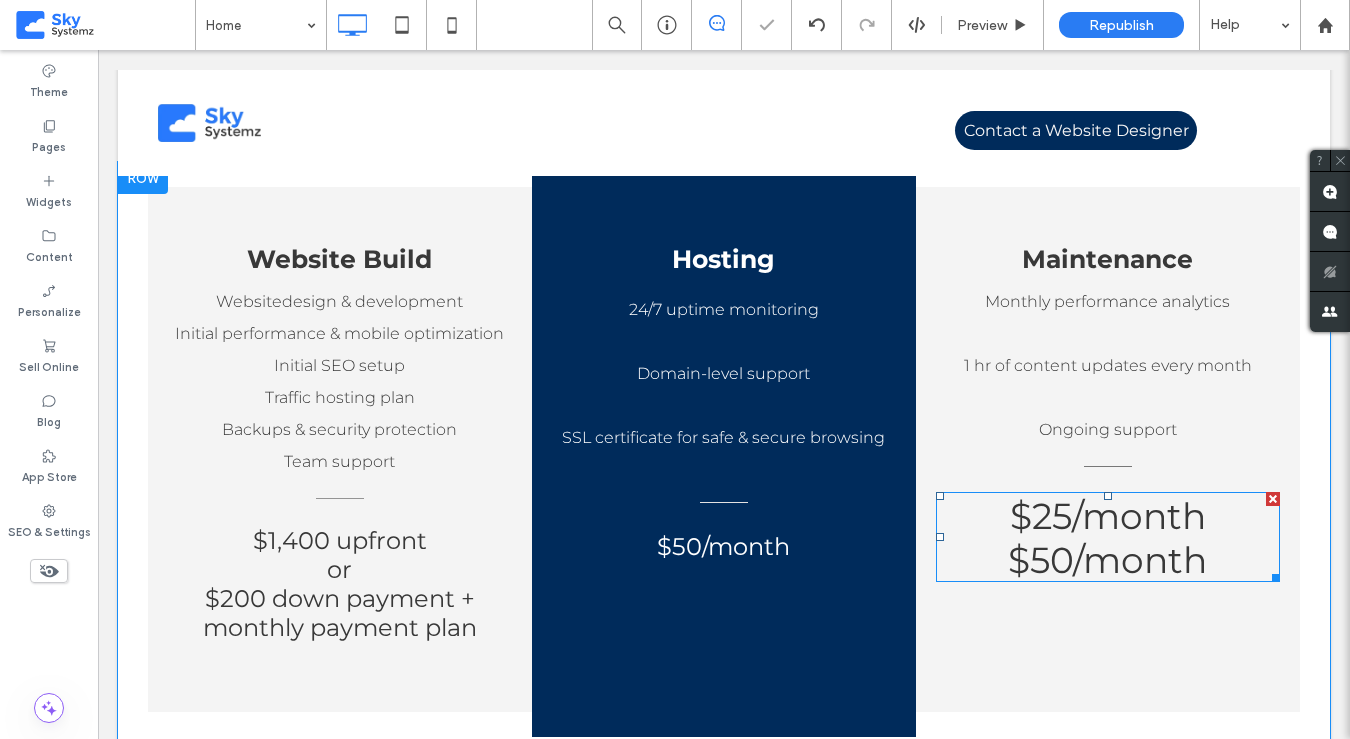 click on "$50/month" at bounding box center (1107, 560) 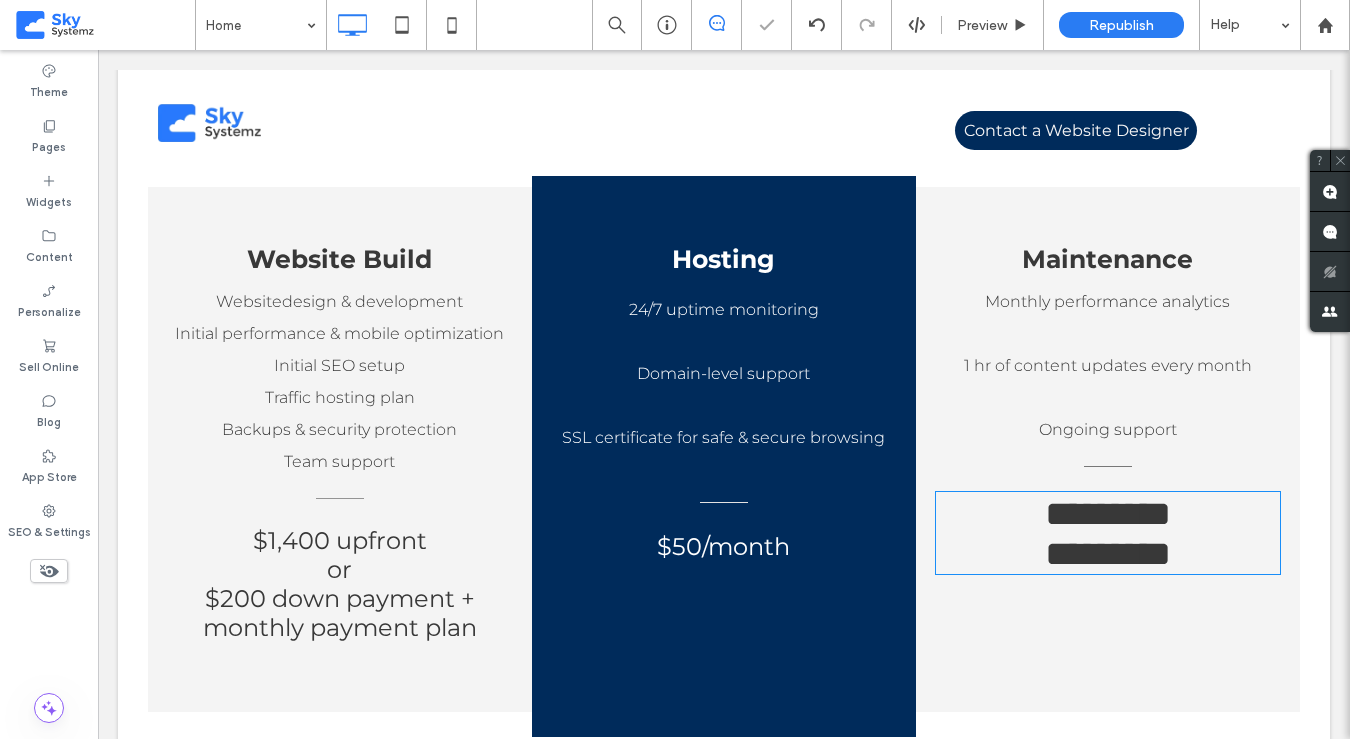 type on "**********" 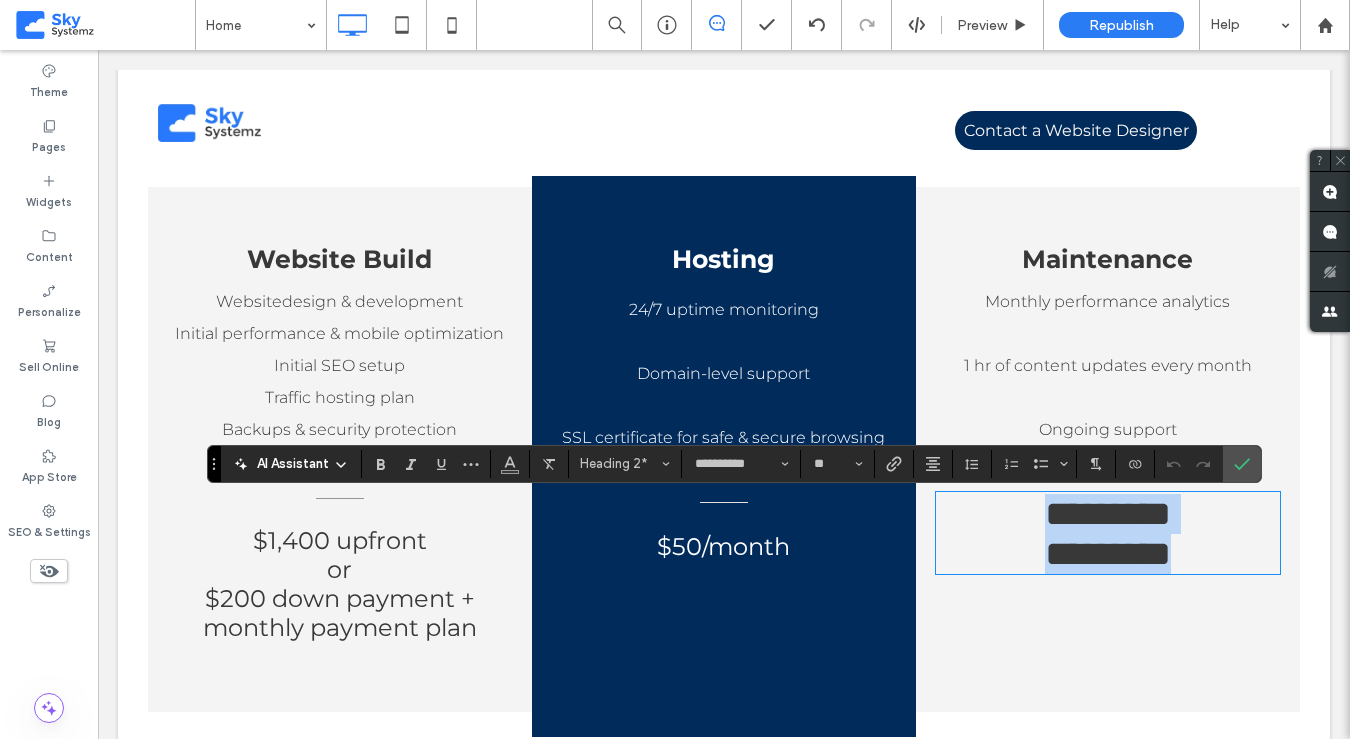 type 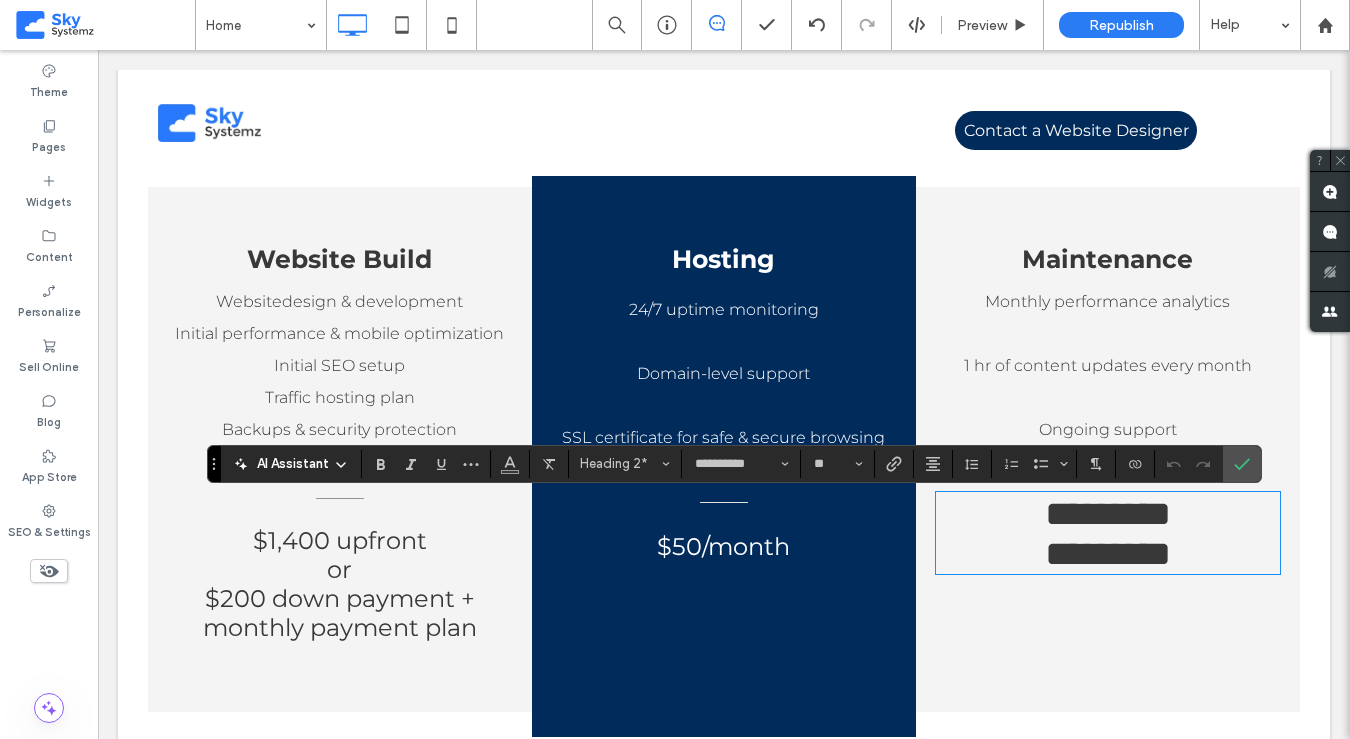 type on "**" 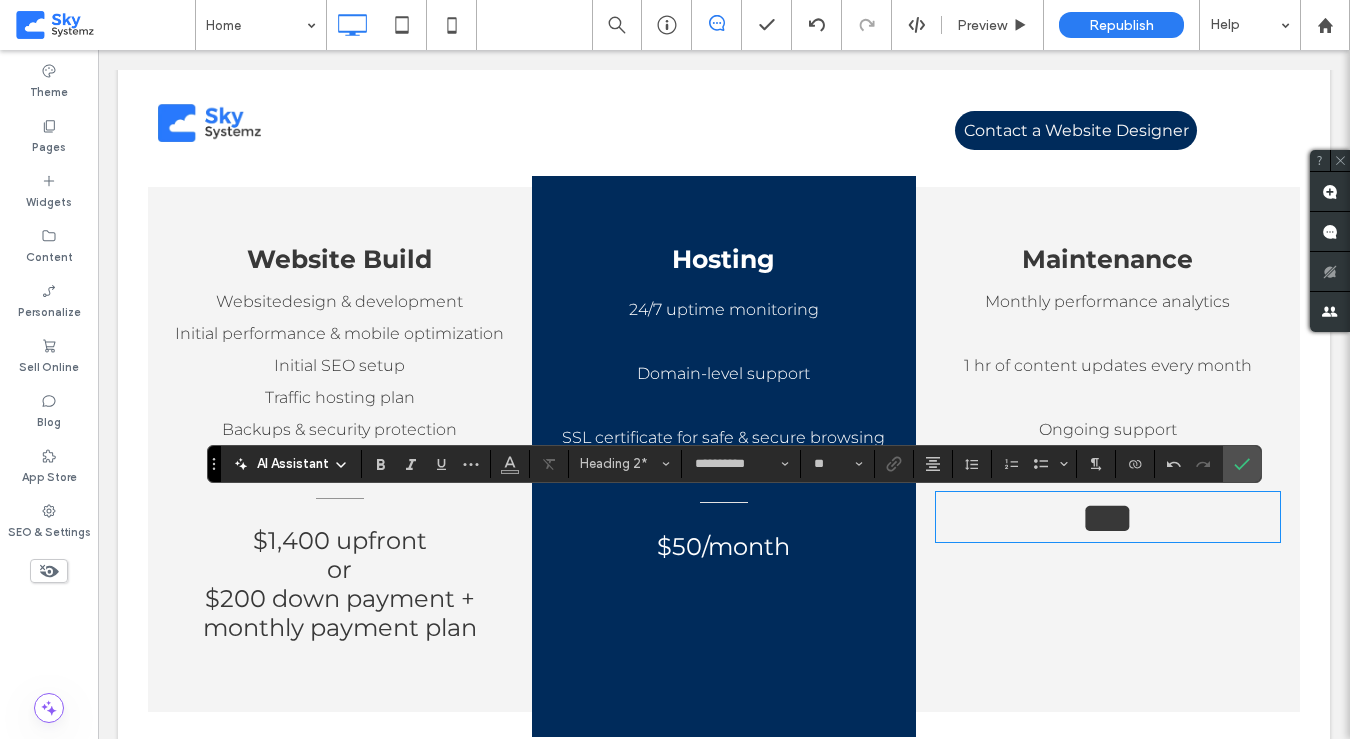 click on "*** ﻿" at bounding box center (1108, 518) 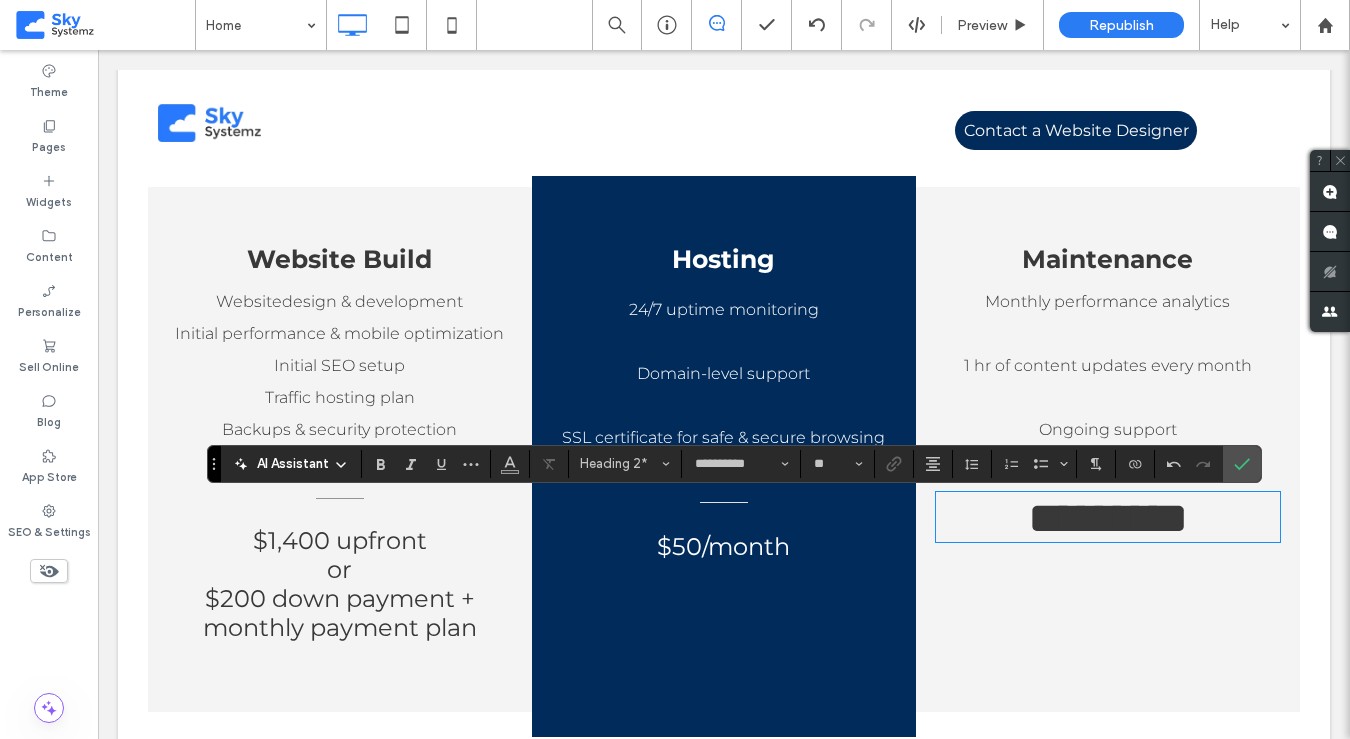 click on "*****" at bounding box center [1072, 518] 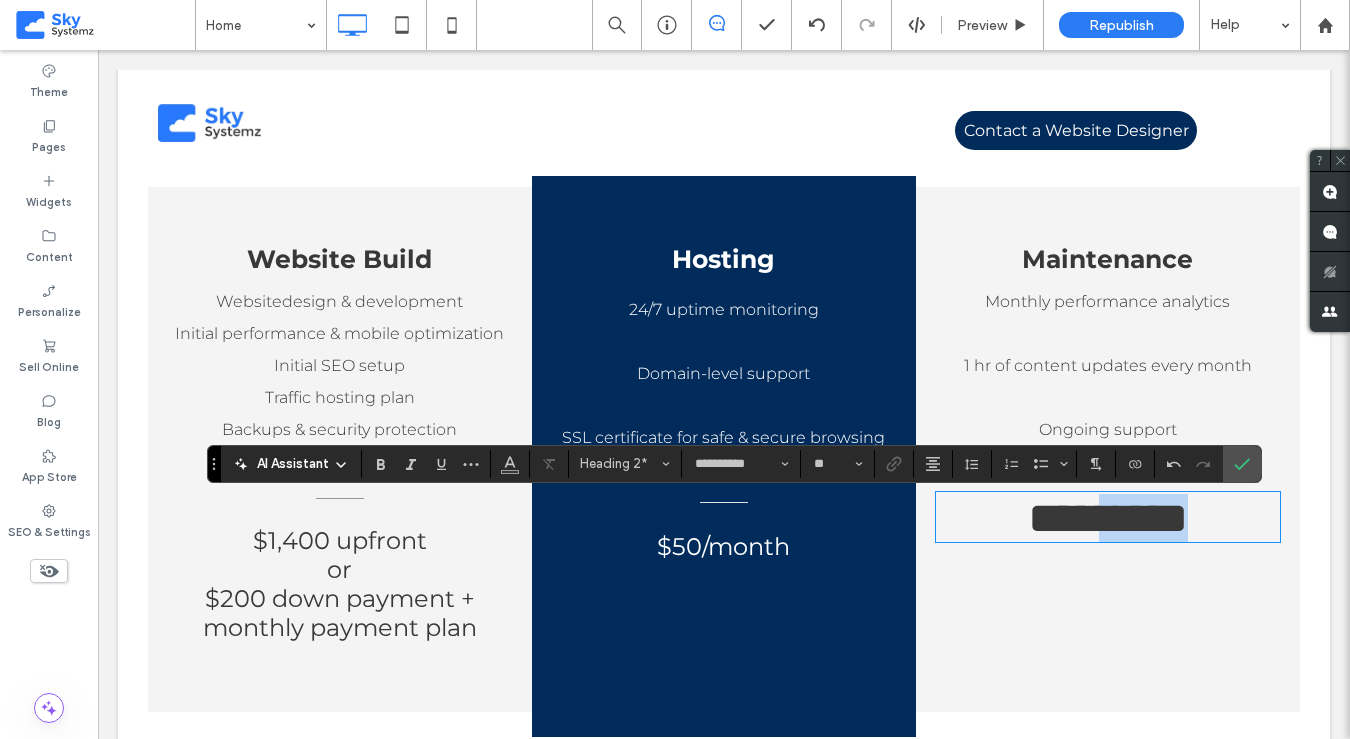 click on "***** ﻿ ****" at bounding box center (1108, 518) 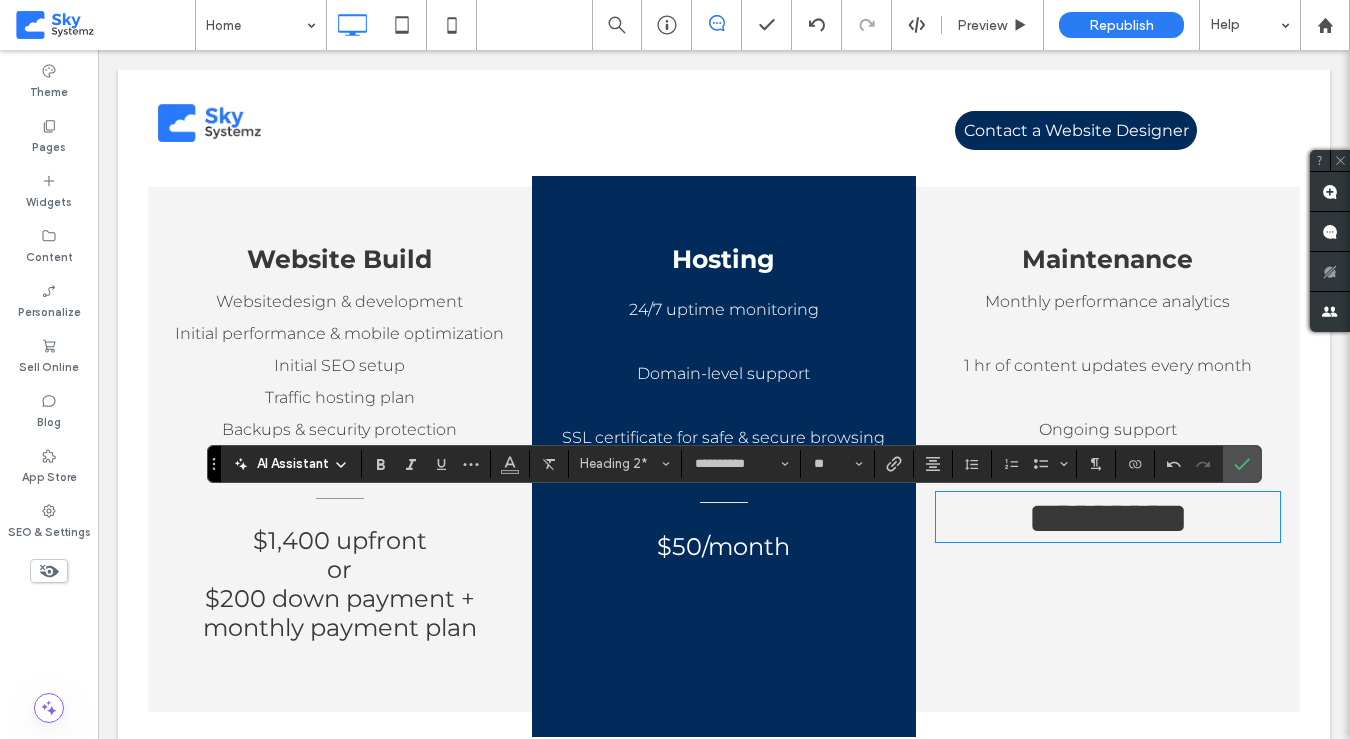 click on "$50/month" at bounding box center [723, 546] 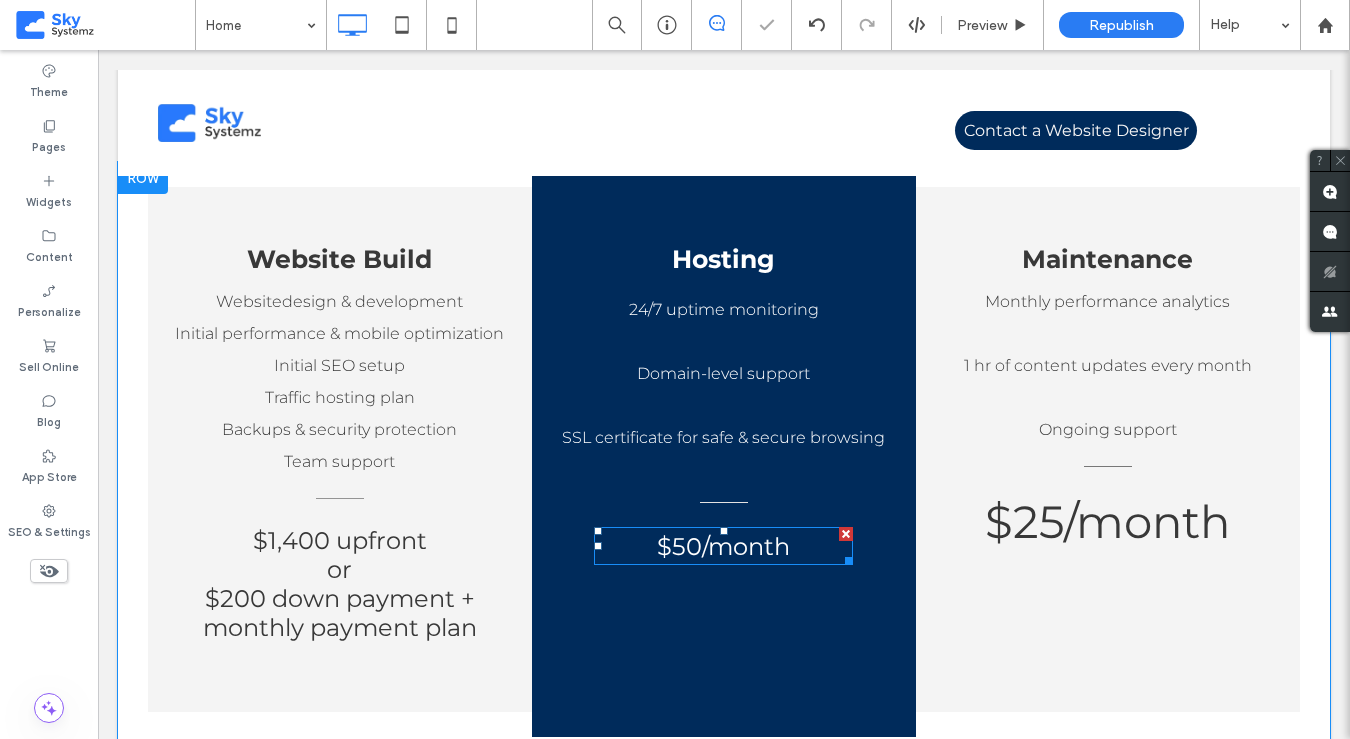 click on "$50/month" at bounding box center (723, 546) 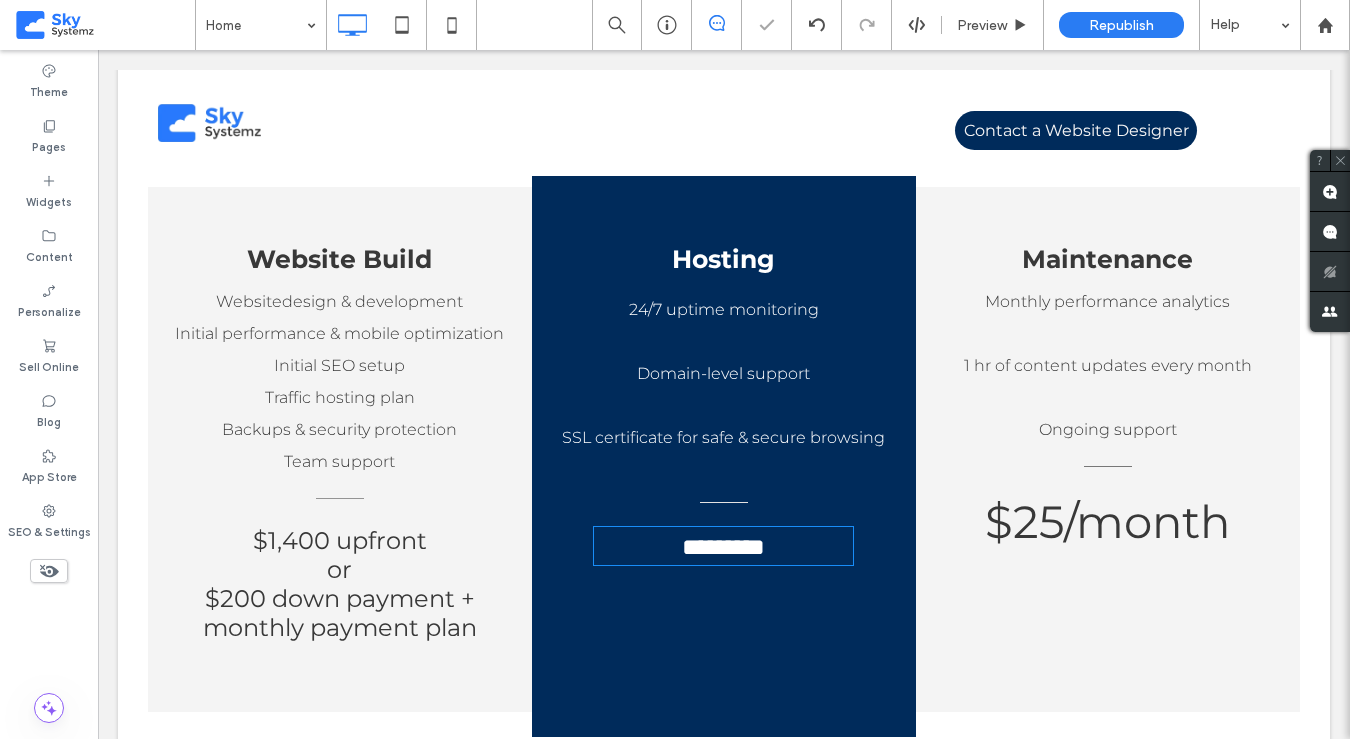 type on "**********" 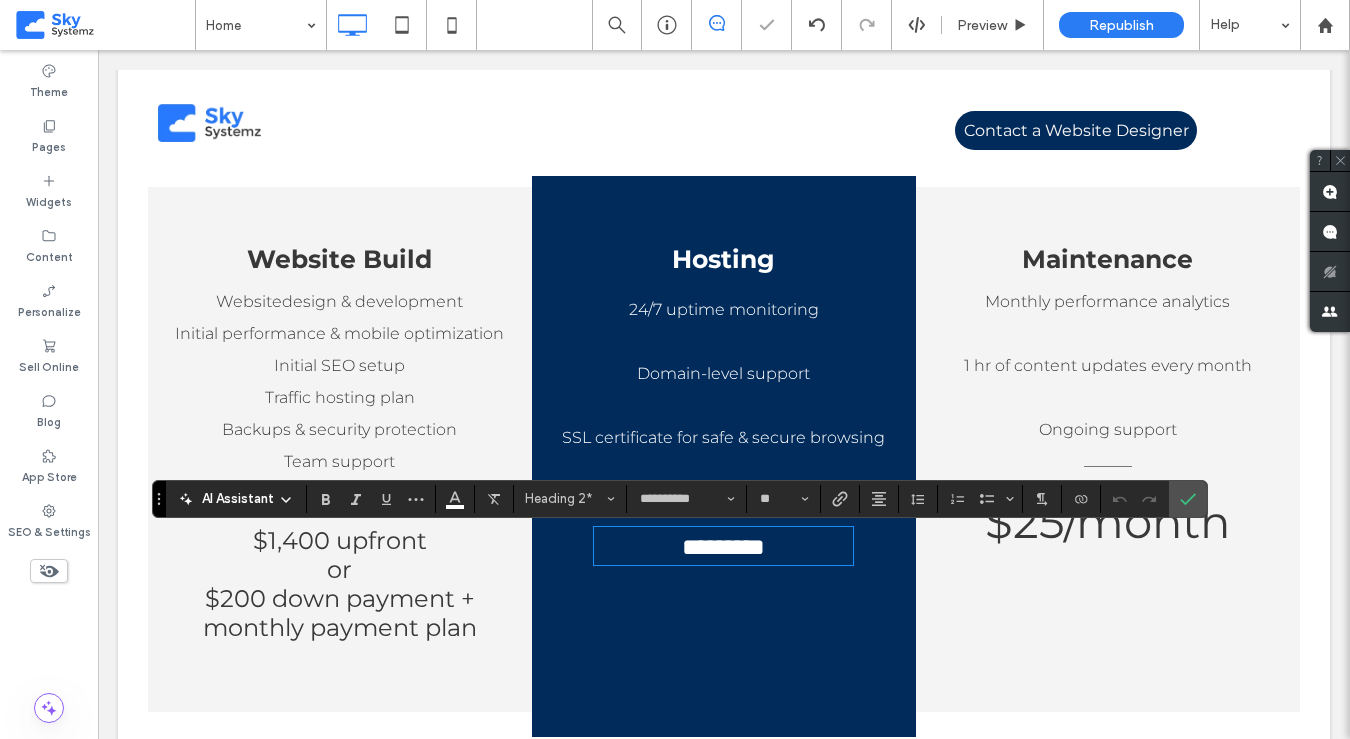 click on "$25/m ﻿ onth" at bounding box center [1107, 521] 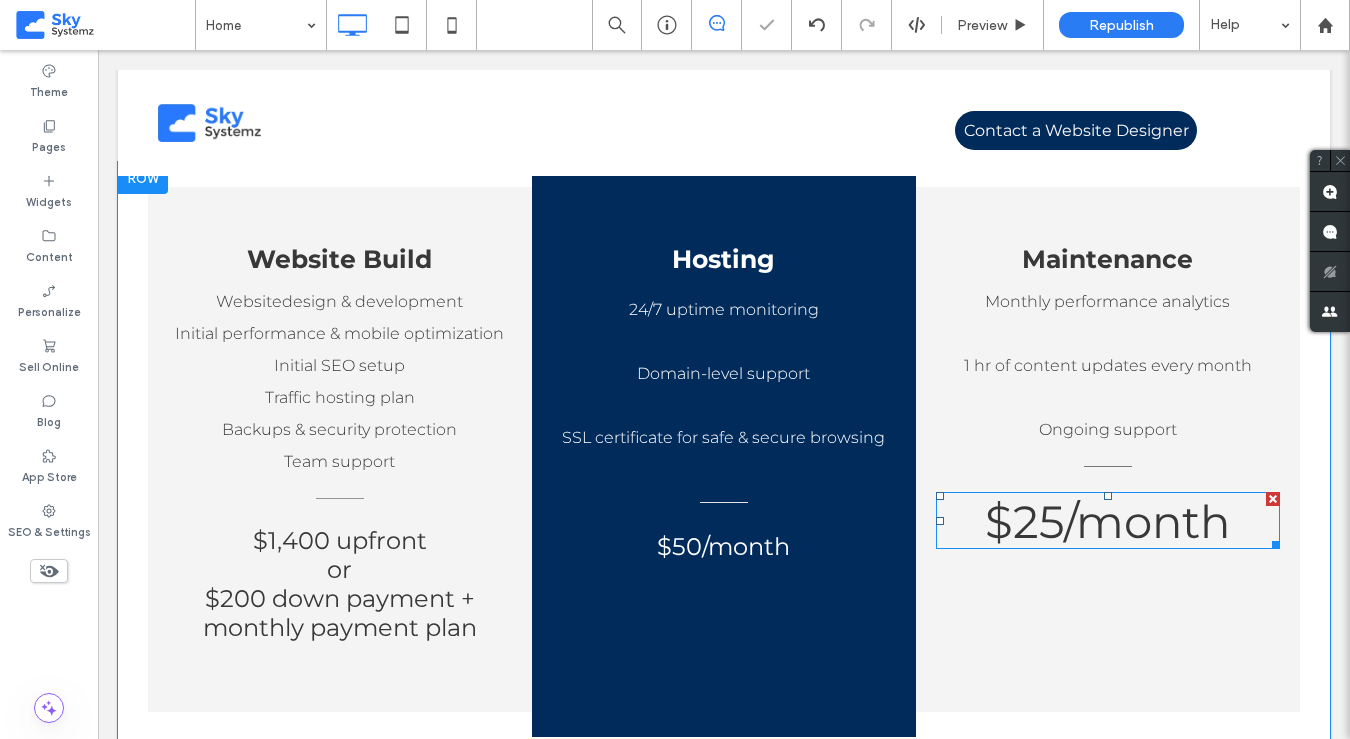 click on "$25/m ﻿ onth" at bounding box center [1107, 521] 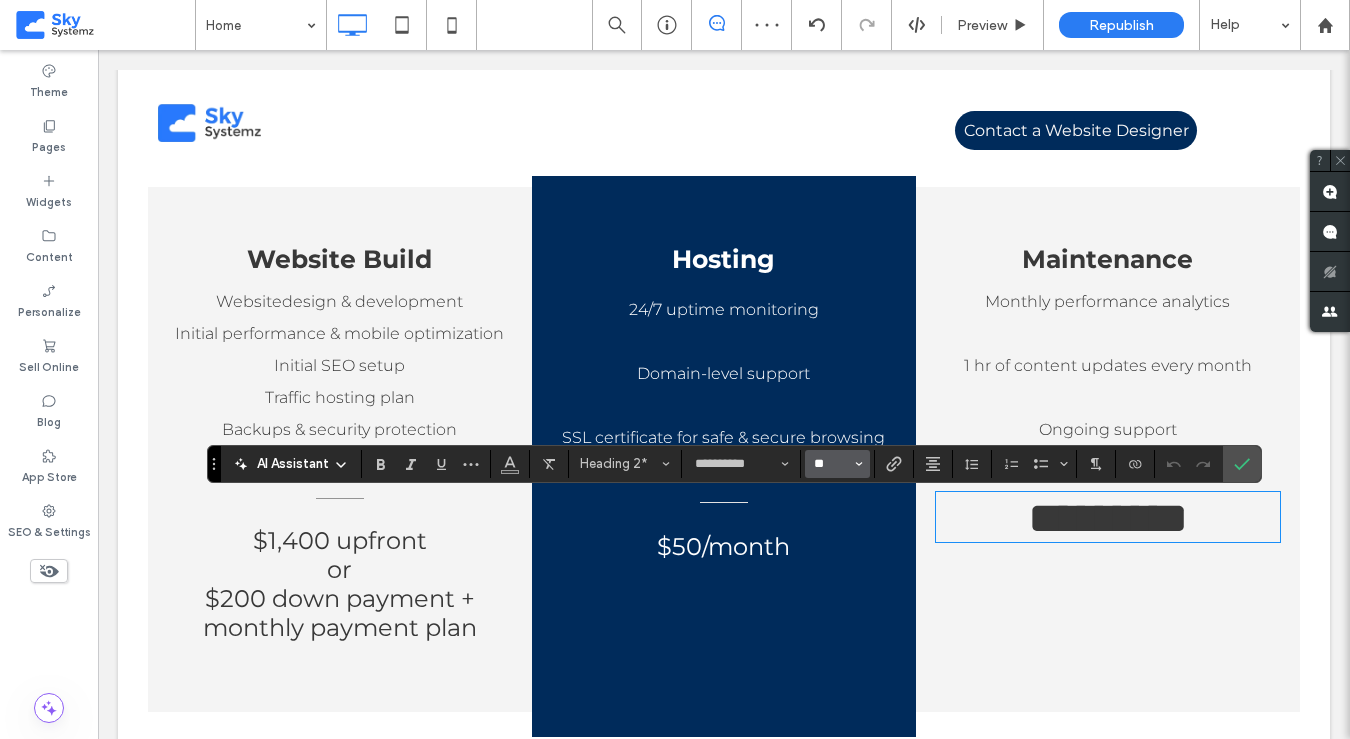 click on "**" at bounding box center [831, 464] 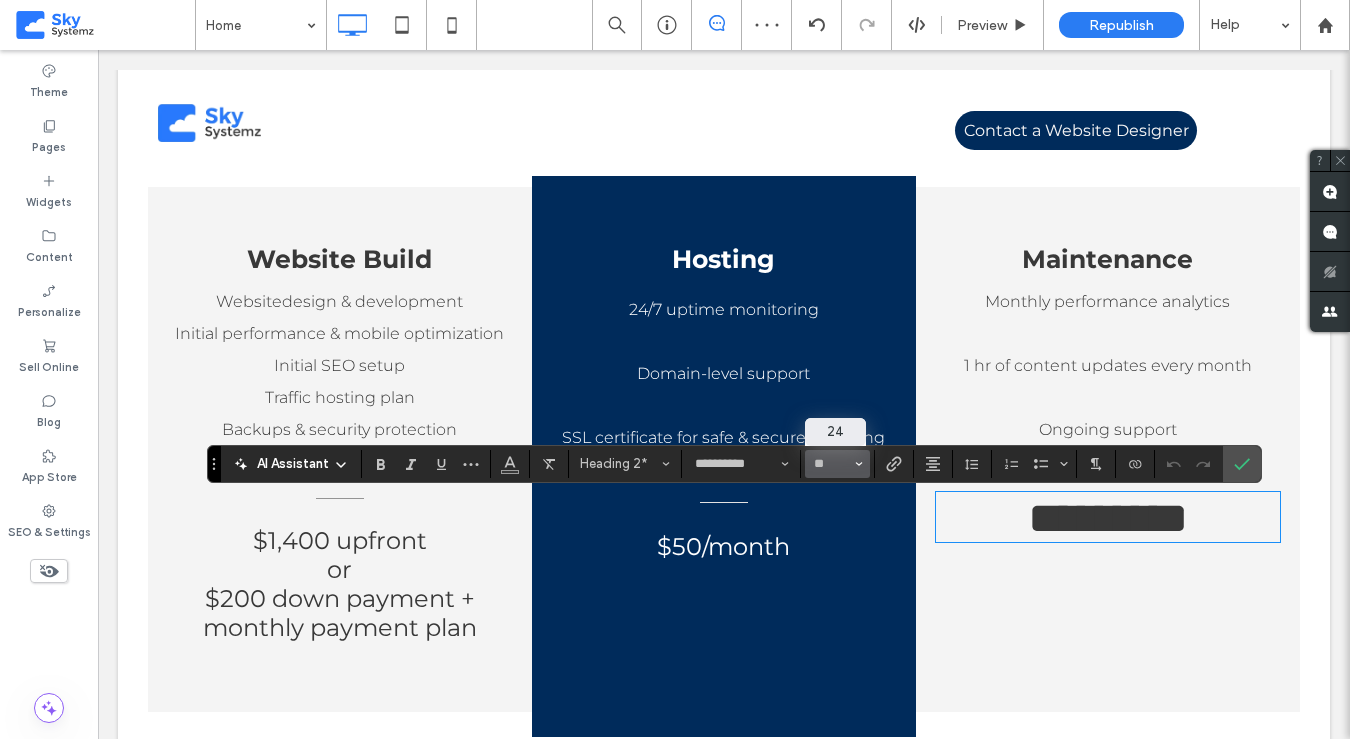 type on "**" 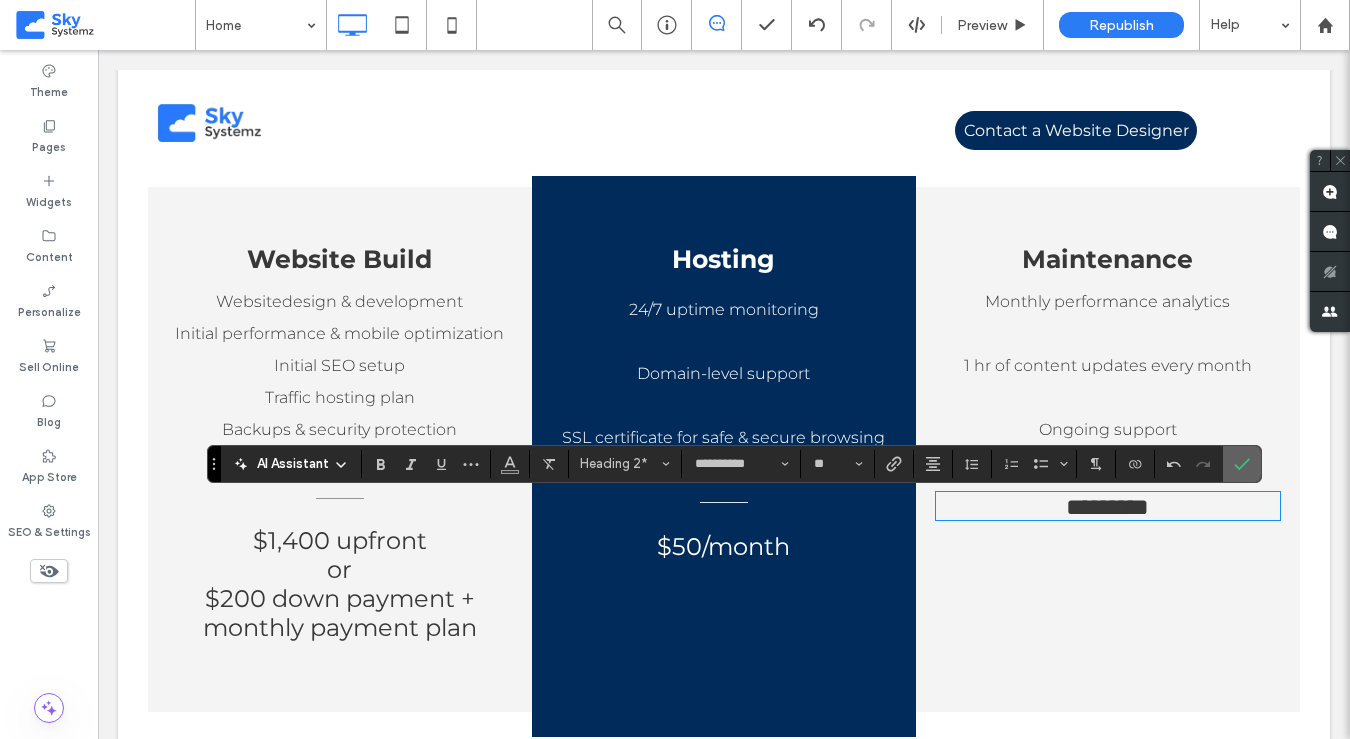 click 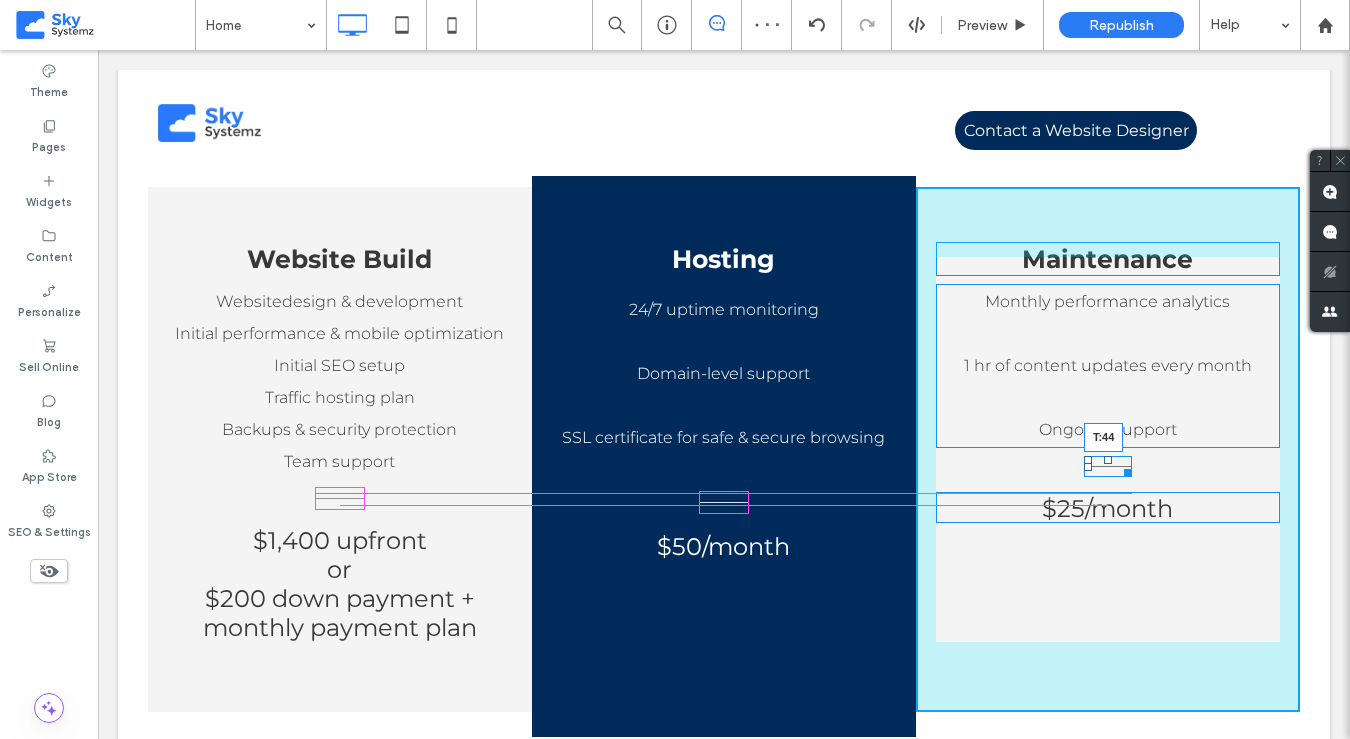 drag, startPoint x: 1108, startPoint y: 465, endPoint x: 1109, endPoint y: 503, distance: 38.013157 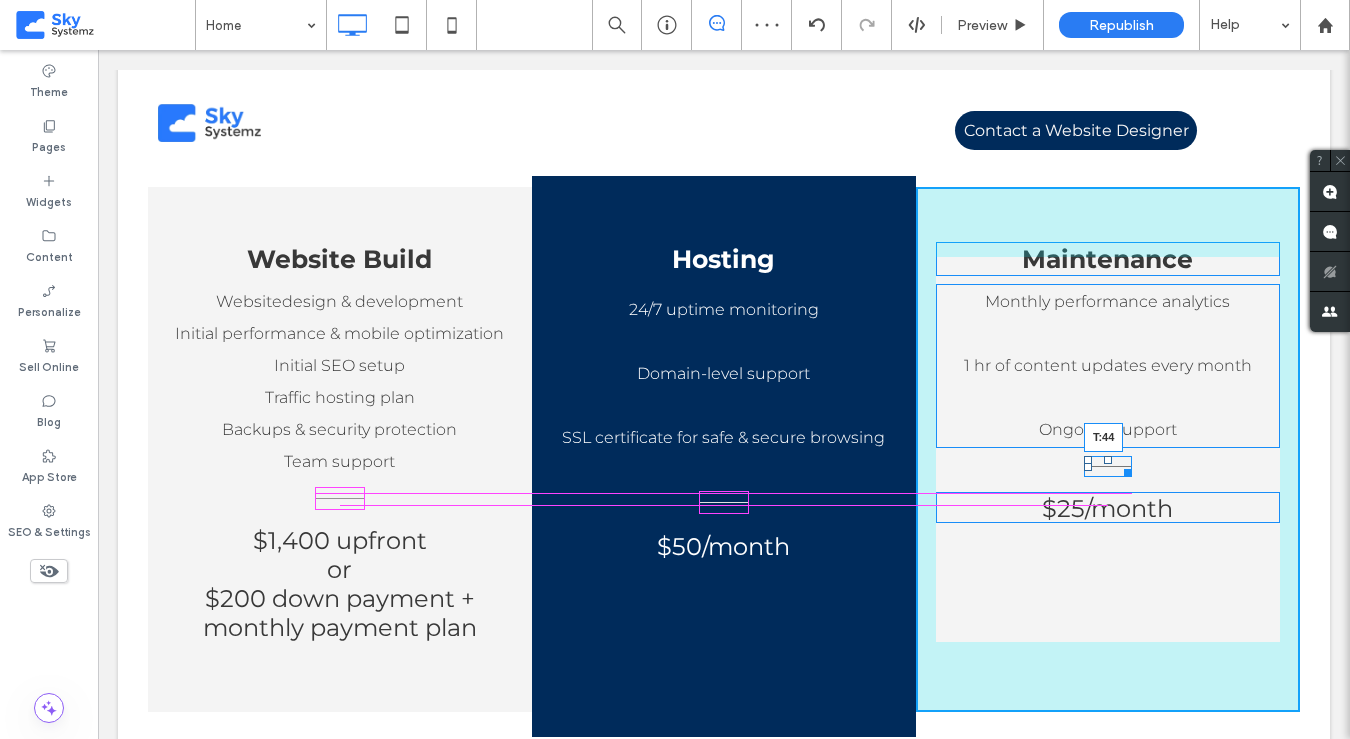 click at bounding box center (1108, 460) 